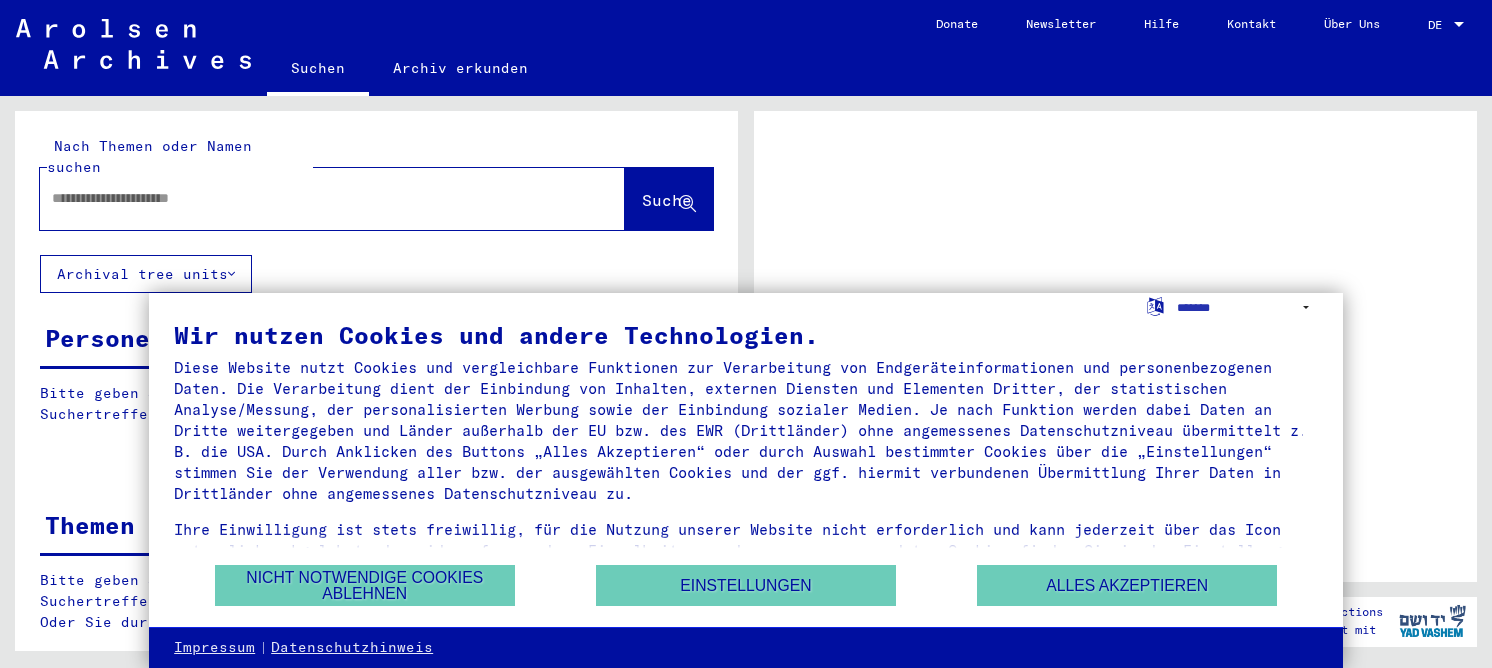 scroll, scrollTop: 0, scrollLeft: 0, axis: both 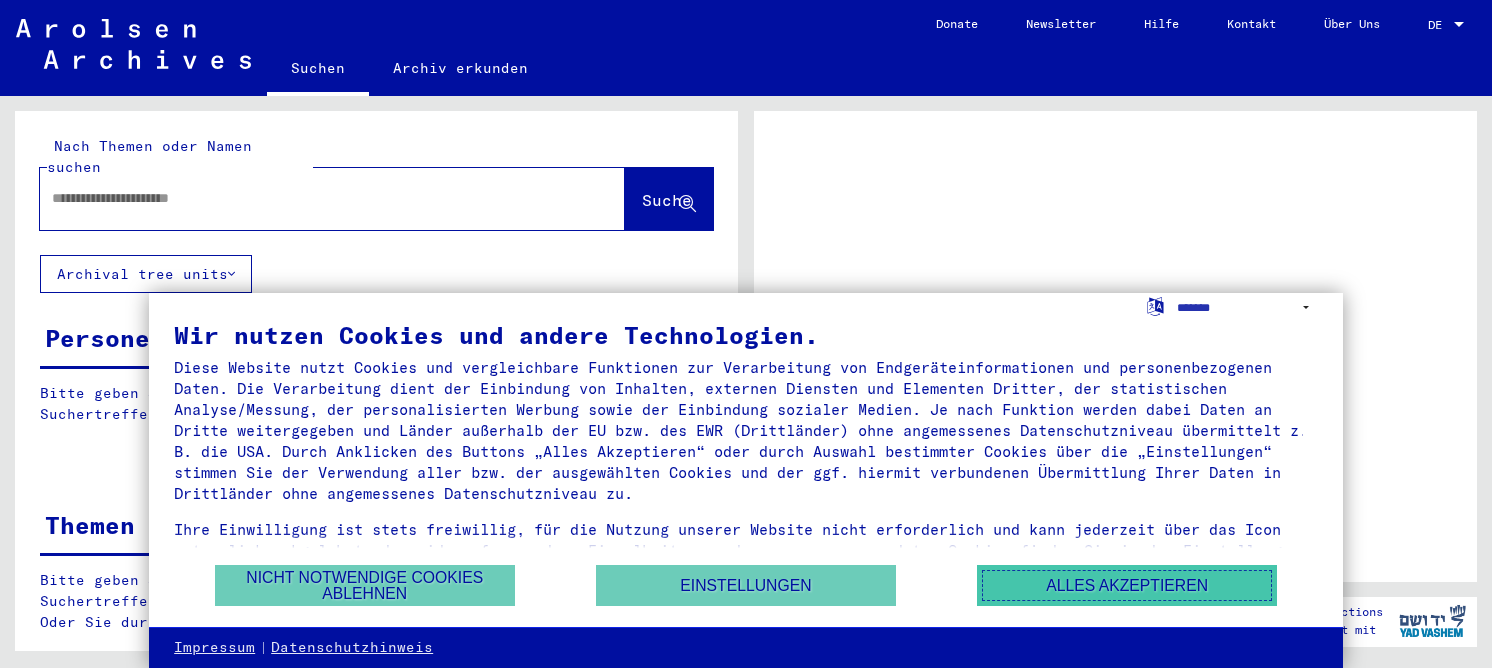 click on "Alles akzeptieren" at bounding box center [1127, 585] 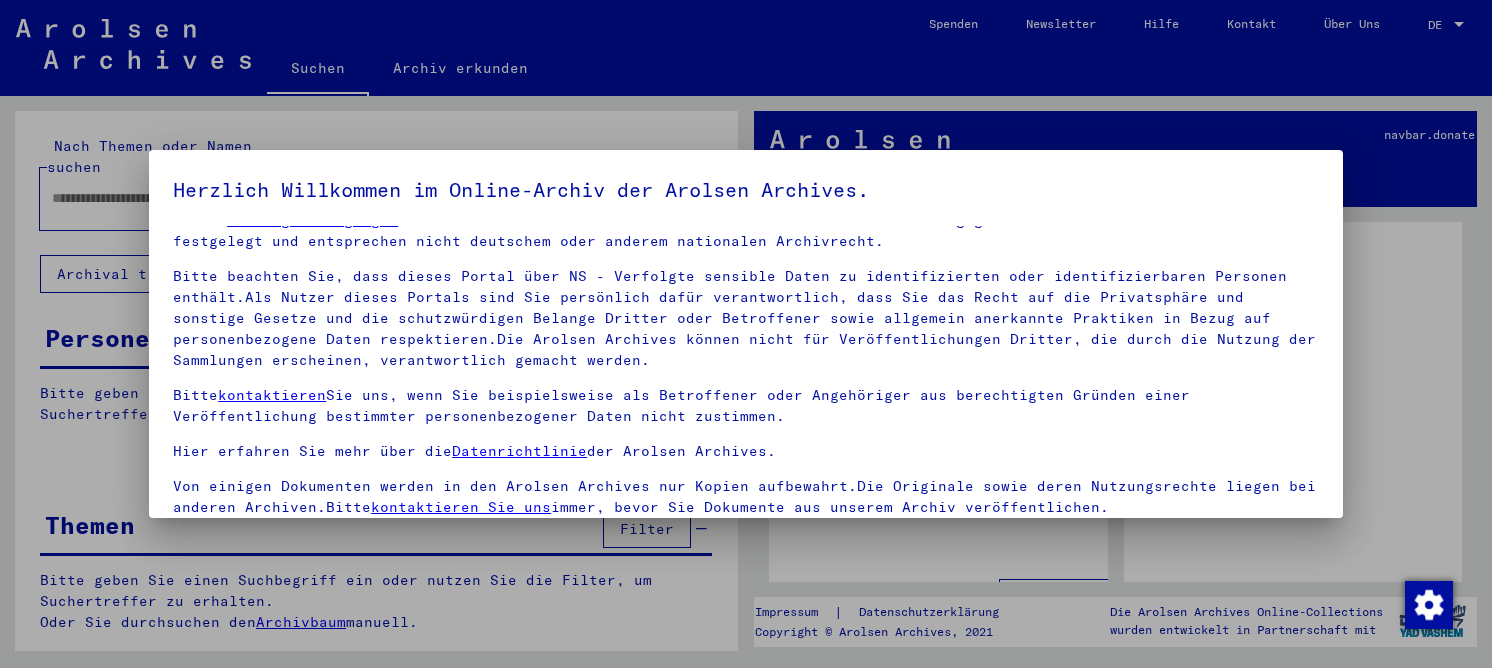 scroll, scrollTop: 46, scrollLeft: 0, axis: vertical 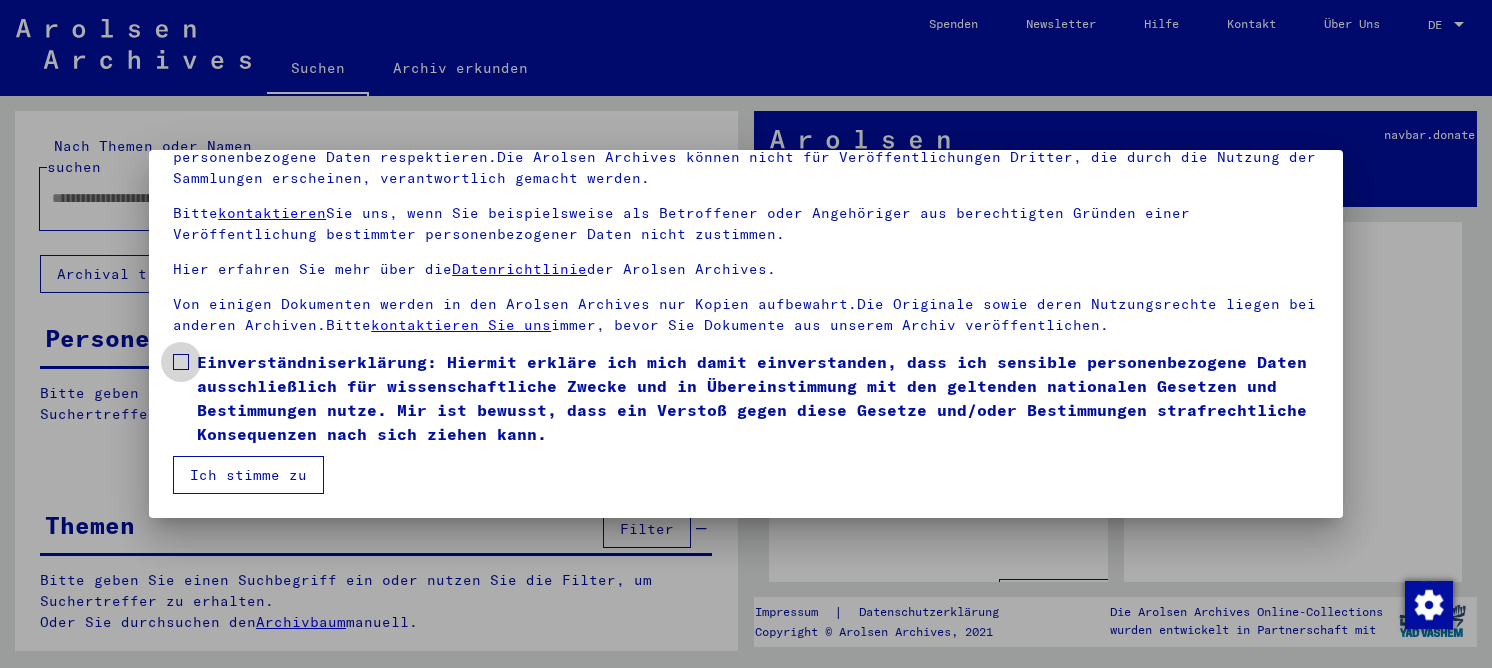 click on "Einverständniserklärung: Hiermit erkläre ich mich damit einverstanden, dass ich sensible personenbezogene Daten ausschließlich für wissenschaftliche Zwecke und in Übereinstimmung mit den geltenden nationalen Gesetzen und Bestimmungen nutze. Mir ist bewusst, dass ein Verstoß gegen diese Gesetze und/oder Bestimmungen strafrechtliche Konsequenzen nach sich ziehen kann." at bounding box center (758, 398) 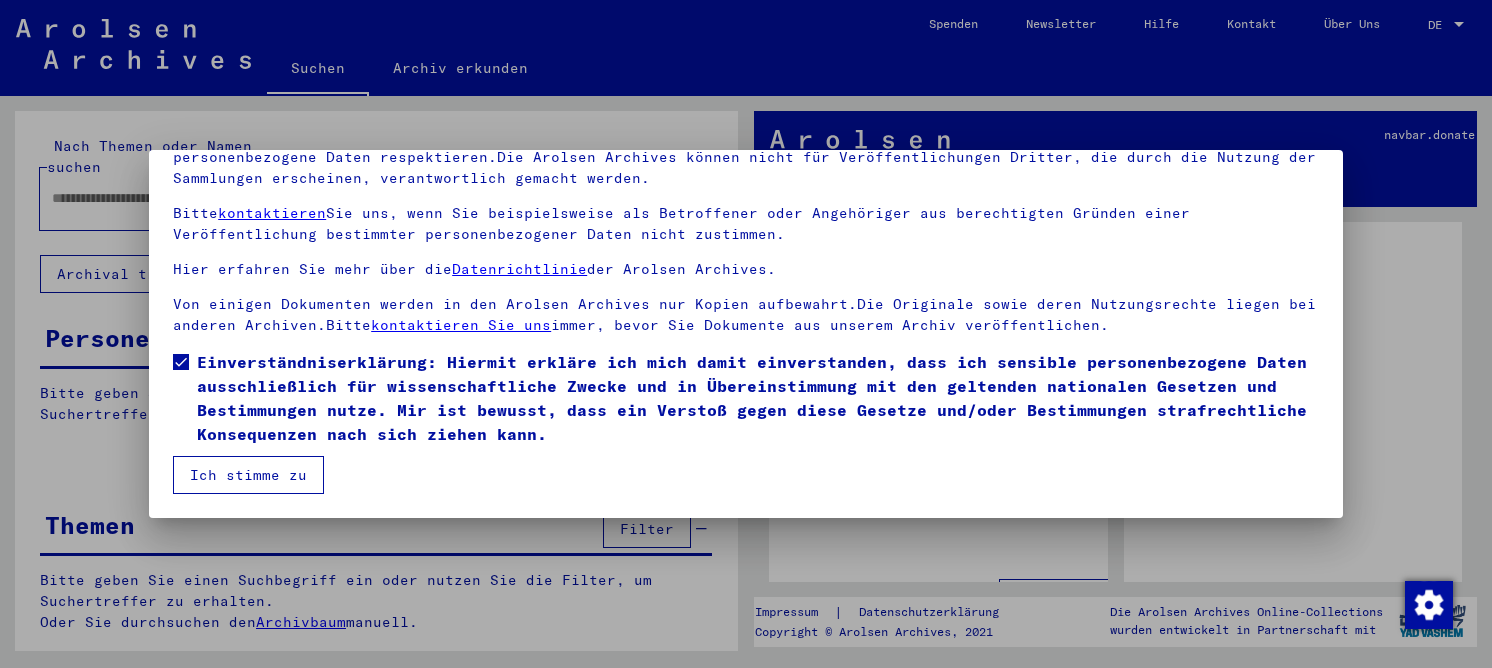 click on "Ich stimme zu" at bounding box center (248, 475) 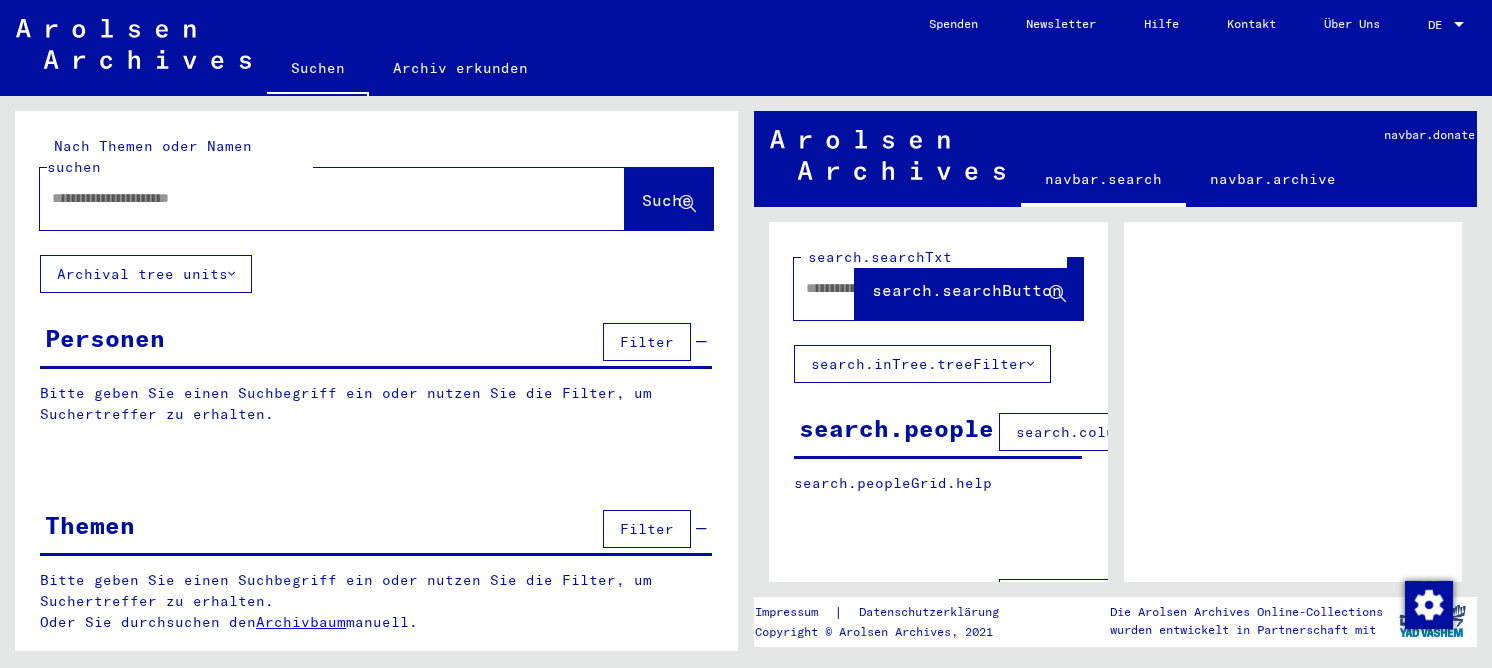 click at bounding box center (314, 198) 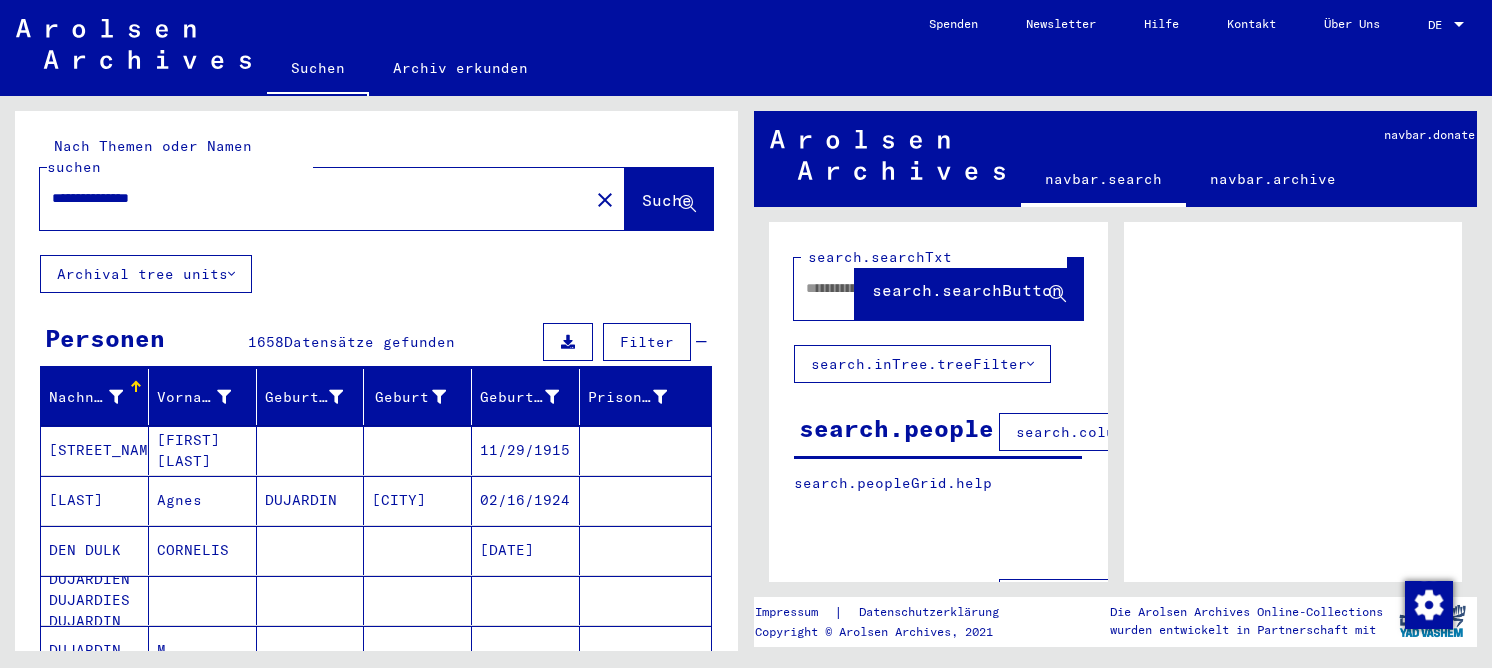 type on "**********" 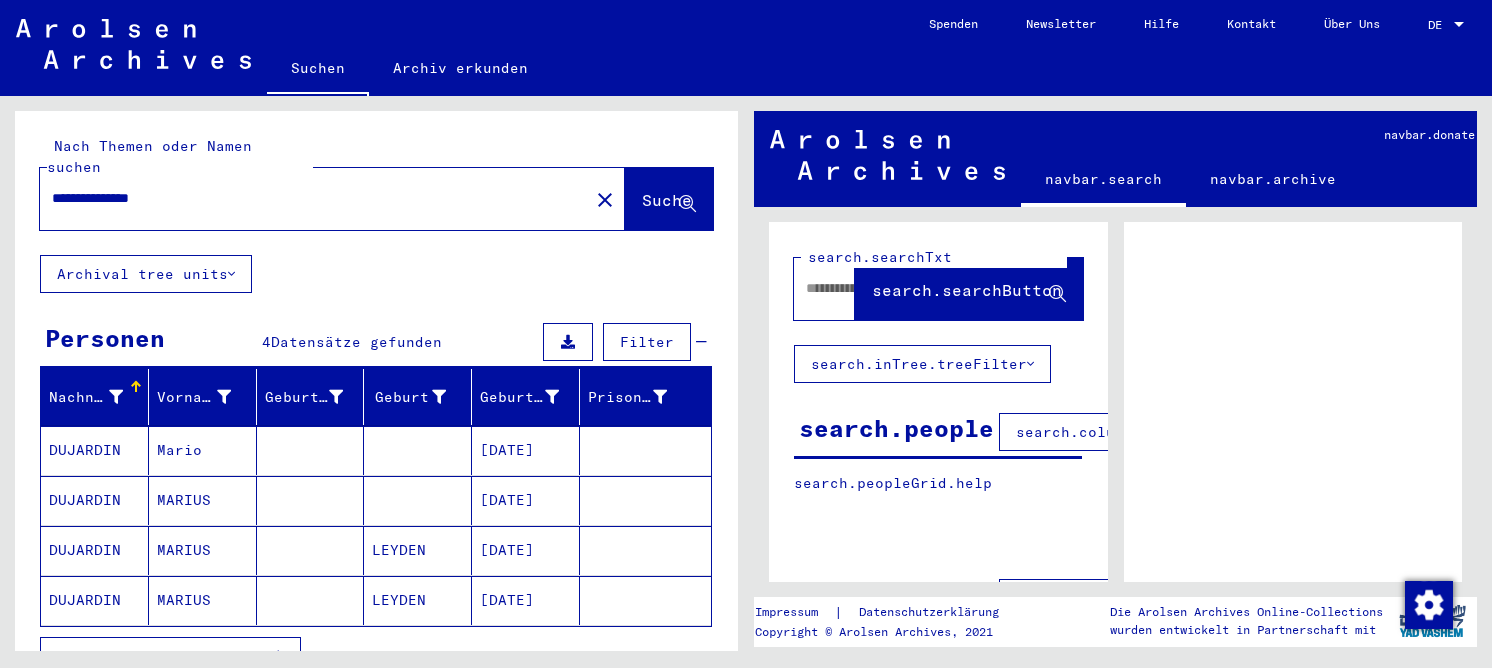 click at bounding box center [311, 550] 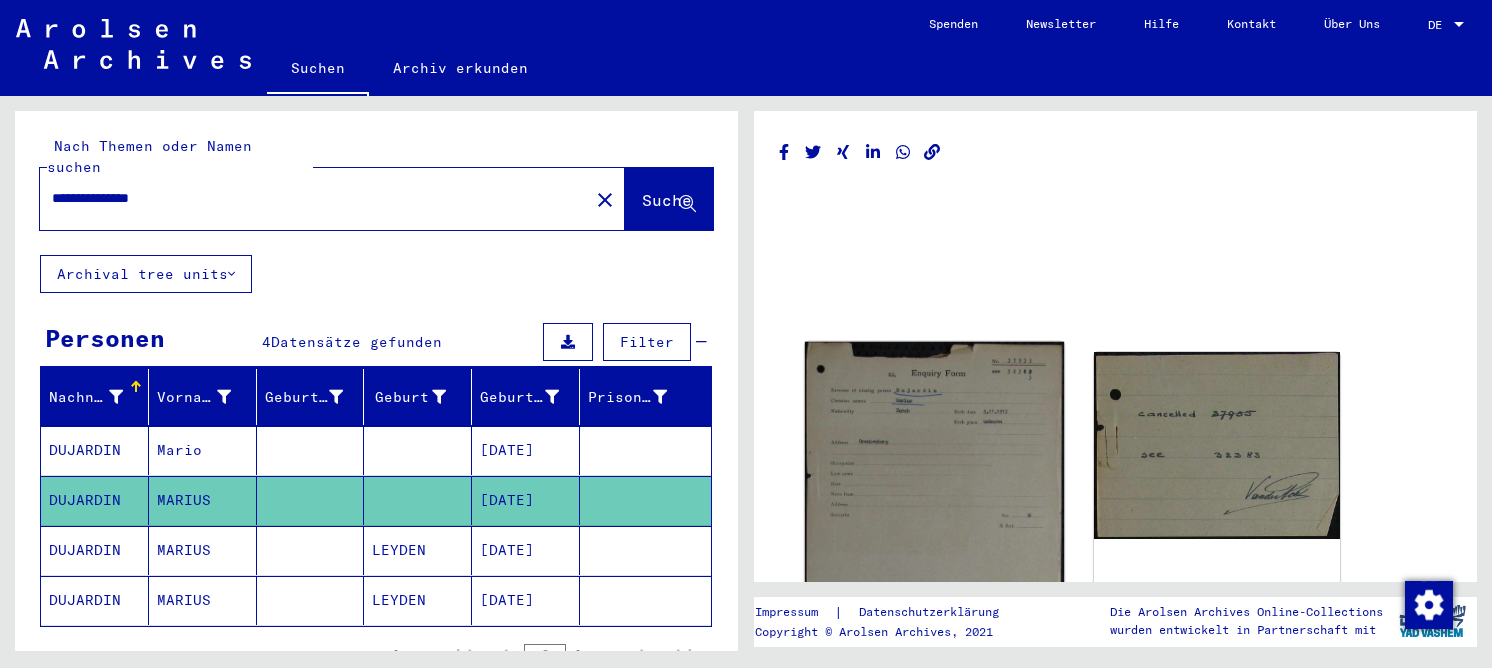 scroll, scrollTop: 0, scrollLeft: 0, axis: both 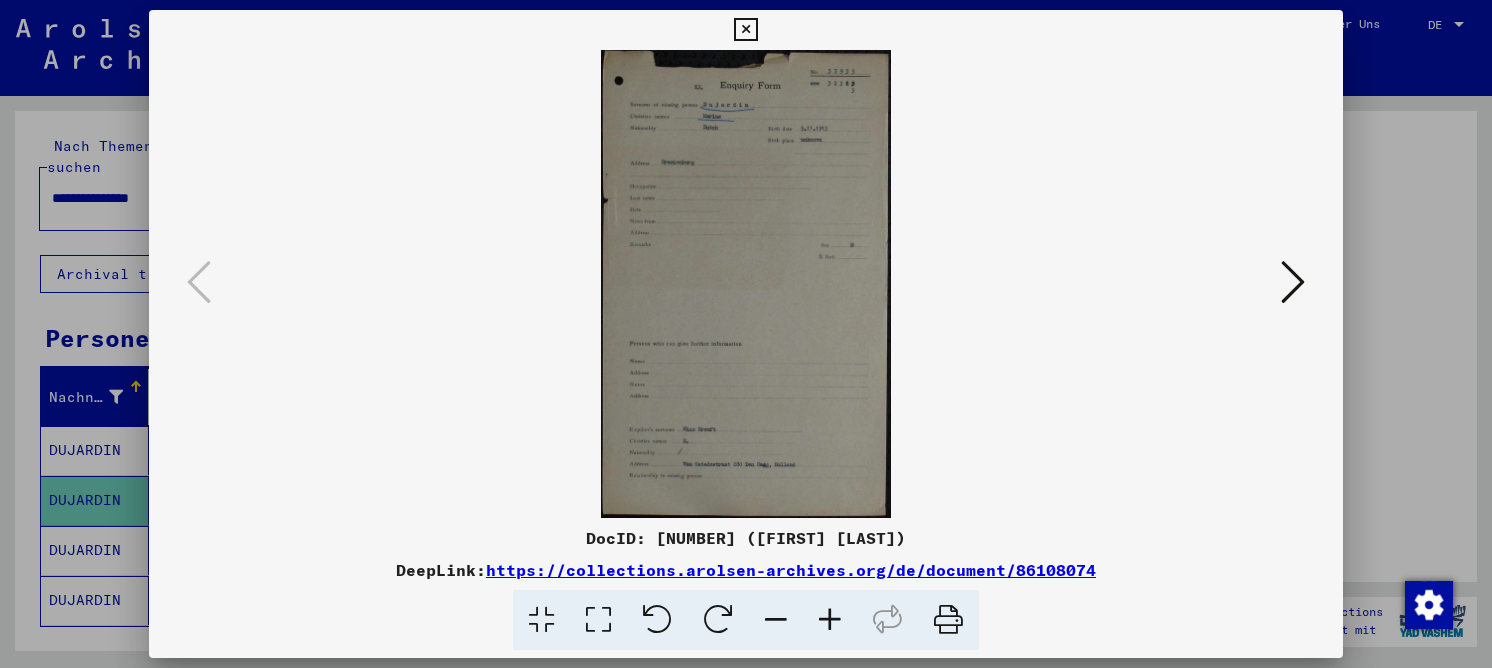 click at bounding box center (598, 620) 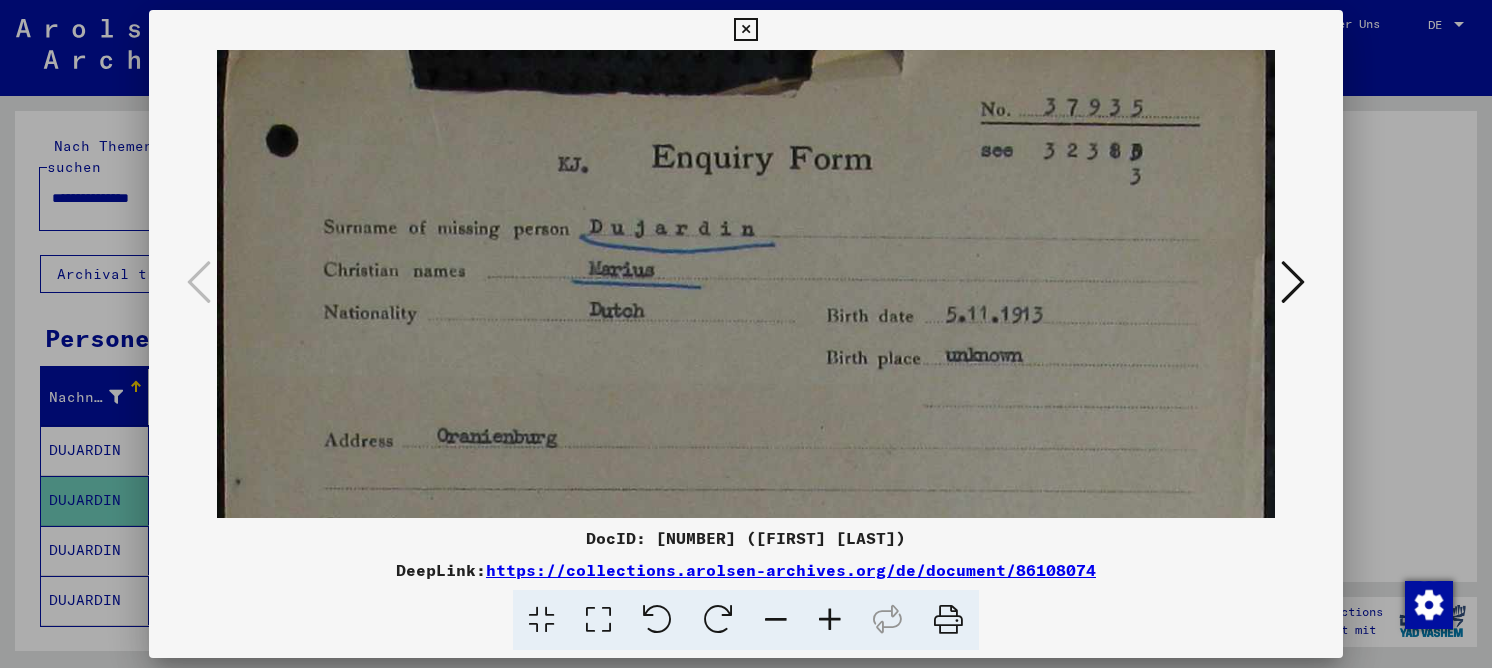 scroll, scrollTop: 22, scrollLeft: 0, axis: vertical 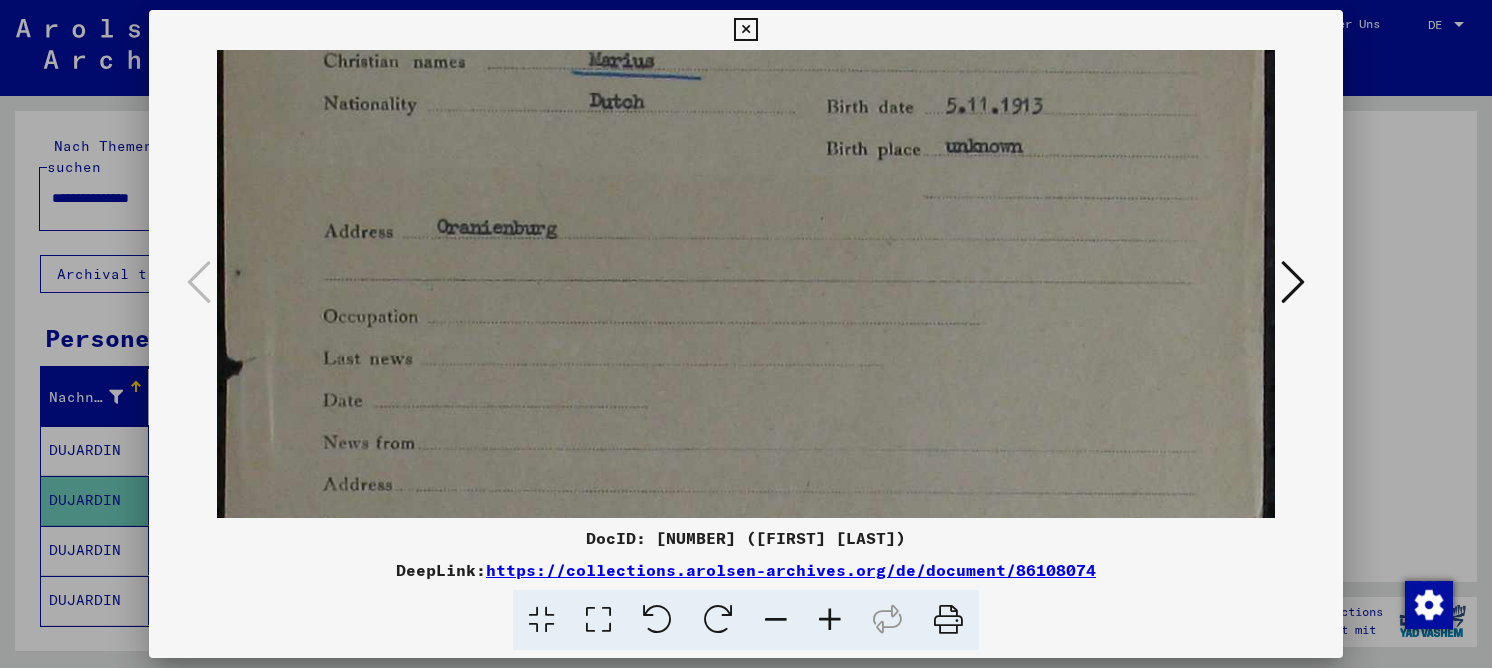 drag, startPoint x: 681, startPoint y: 461, endPoint x: 633, endPoint y: 231, distance: 234.95532 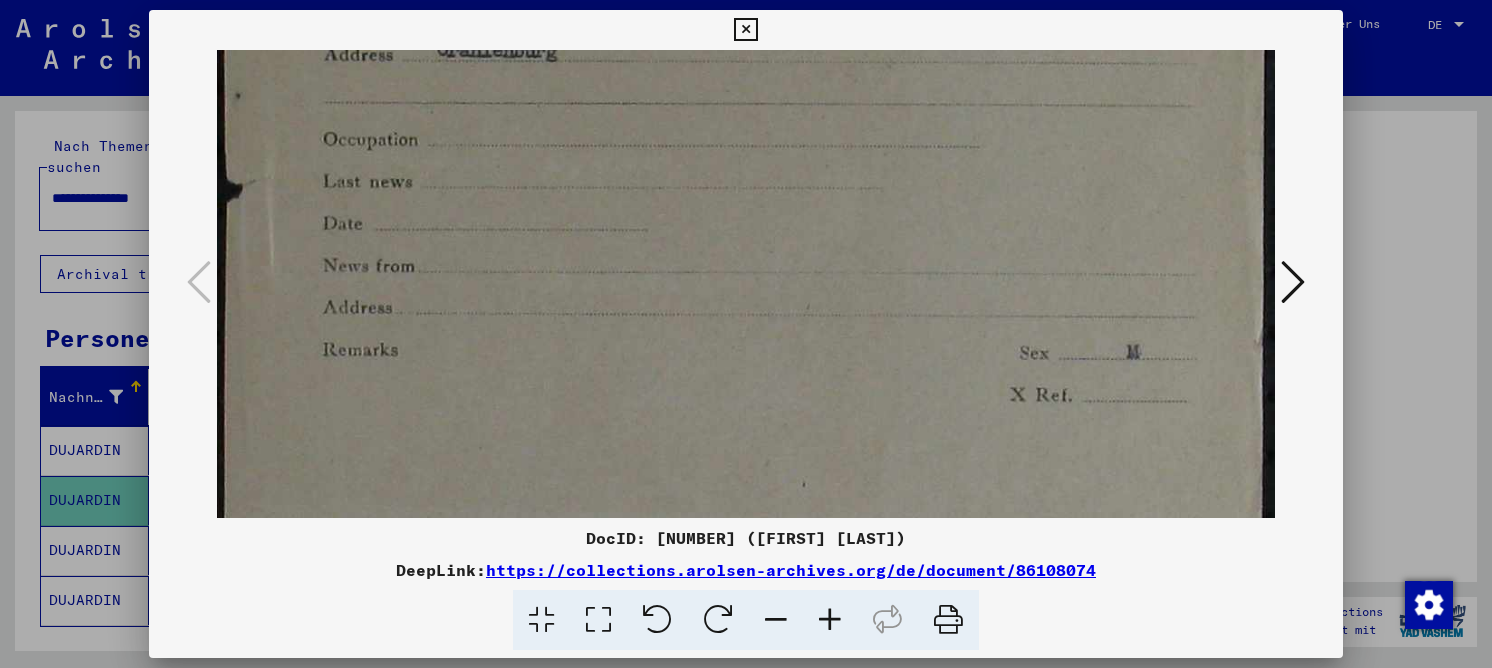 drag, startPoint x: 653, startPoint y: 372, endPoint x: 627, endPoint y: 168, distance: 205.65019 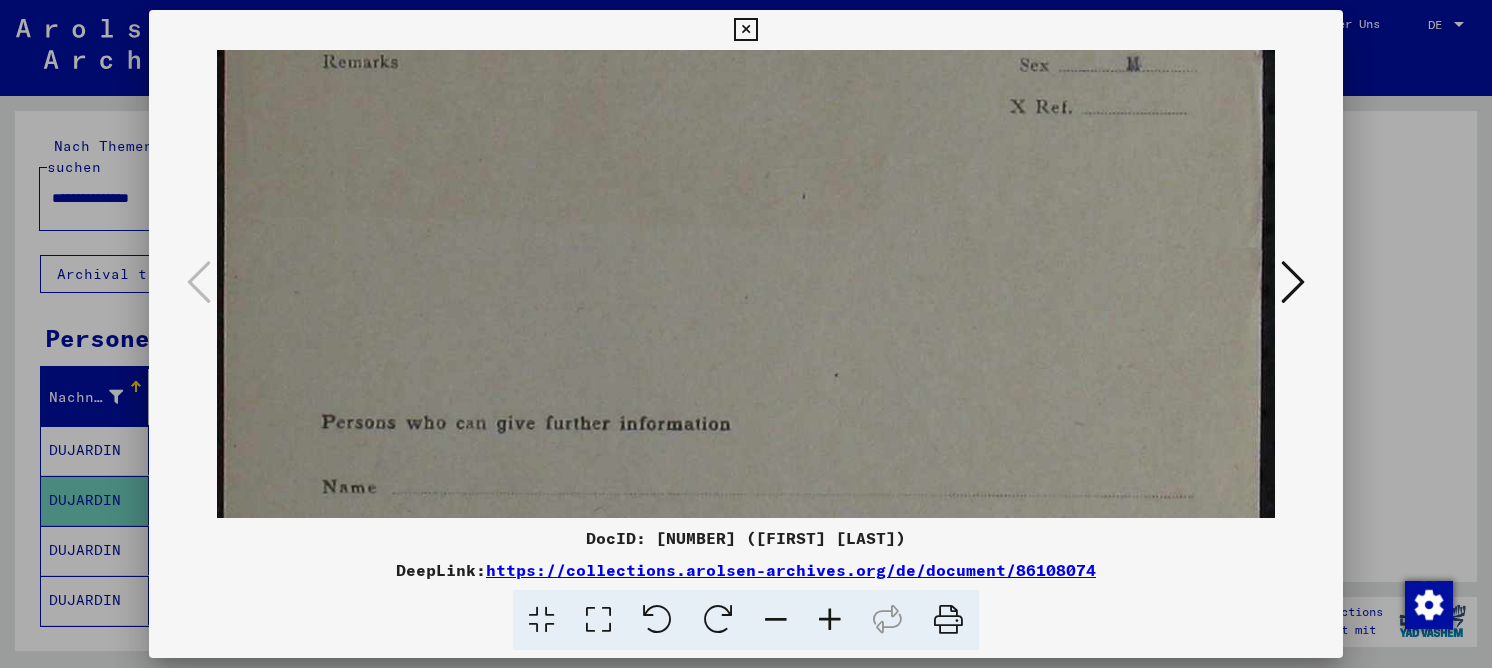 drag, startPoint x: 664, startPoint y: 337, endPoint x: 675, endPoint y: 145, distance: 192.31485 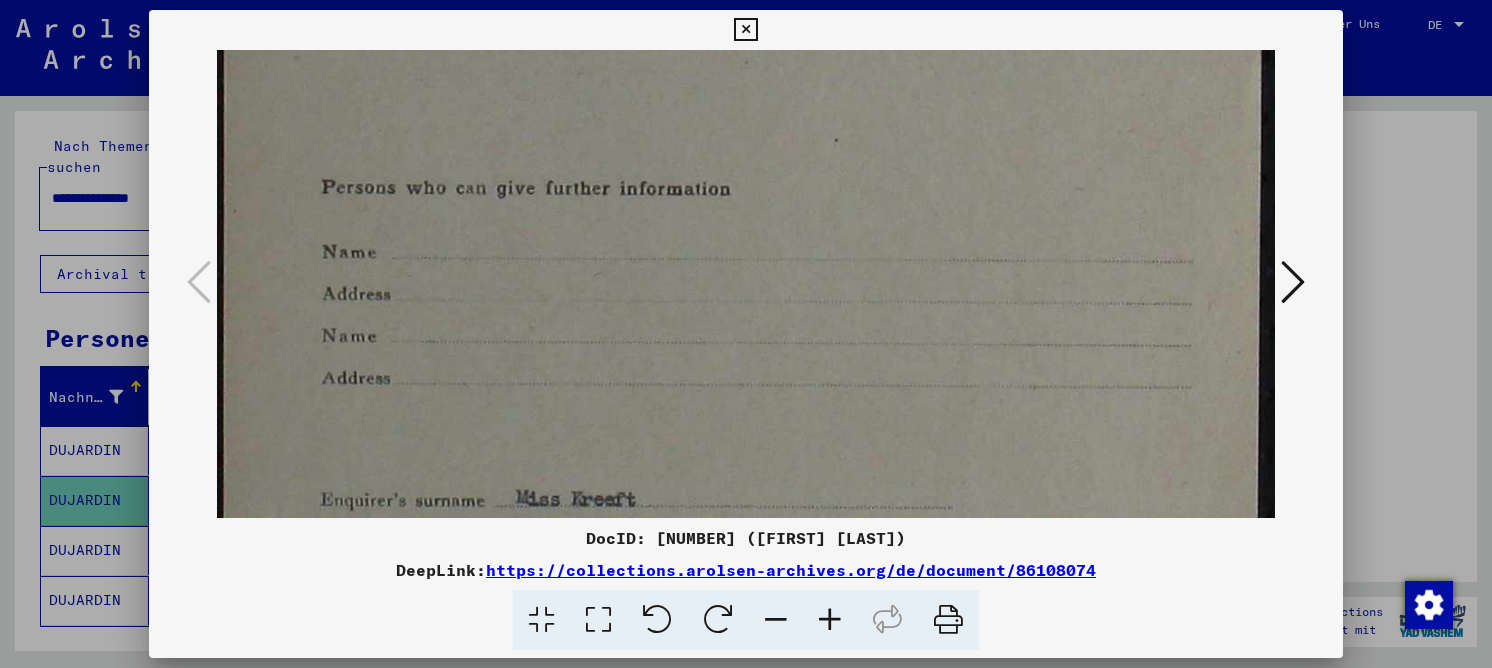 drag, startPoint x: 686, startPoint y: 309, endPoint x: 635, endPoint y: 150, distance: 166.97903 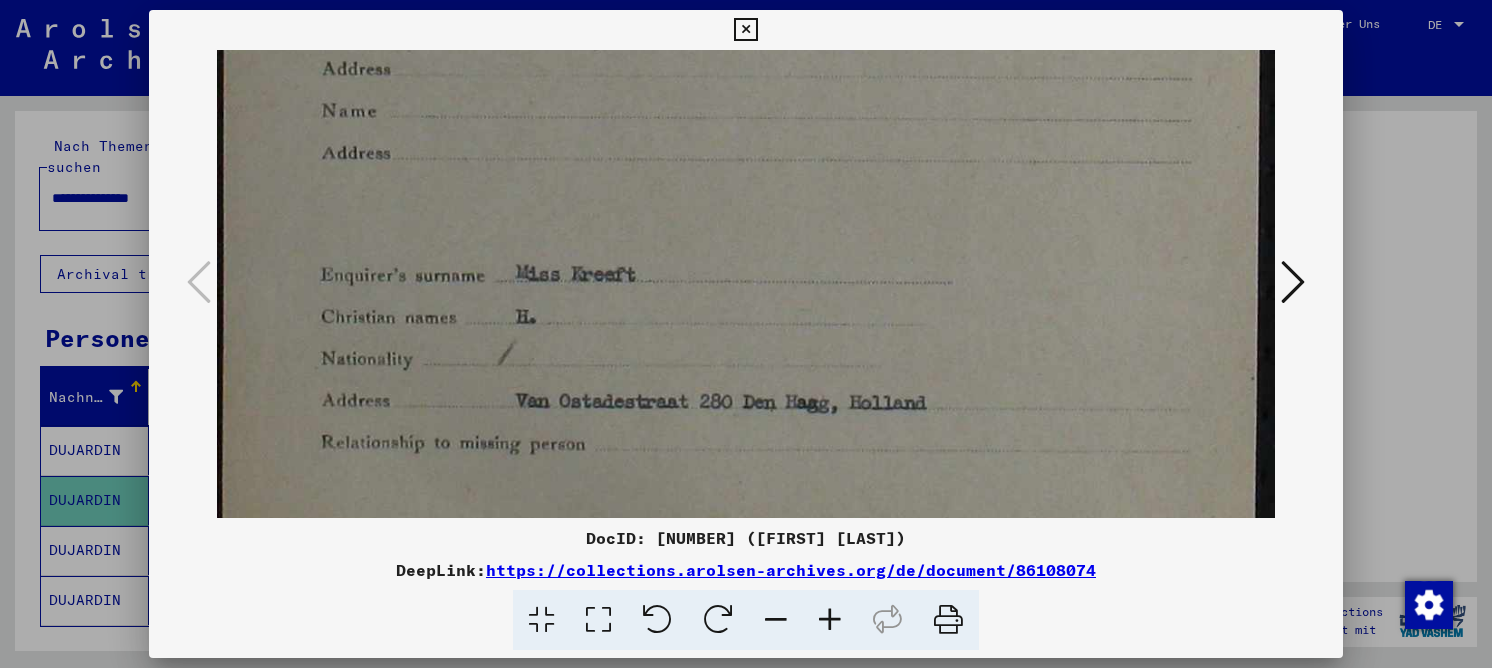 drag, startPoint x: 704, startPoint y: 342, endPoint x: 665, endPoint y: 120, distance: 225.39964 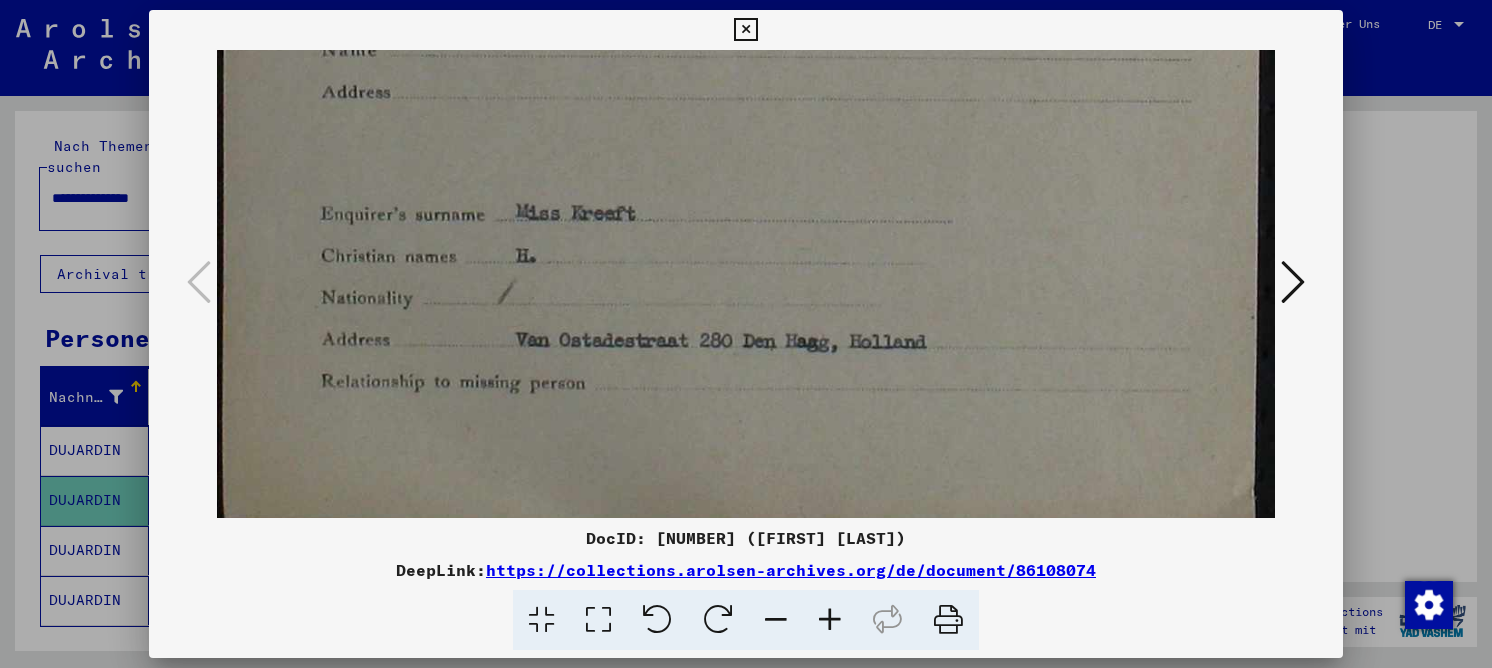 click at bounding box center (745, 30) 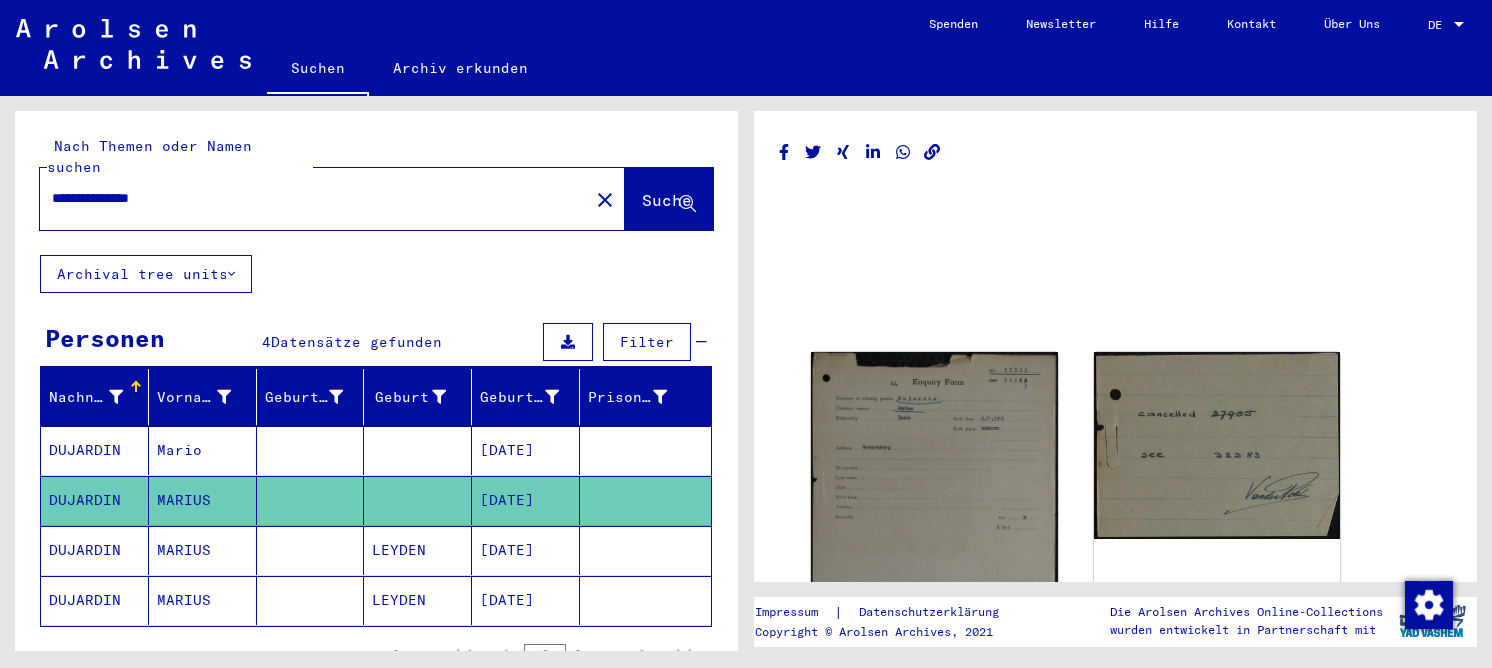 click on "[DATE]" at bounding box center (526, 600) 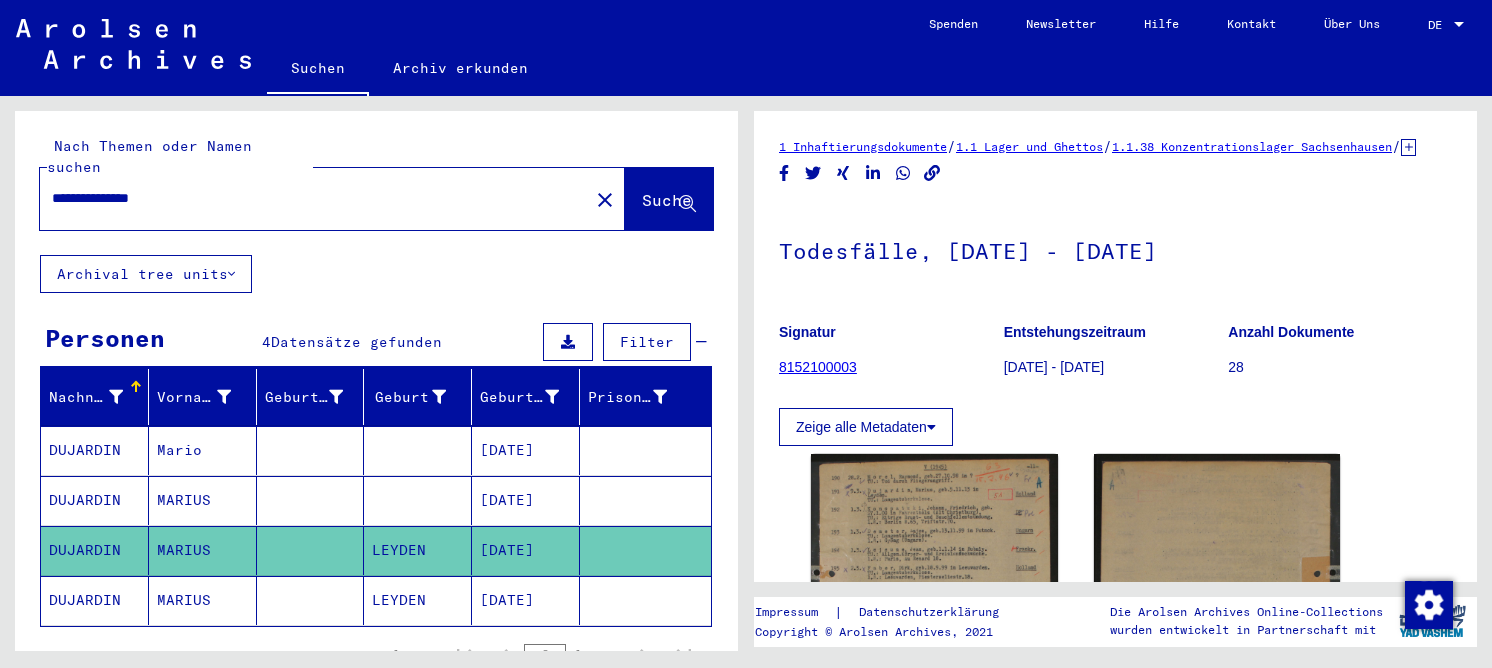 scroll, scrollTop: 0, scrollLeft: 0, axis: both 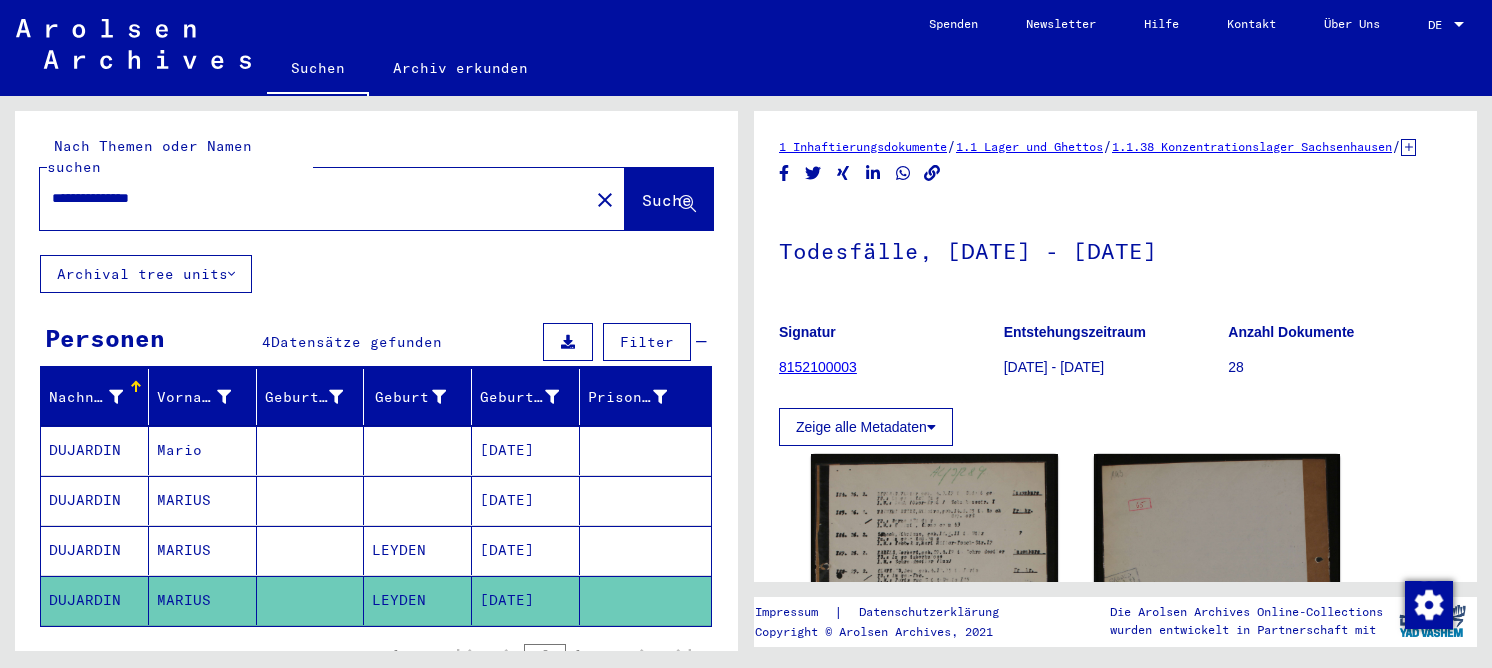 click on "[DATE]" at bounding box center [526, 600] 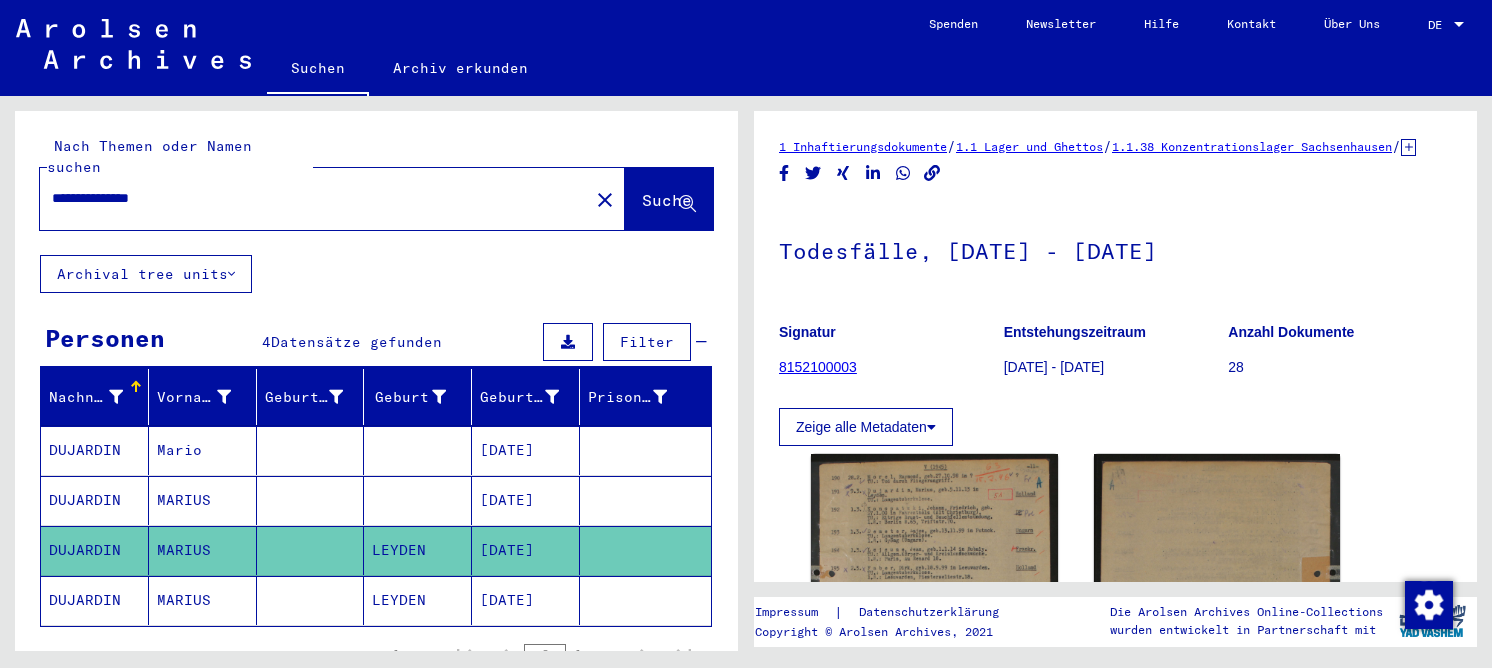 scroll, scrollTop: 0, scrollLeft: 0, axis: both 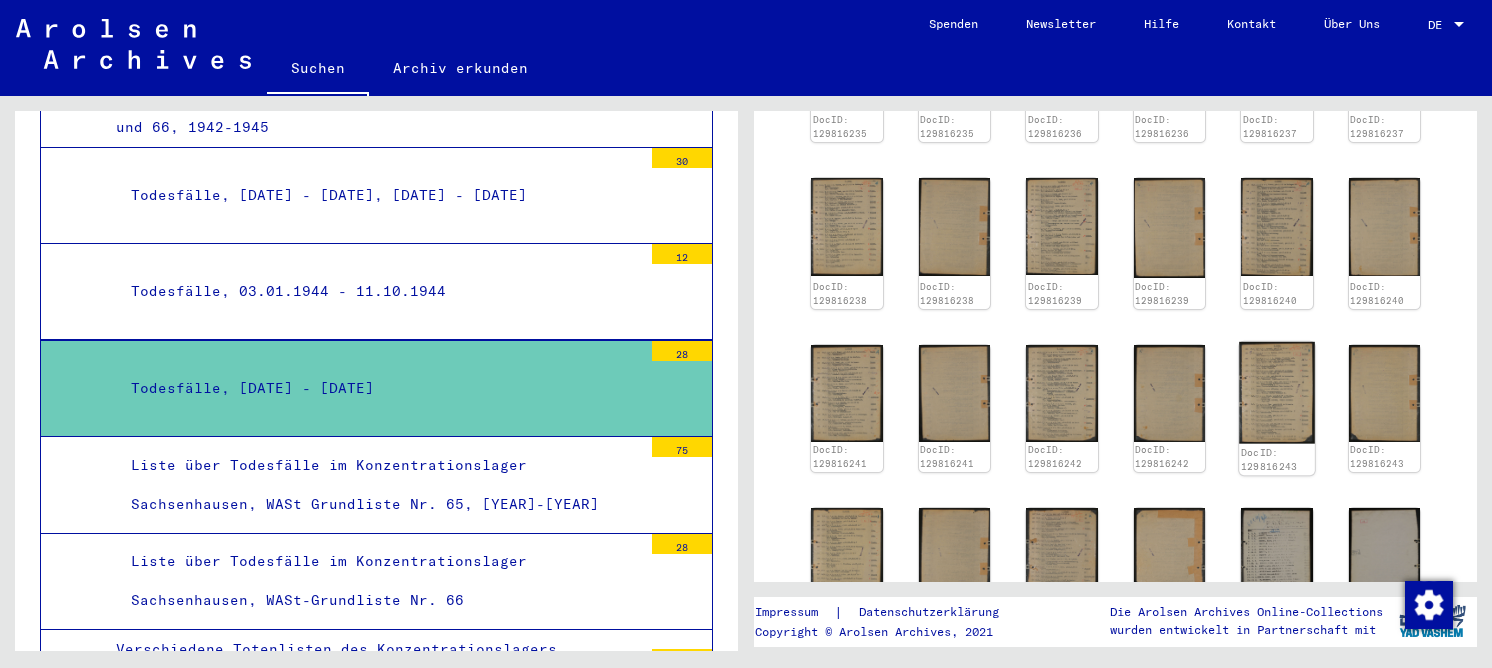 click 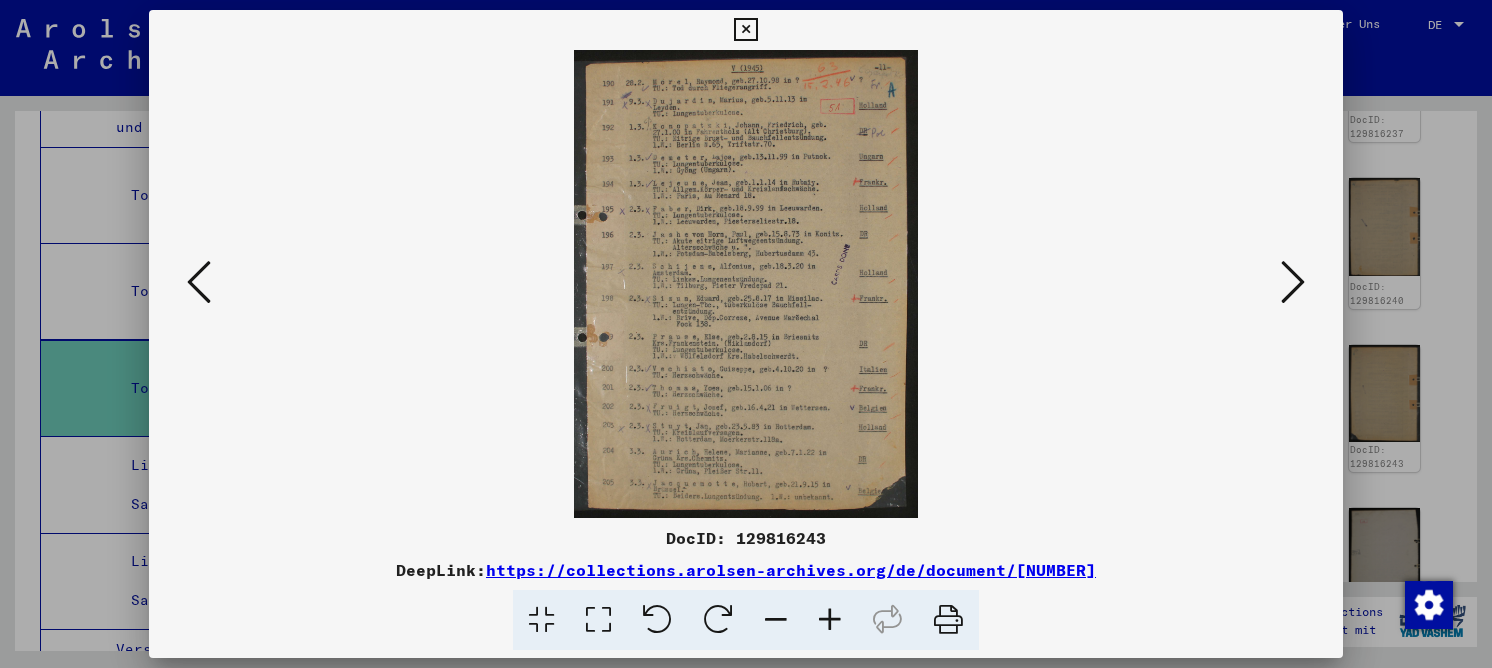 click at bounding box center [598, 620] 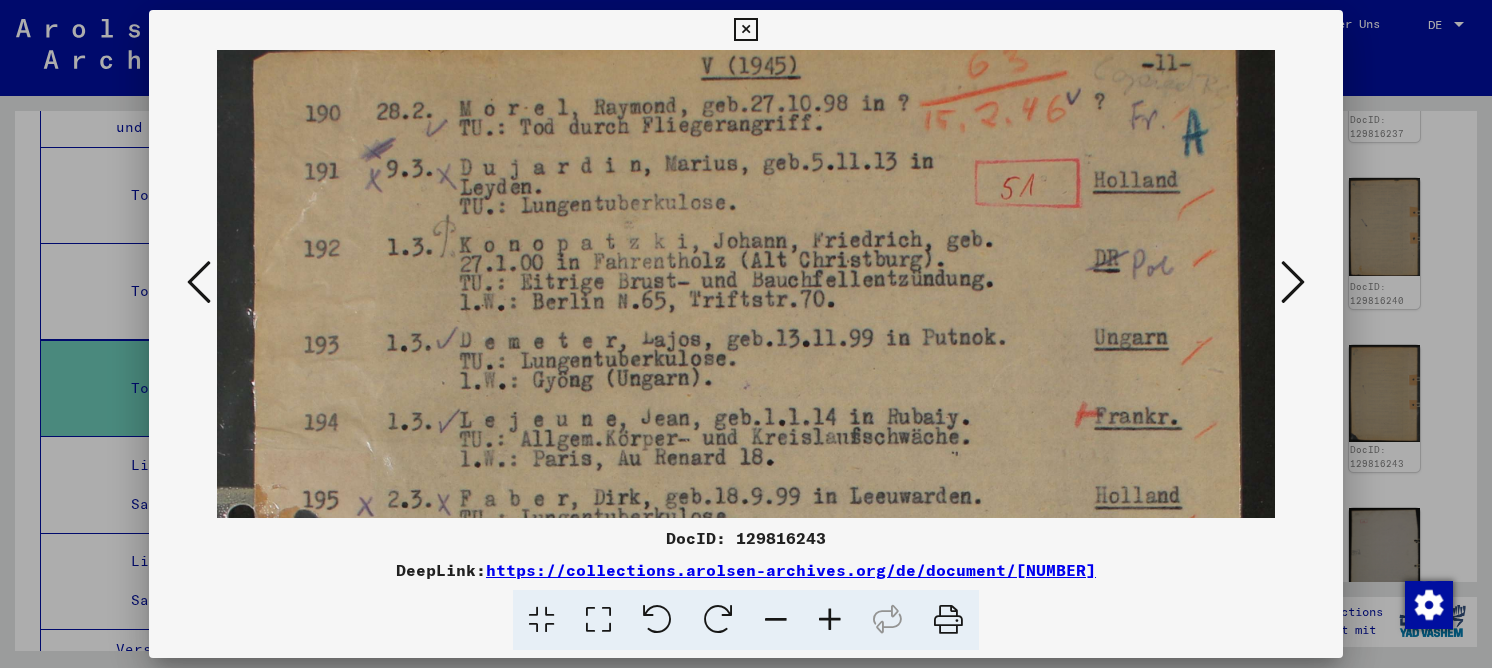 scroll, scrollTop: 42, scrollLeft: 0, axis: vertical 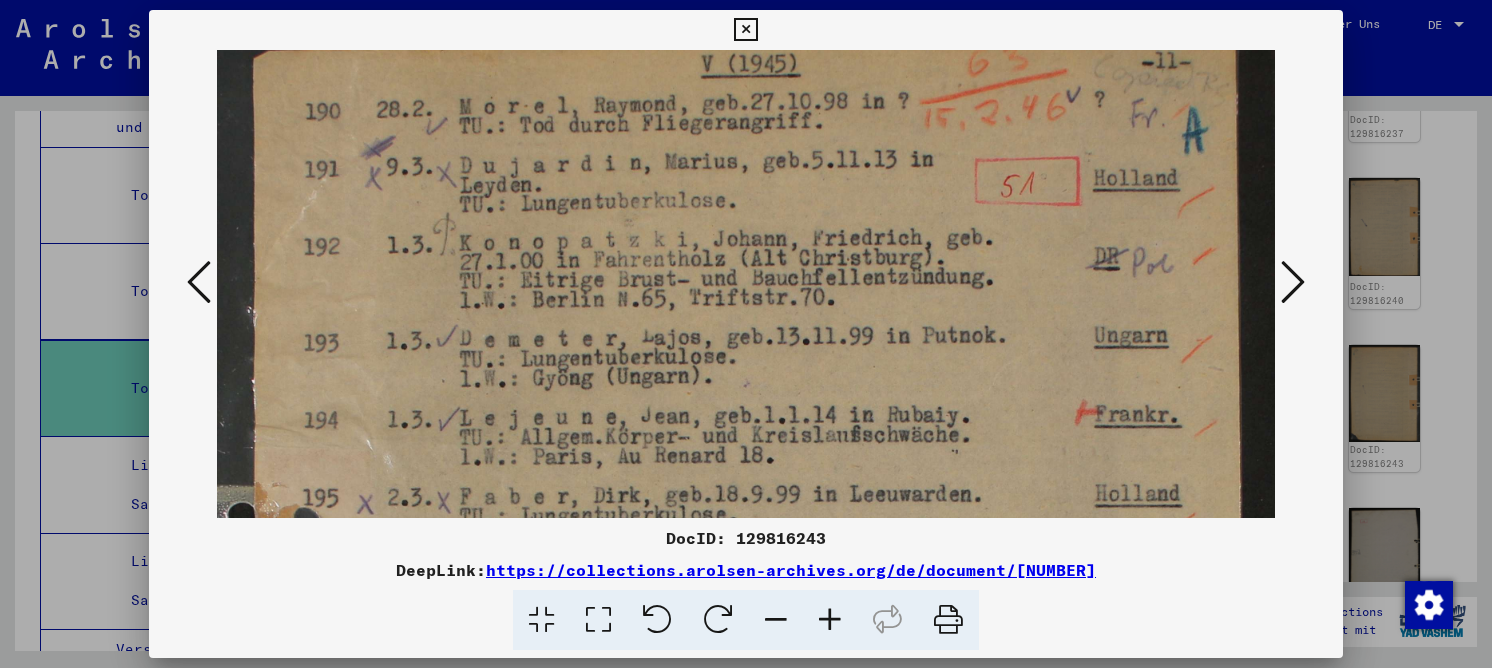 drag, startPoint x: 658, startPoint y: 290, endPoint x: 657, endPoint y: 248, distance: 42.0119 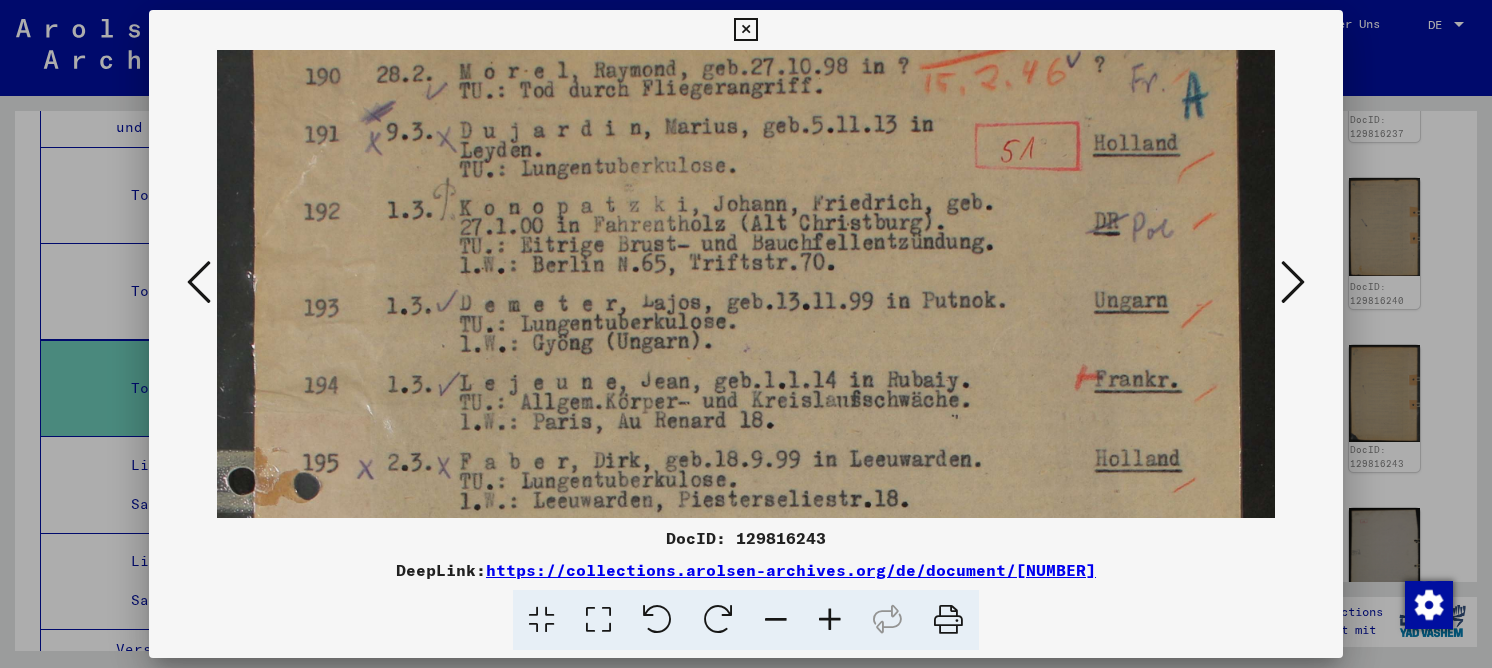 scroll, scrollTop: 86, scrollLeft: 0, axis: vertical 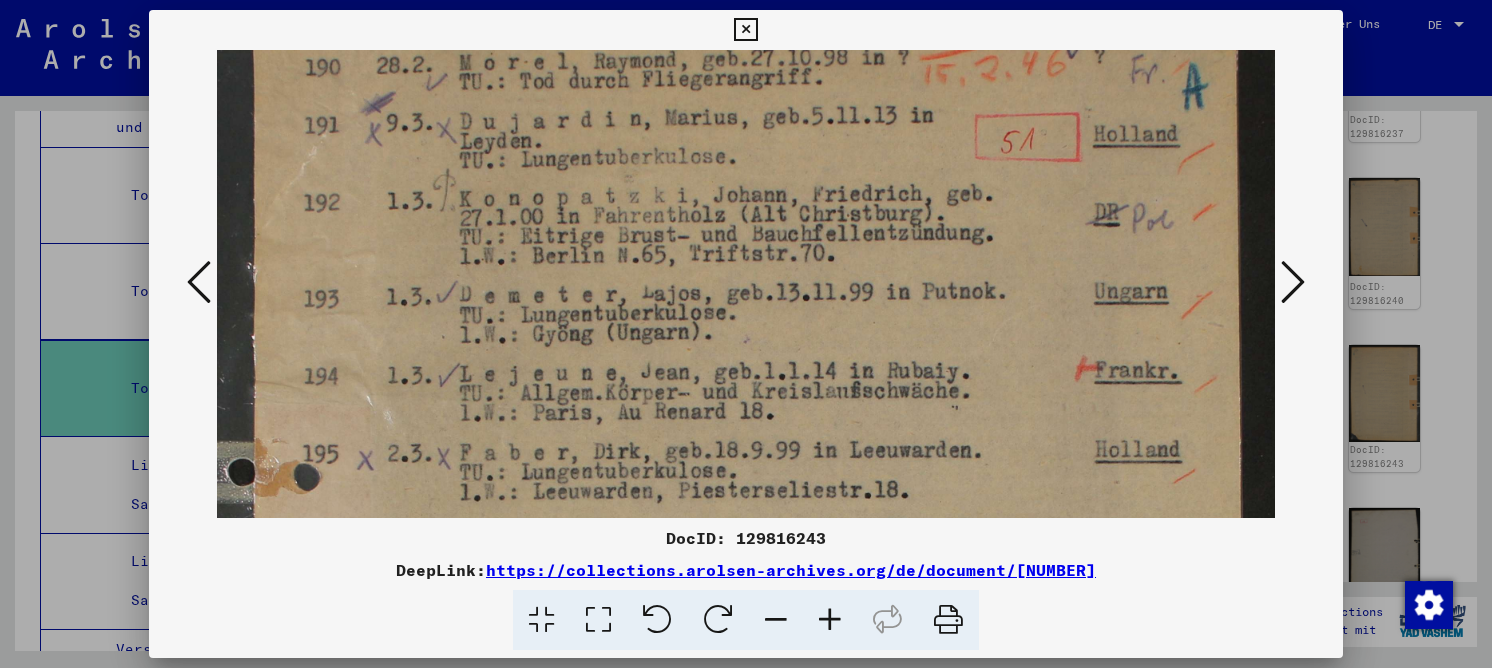 drag, startPoint x: 624, startPoint y: 329, endPoint x: 633, endPoint y: 285, distance: 44.911022 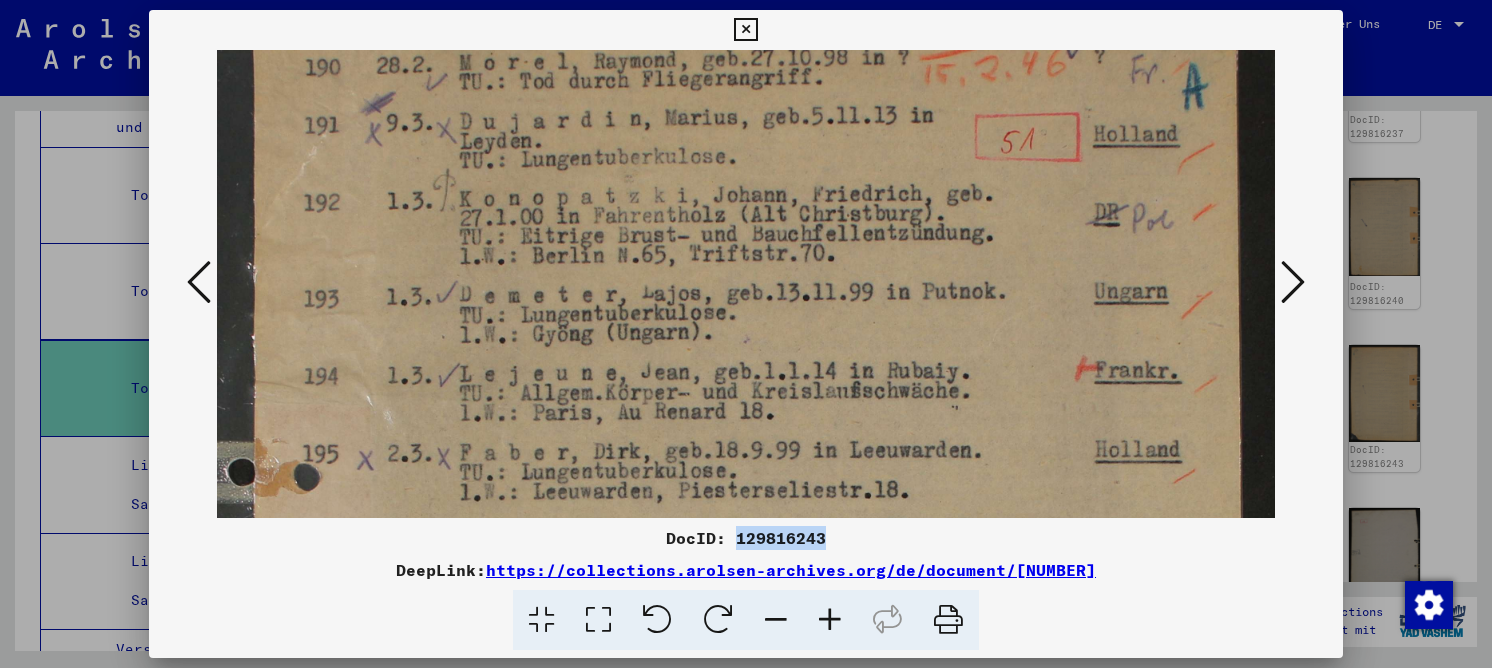 click on "DocID: 129816243" at bounding box center (746, 538) 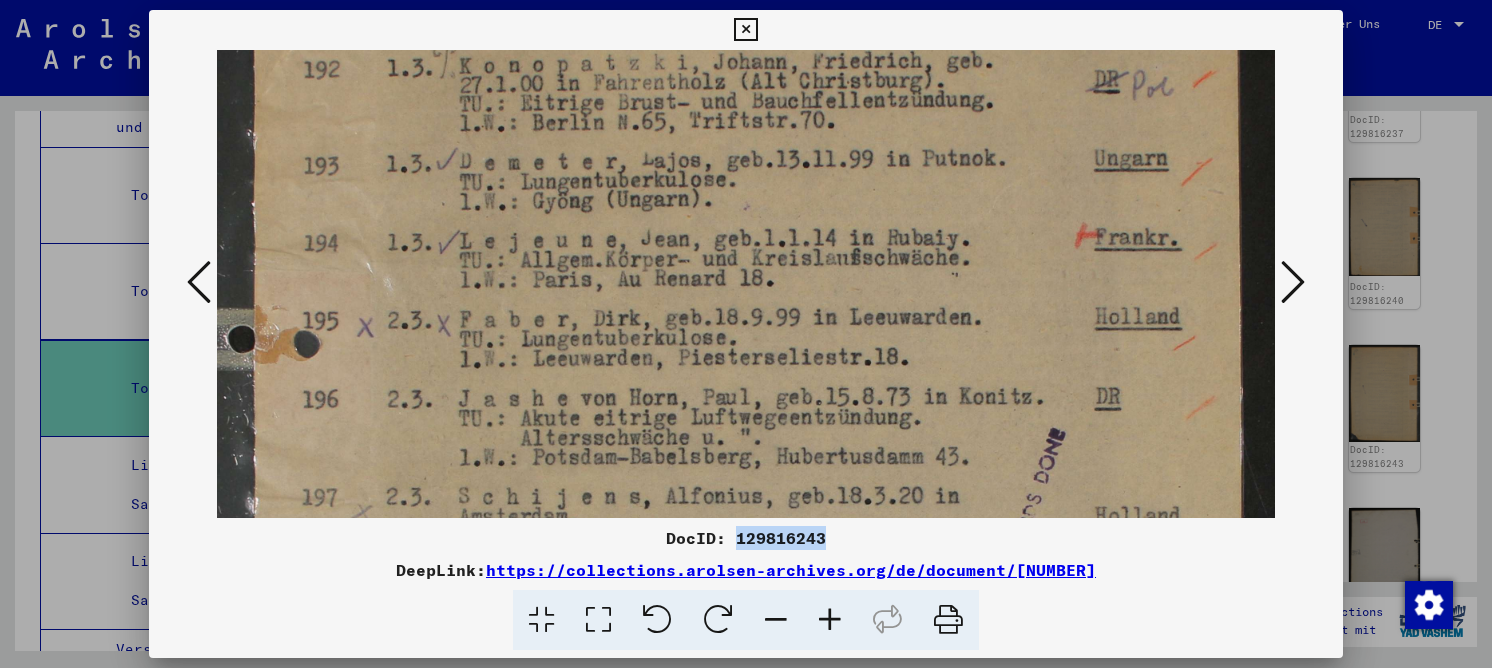scroll, scrollTop: 241, scrollLeft: 0, axis: vertical 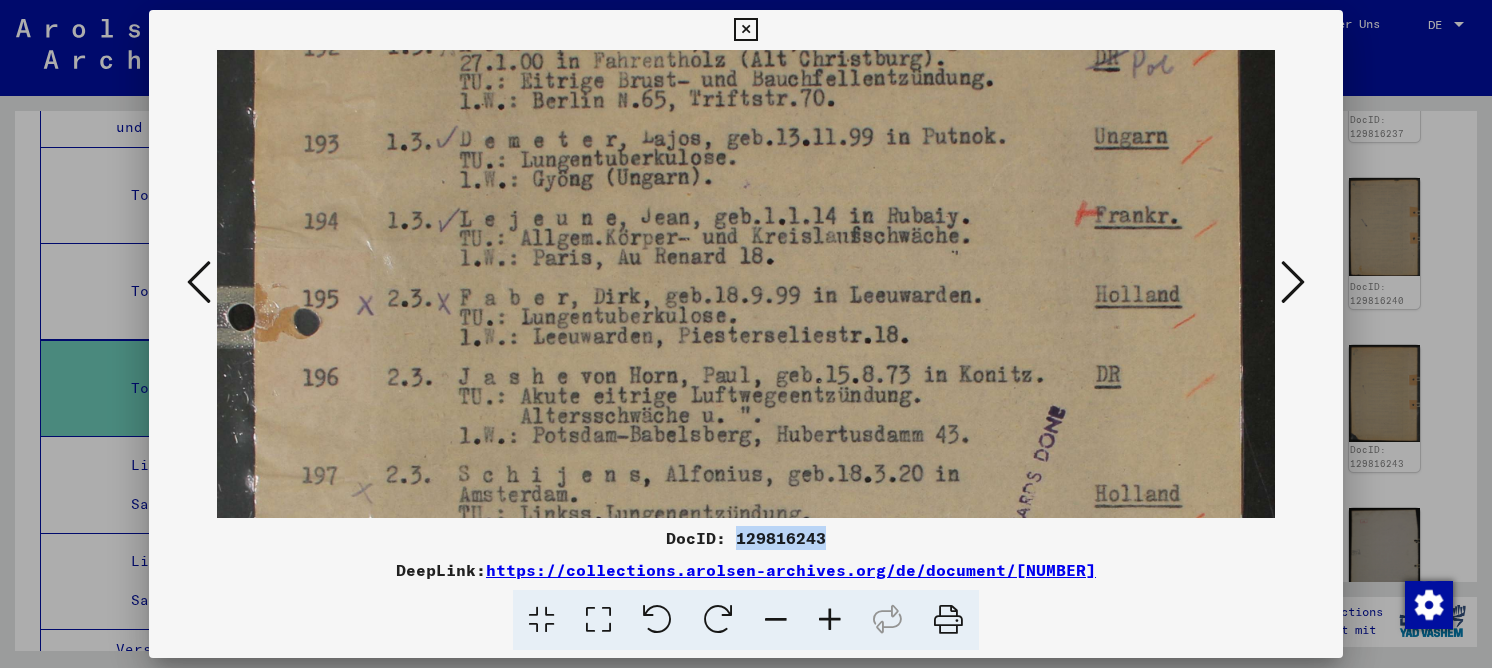 drag, startPoint x: 605, startPoint y: 460, endPoint x: 624, endPoint y: 305, distance: 156.16017 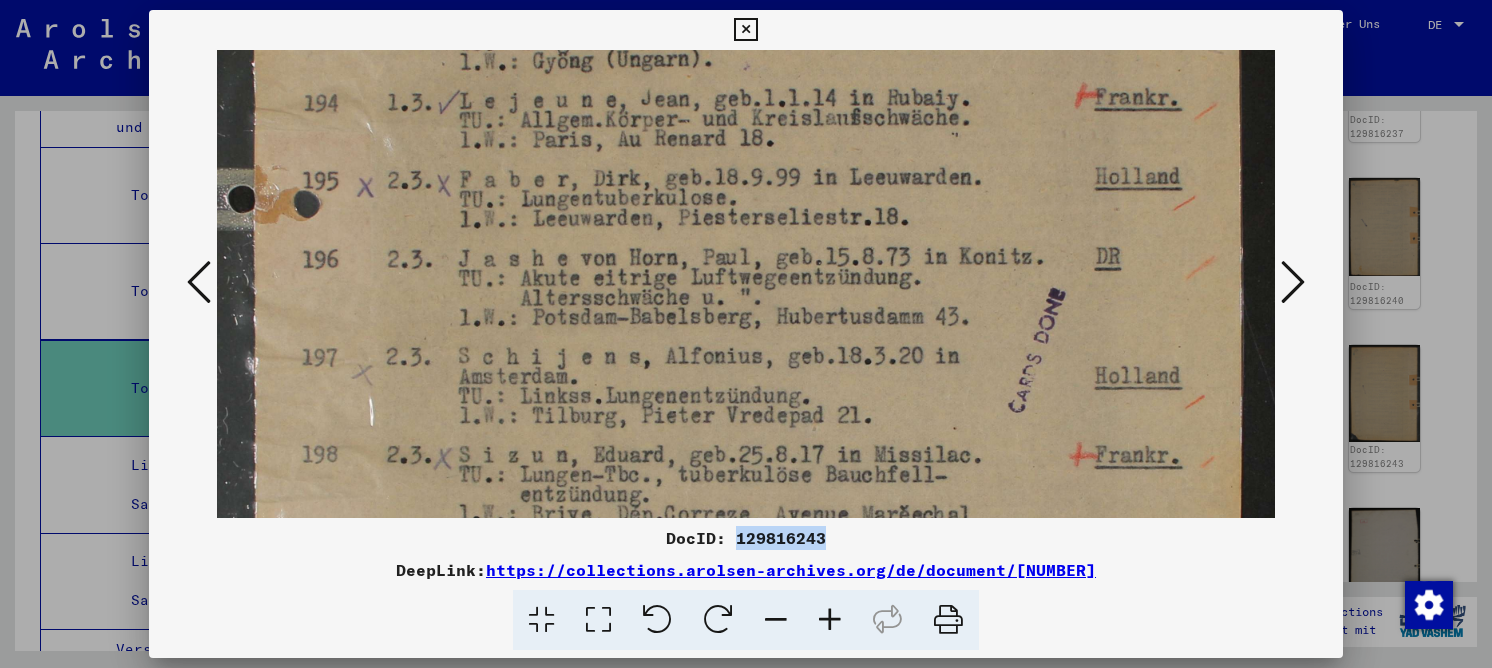 scroll, scrollTop: 369, scrollLeft: 0, axis: vertical 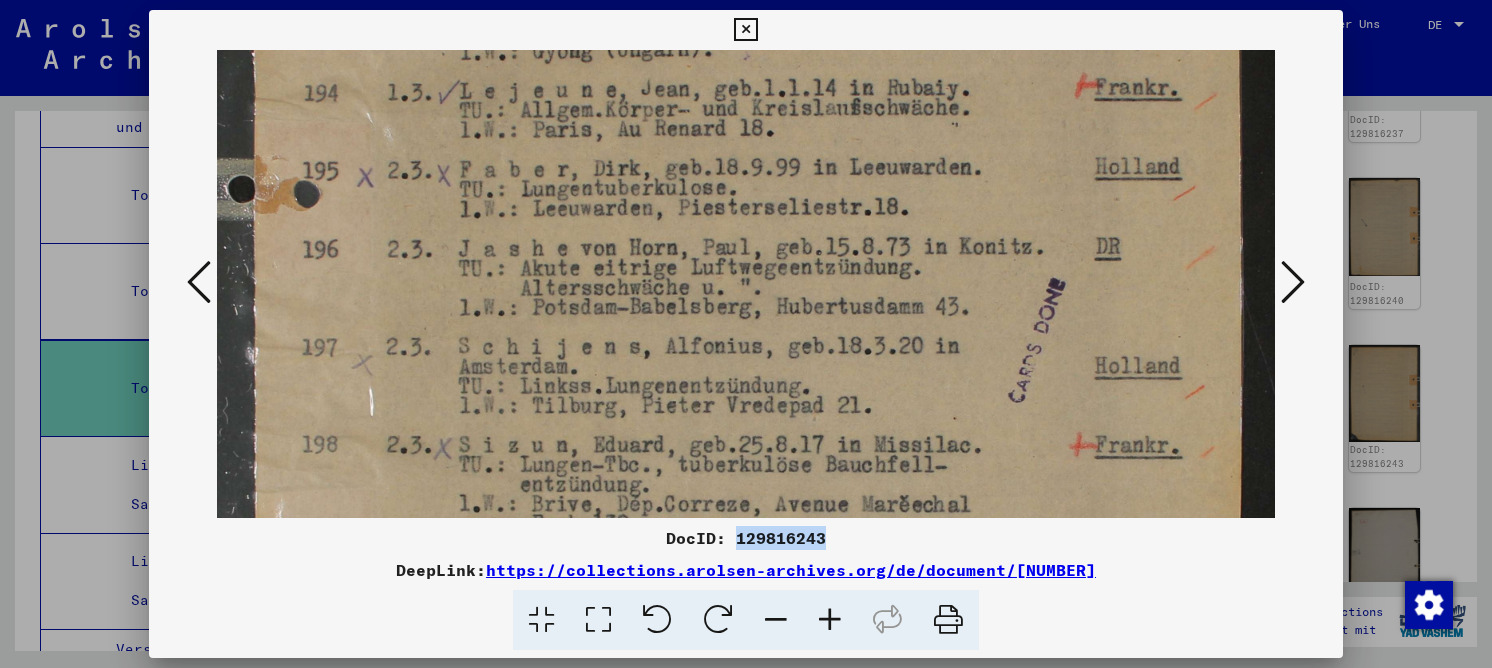 drag, startPoint x: 625, startPoint y: 348, endPoint x: 616, endPoint y: 220, distance: 128.31601 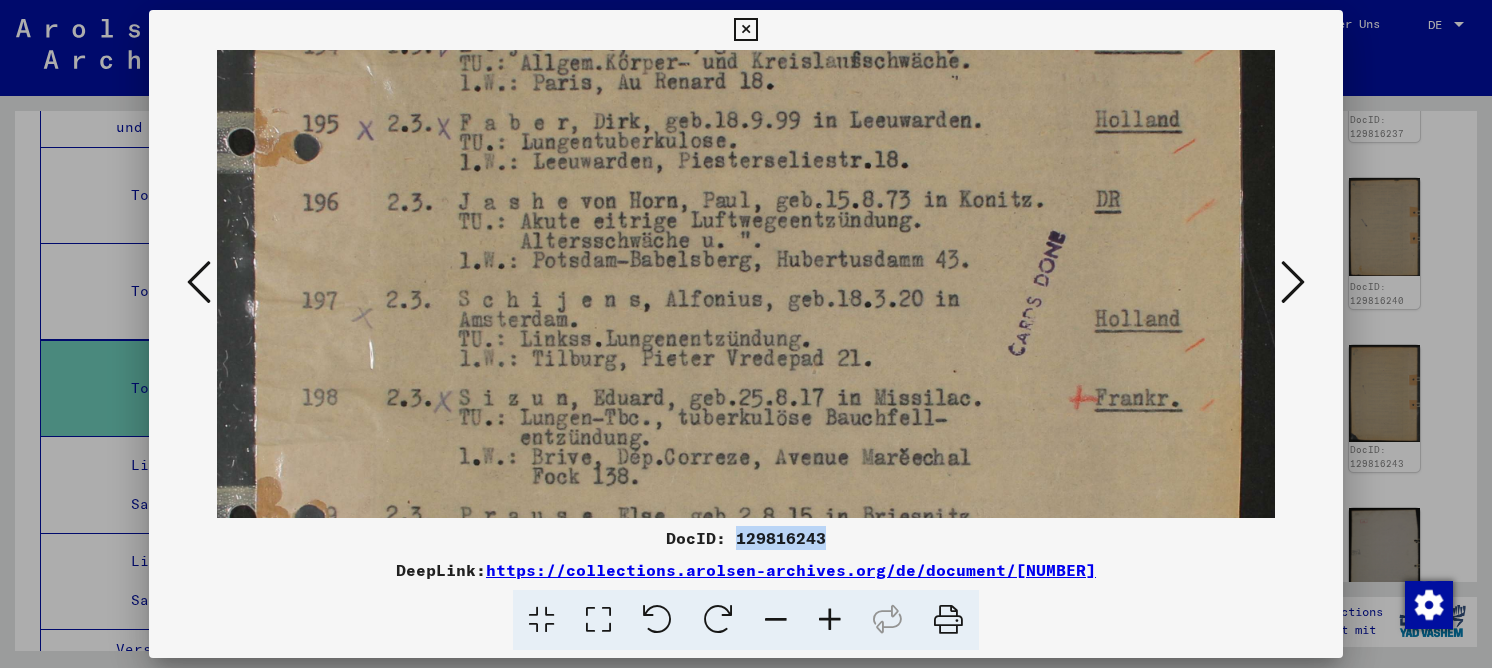 scroll, scrollTop: 424, scrollLeft: 0, axis: vertical 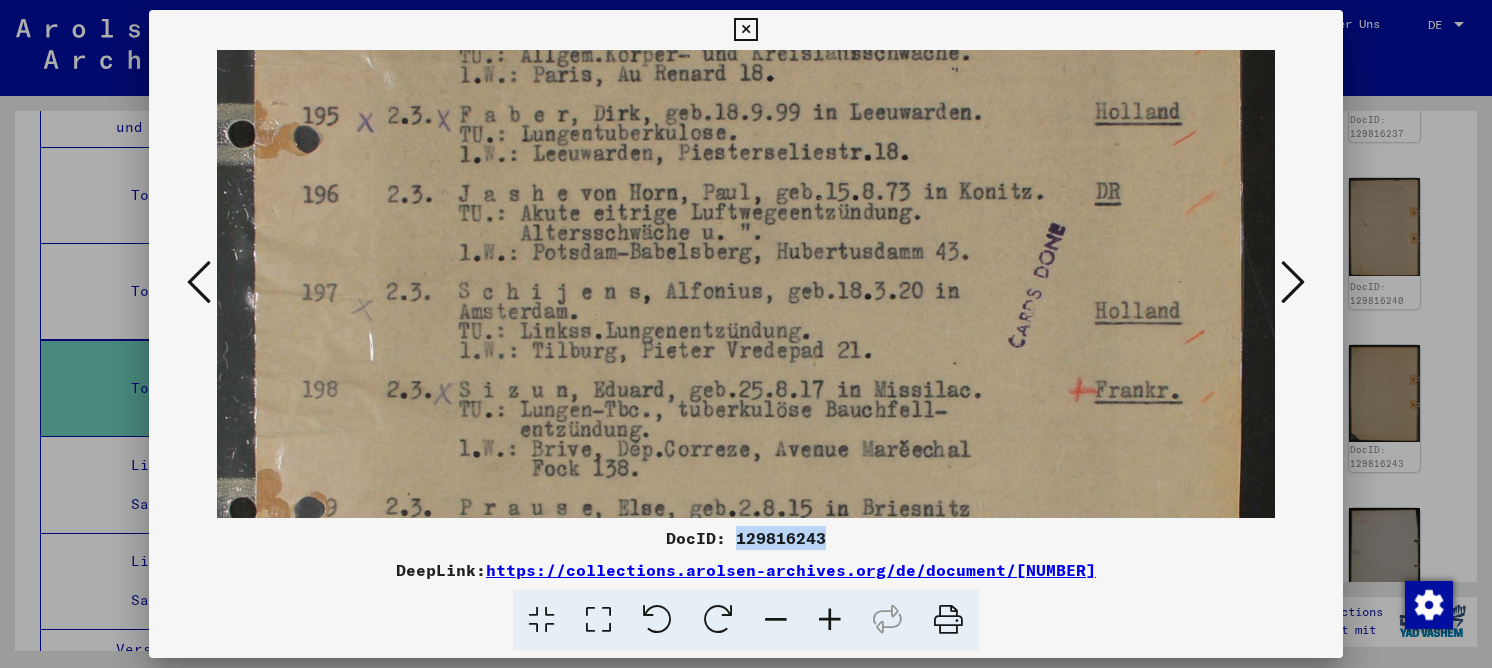 drag, startPoint x: 883, startPoint y: 433, endPoint x: 859, endPoint y: 398, distance: 42.43819 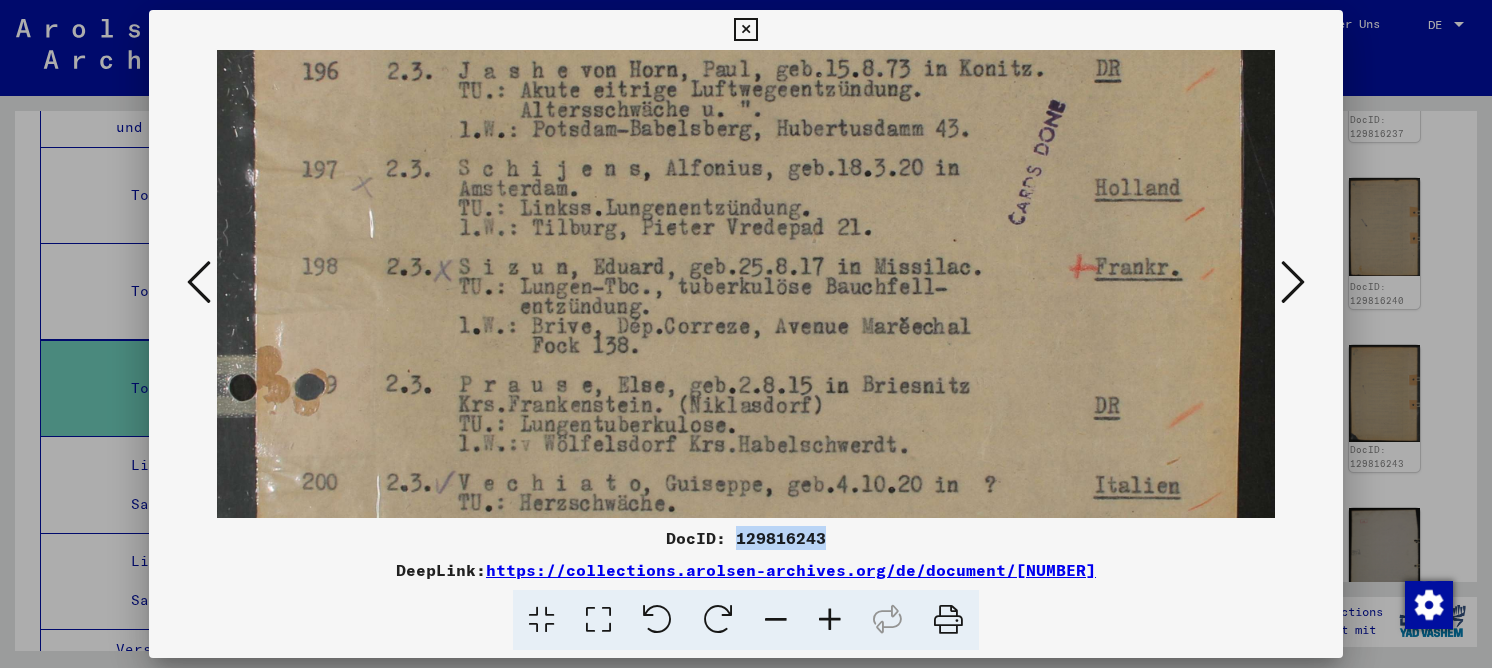 drag, startPoint x: 855, startPoint y: 404, endPoint x: 838, endPoint y: 281, distance: 124.16924 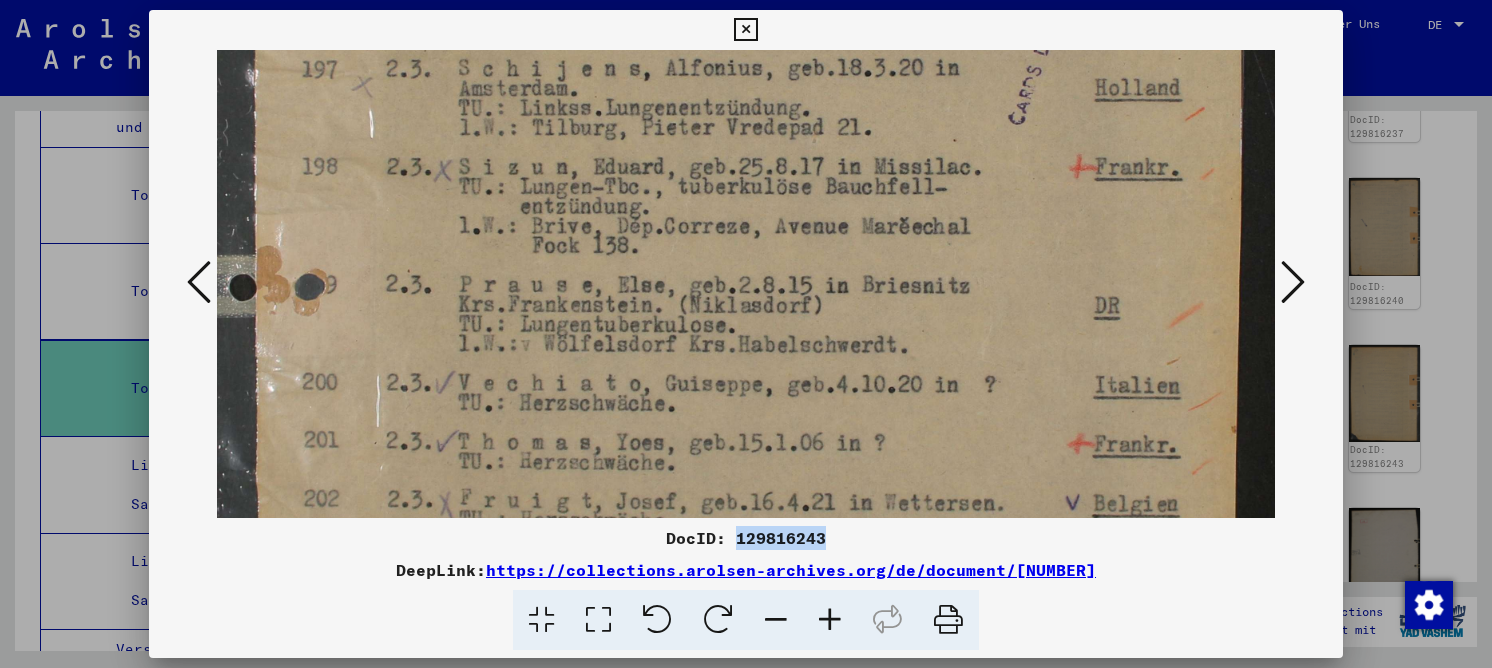 drag, startPoint x: 821, startPoint y: 401, endPoint x: 797, endPoint y: 301, distance: 102.83968 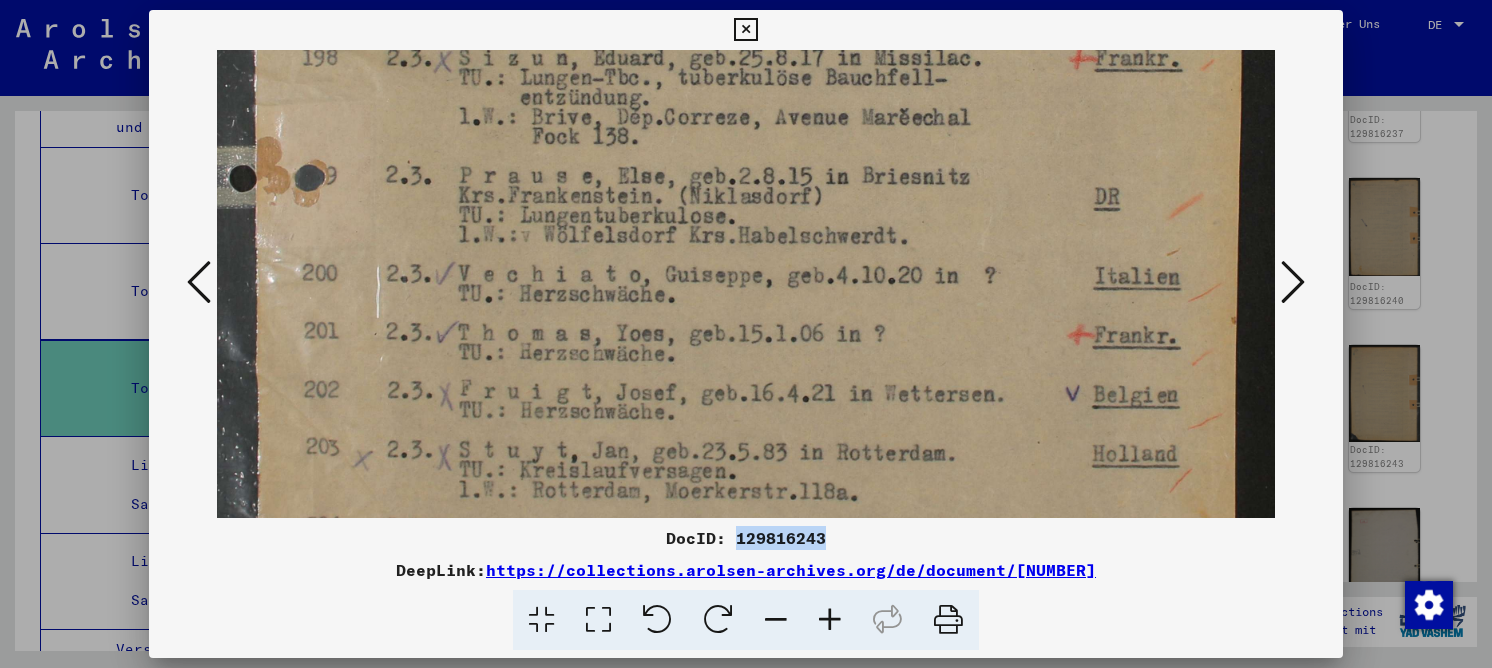 scroll, scrollTop: 762, scrollLeft: 0, axis: vertical 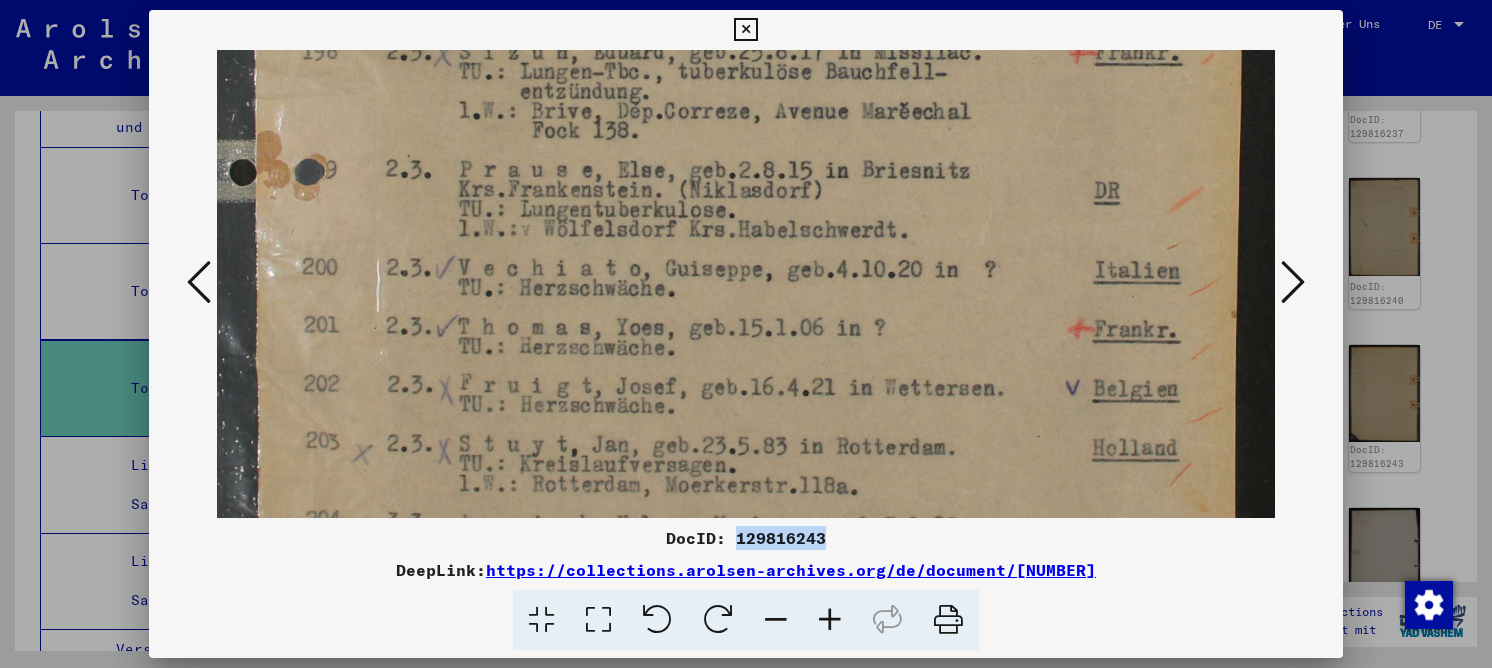 drag, startPoint x: 788, startPoint y: 361, endPoint x: 771, endPoint y: 305, distance: 58.5235 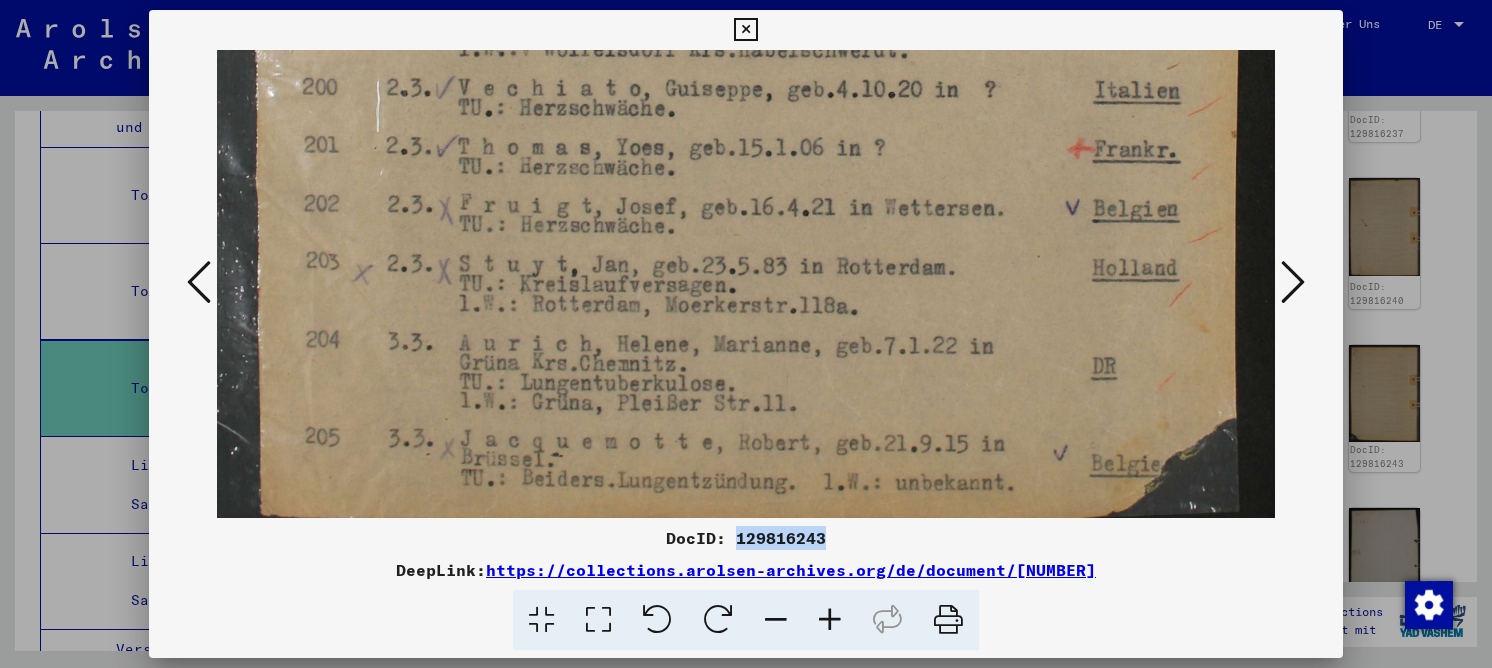 scroll, scrollTop: 971, scrollLeft: 0, axis: vertical 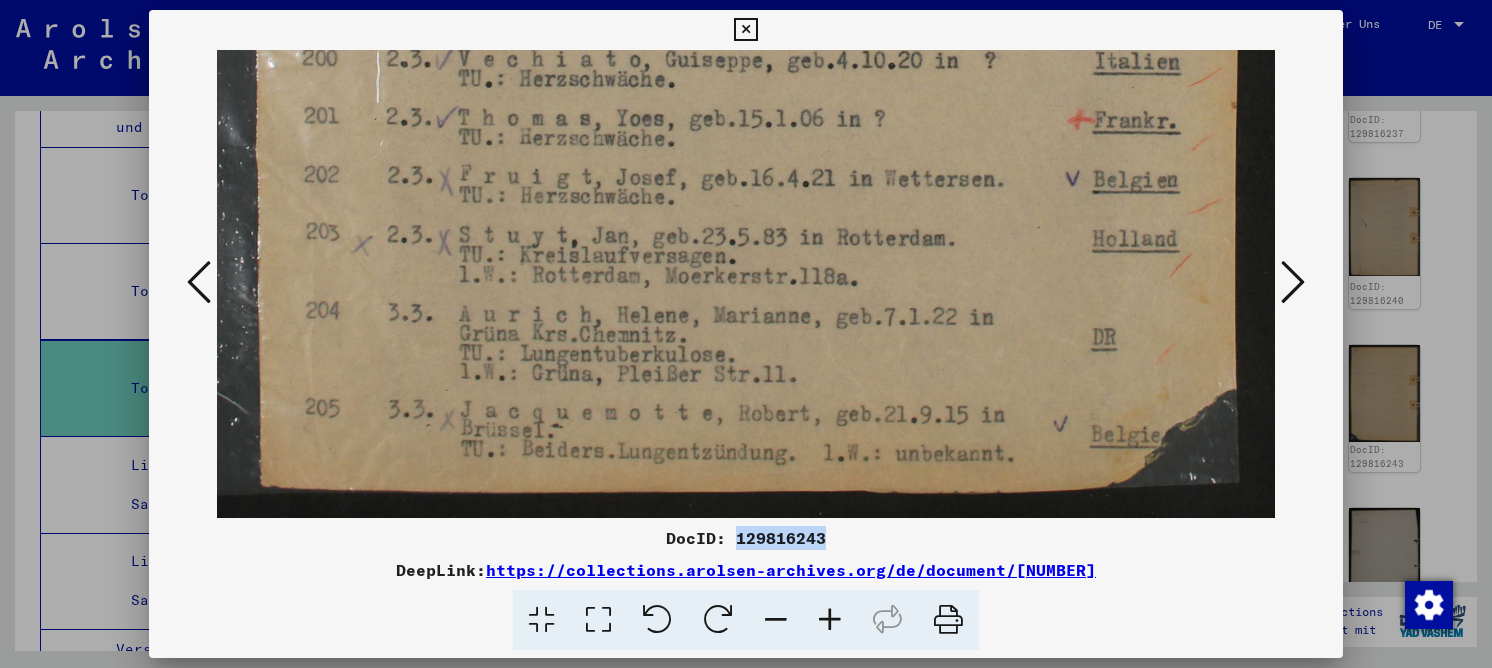 drag, startPoint x: 935, startPoint y: 288, endPoint x: 917, endPoint y: 183, distance: 106.531685 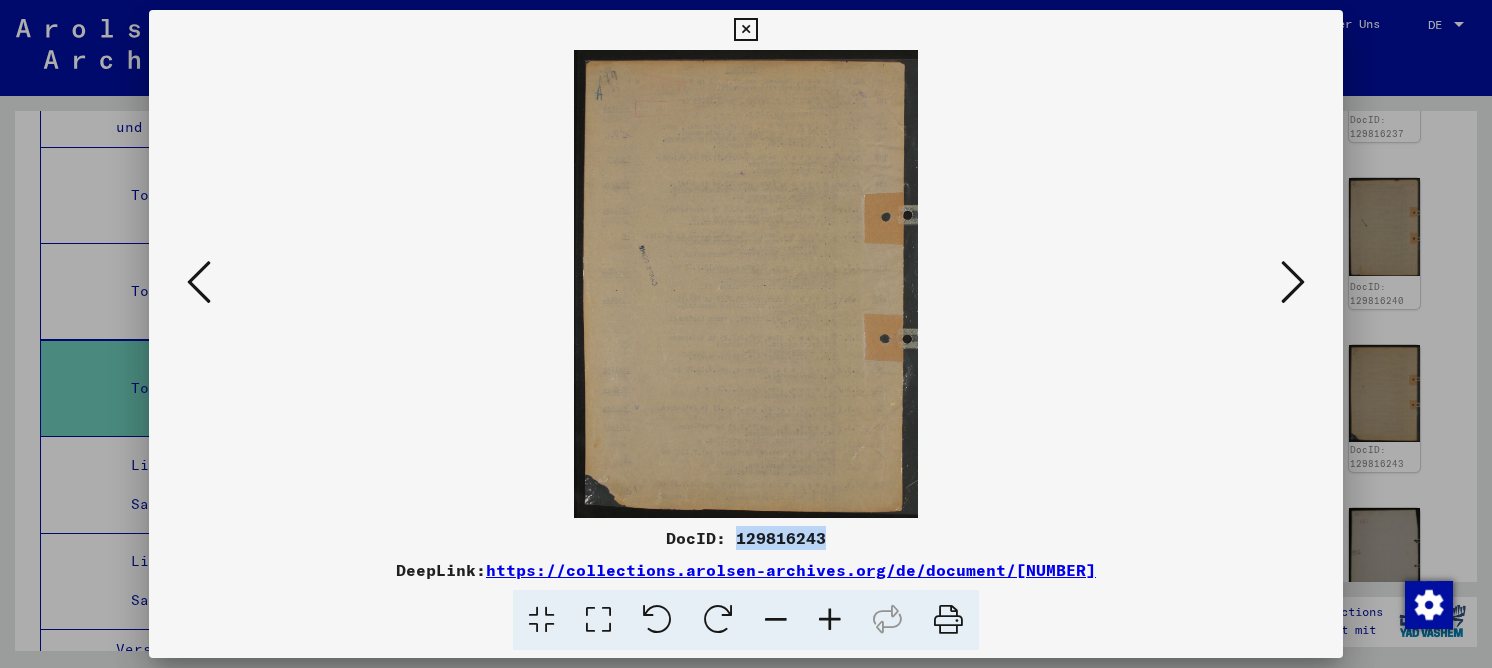 click at bounding box center [1293, 282] 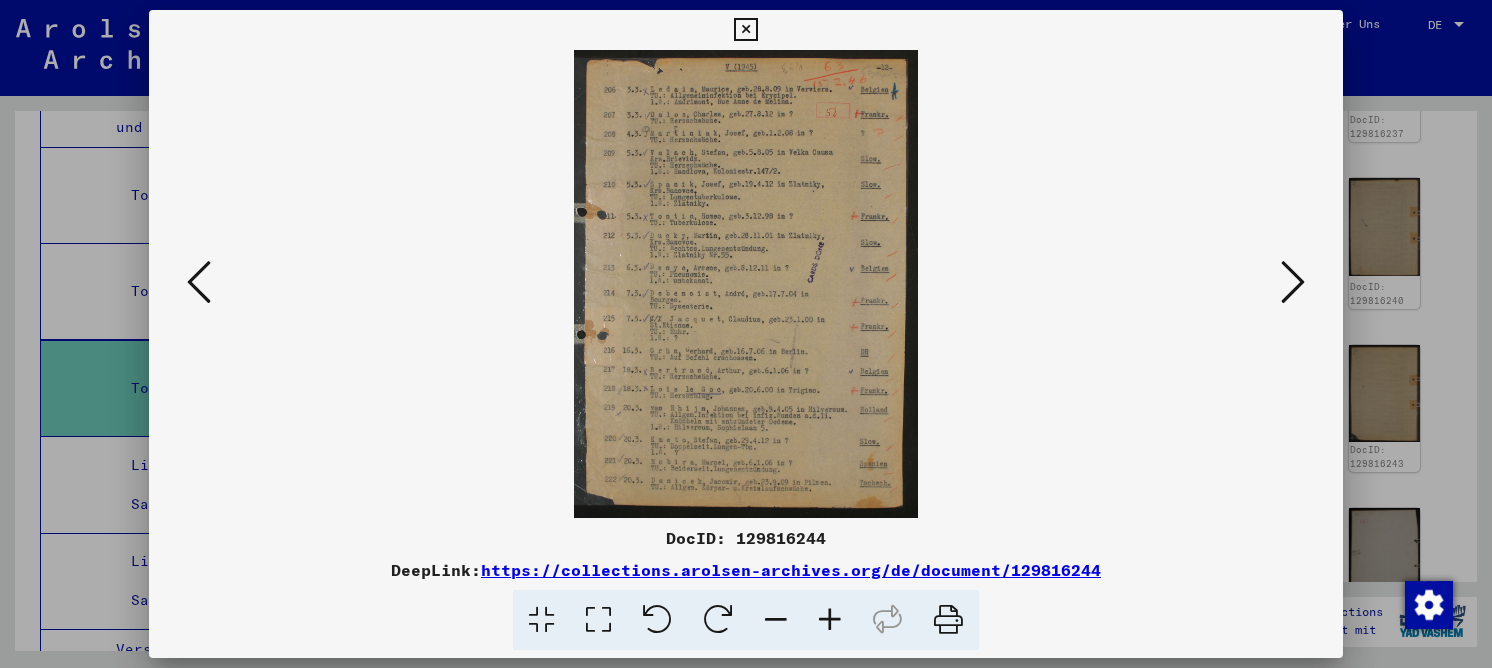 click at bounding box center (598, 620) 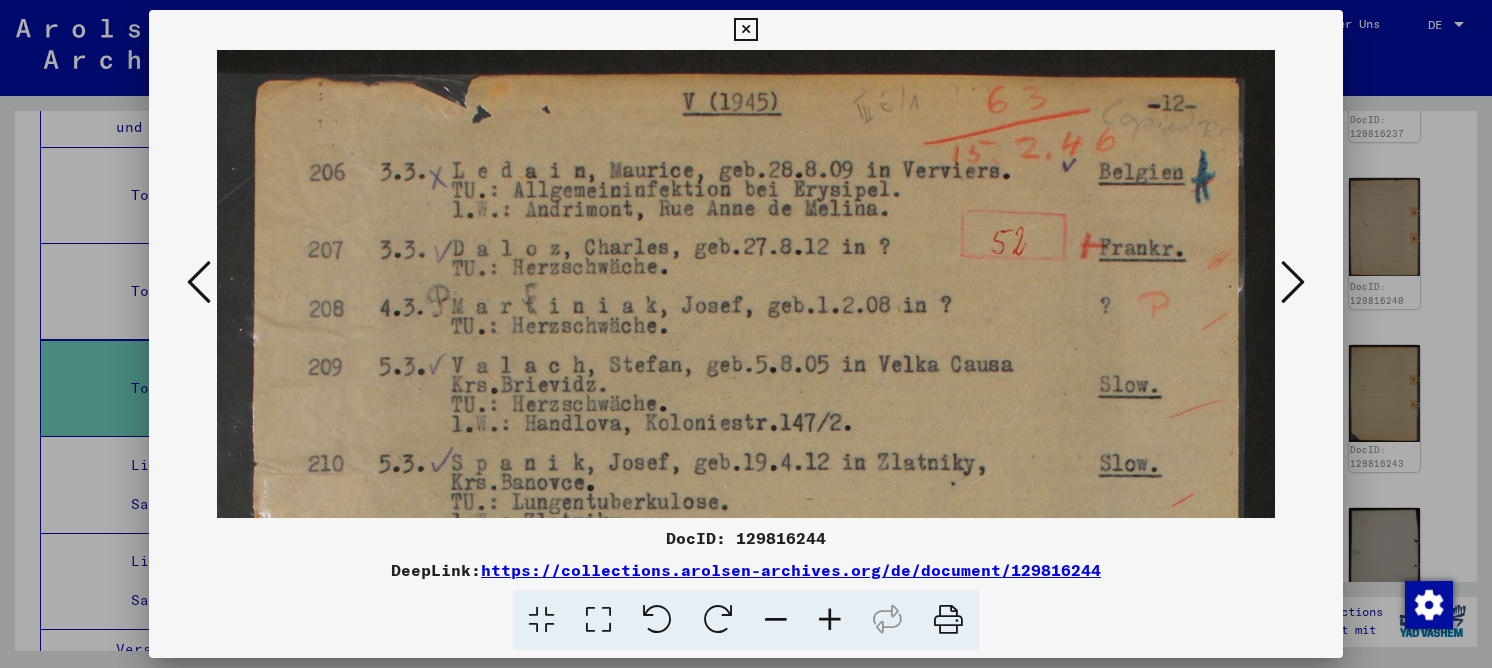 click on "DocID: 129816244" at bounding box center [746, 538] 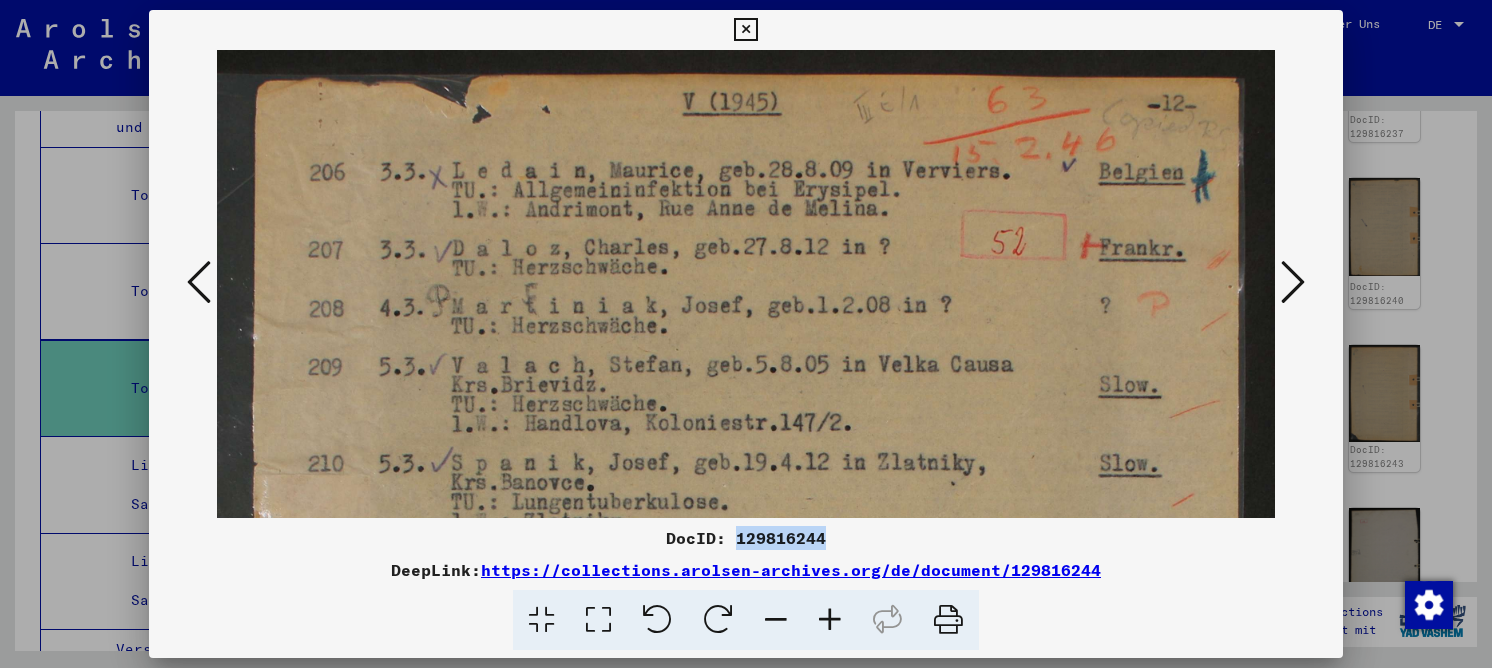 click on "DocID: 129816244" at bounding box center [746, 538] 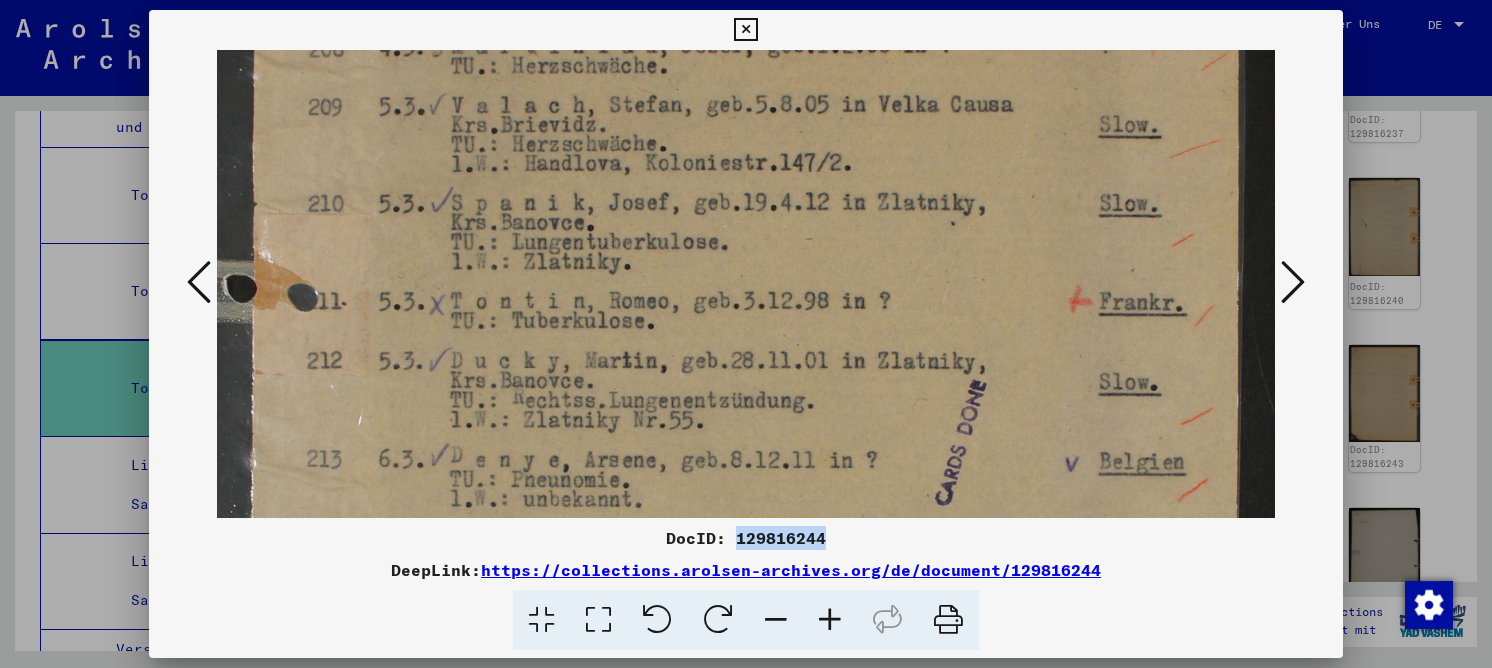 scroll, scrollTop: 269, scrollLeft: 0, axis: vertical 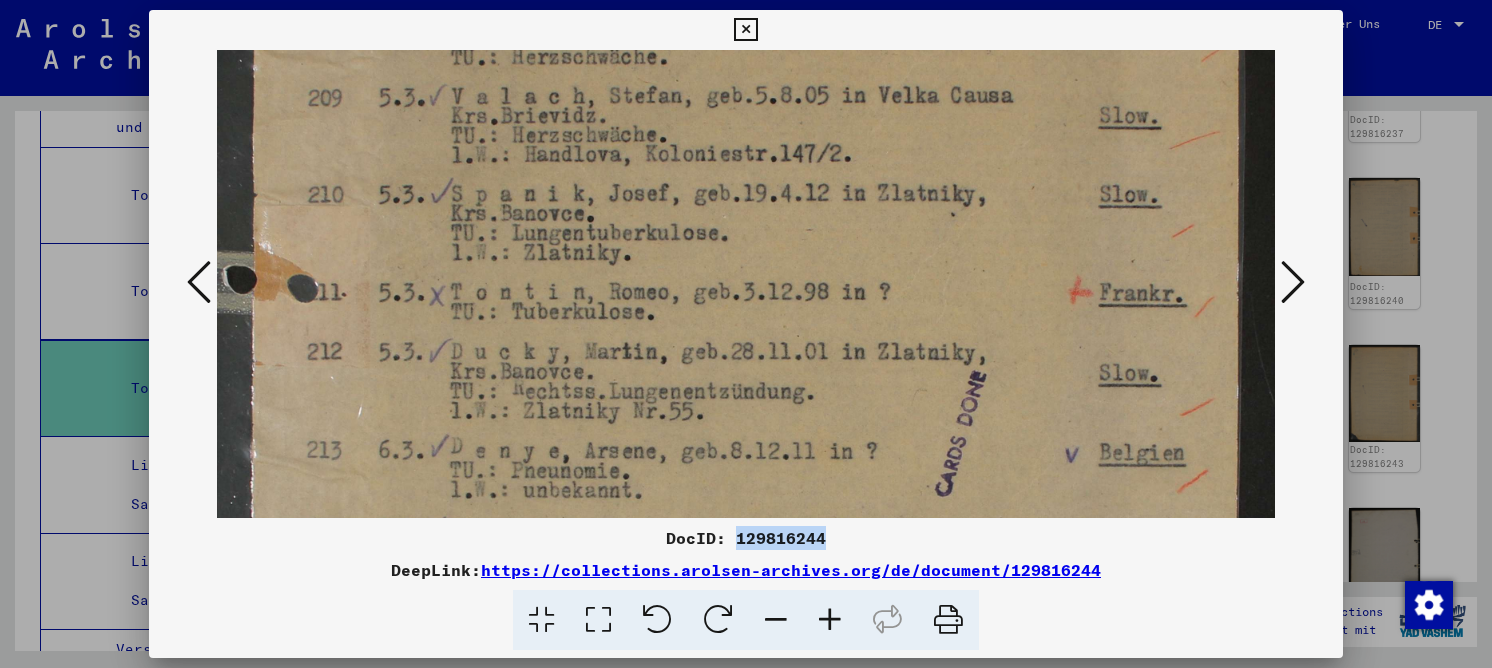 drag, startPoint x: 882, startPoint y: 309, endPoint x: 832, endPoint y: 178, distance: 140.21768 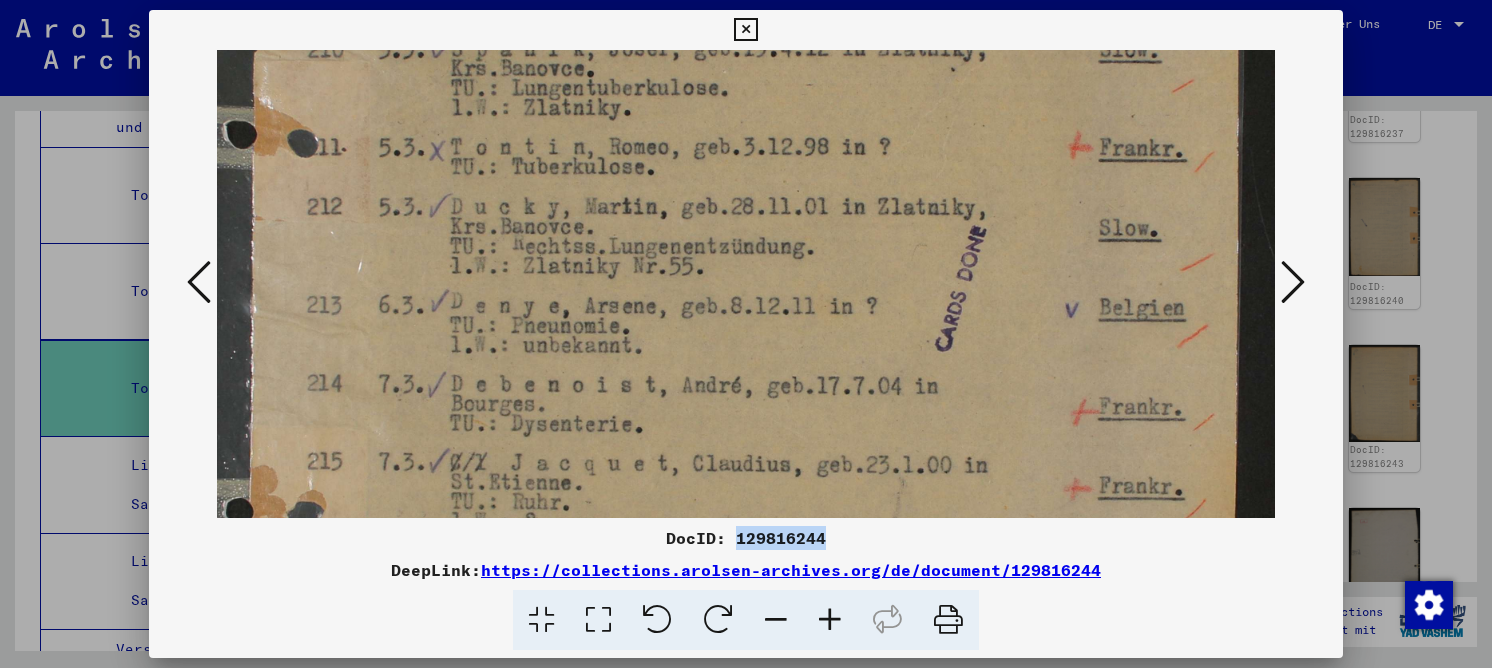 scroll, scrollTop: 442, scrollLeft: 0, axis: vertical 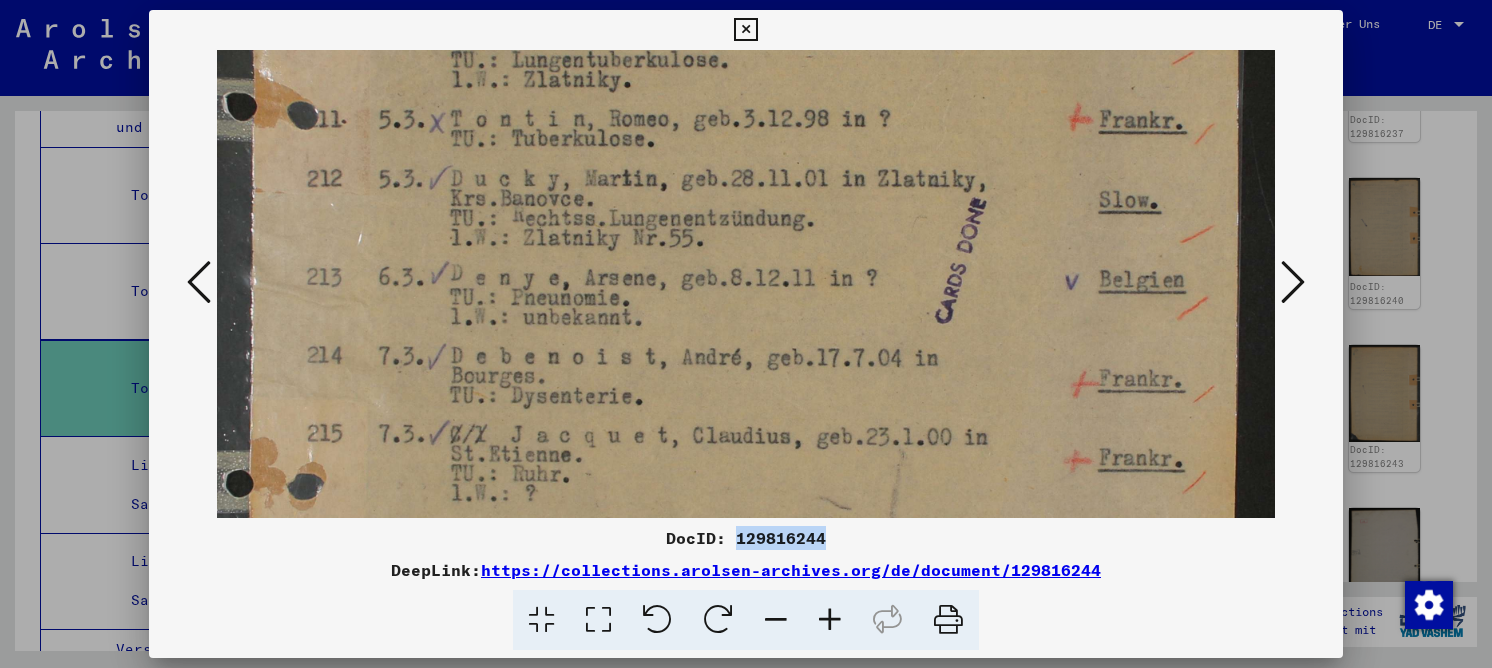 drag, startPoint x: 855, startPoint y: 397, endPoint x: 838, endPoint y: 237, distance: 160.90059 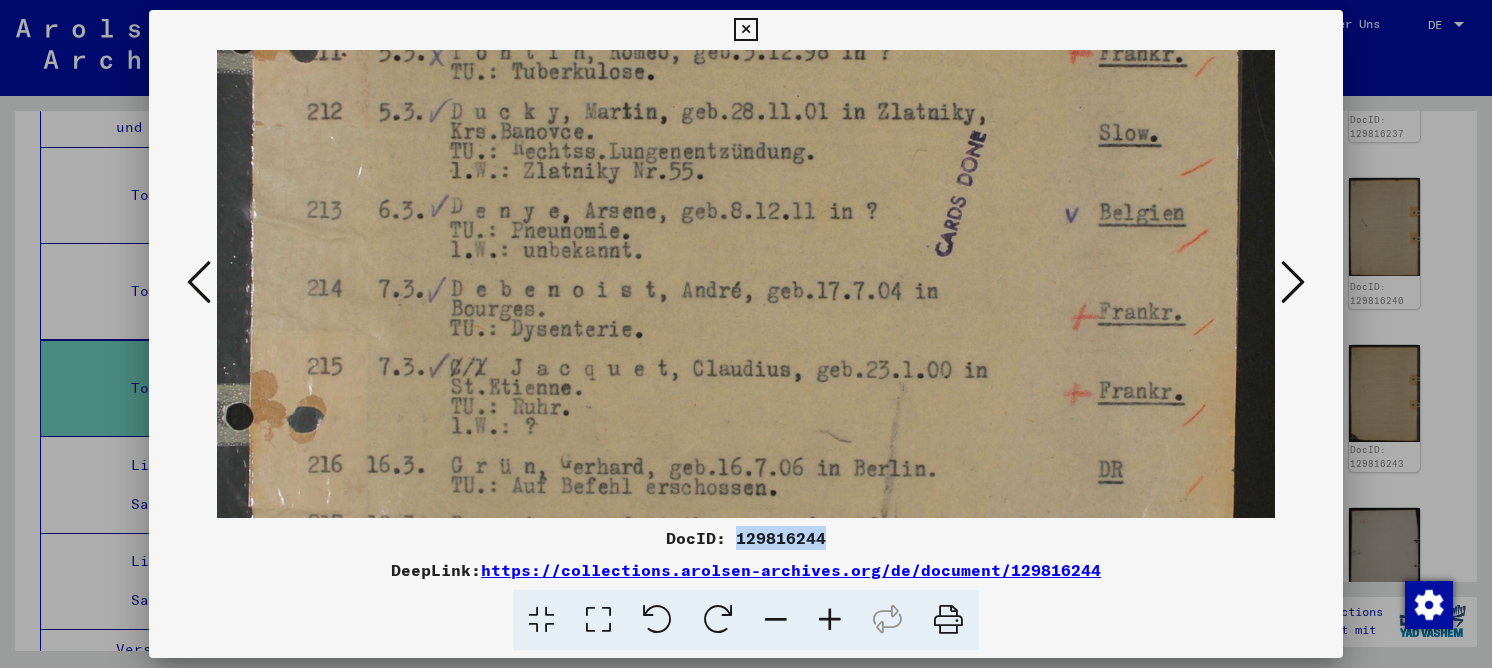 scroll, scrollTop: 598, scrollLeft: 0, axis: vertical 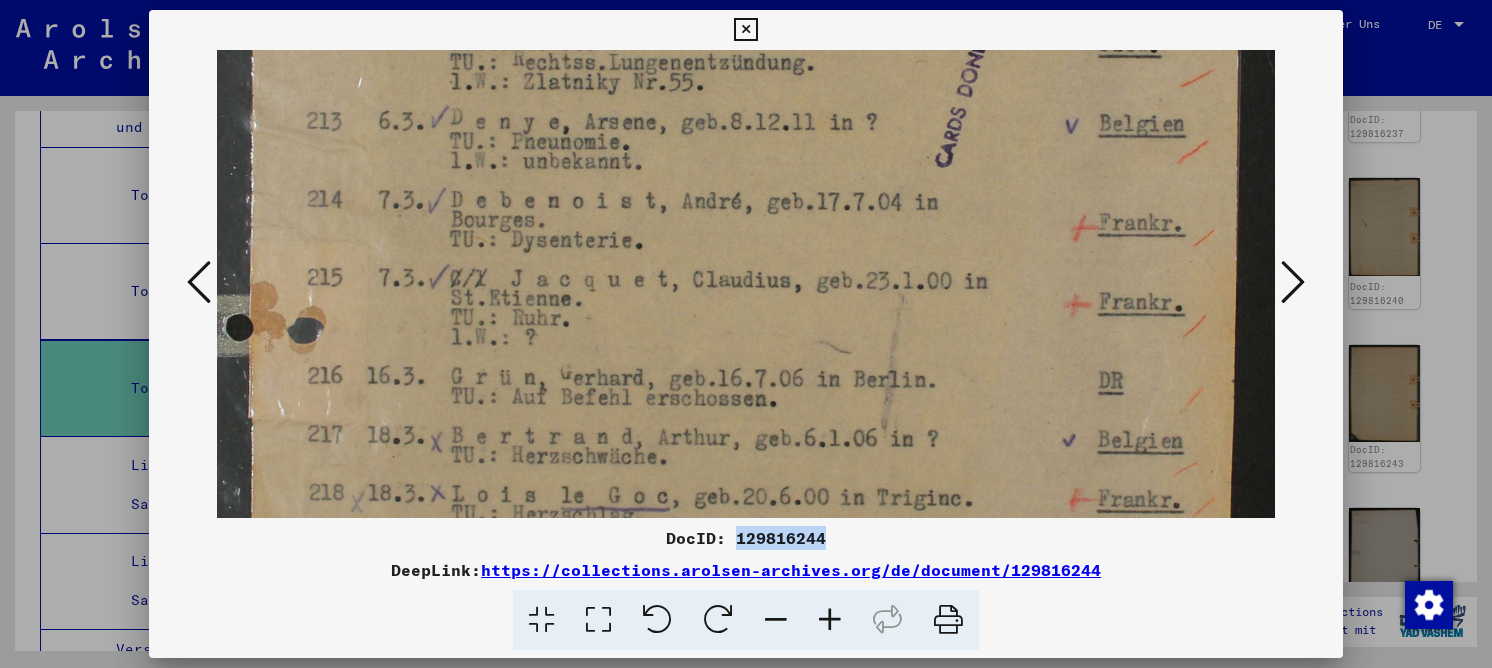 drag, startPoint x: 815, startPoint y: 359, endPoint x: 791, endPoint y: 203, distance: 157.83536 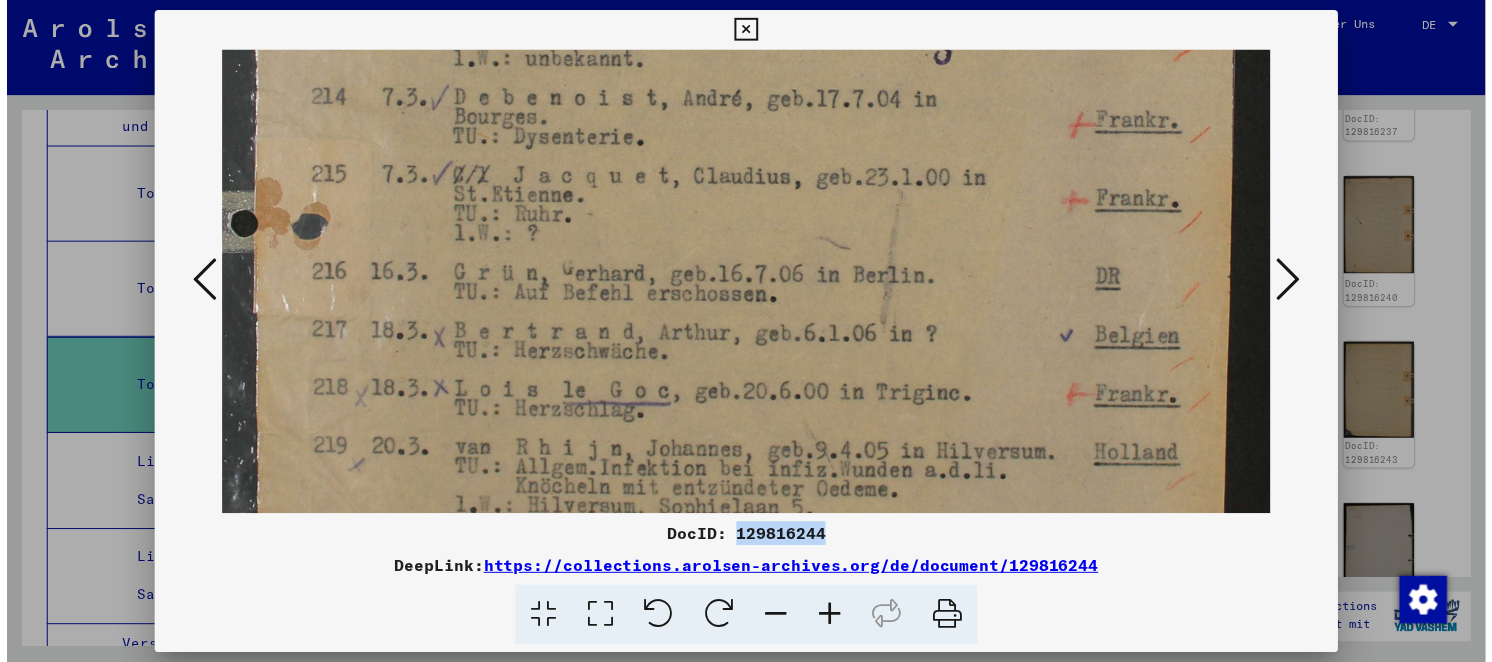 scroll, scrollTop: 722, scrollLeft: 0, axis: vertical 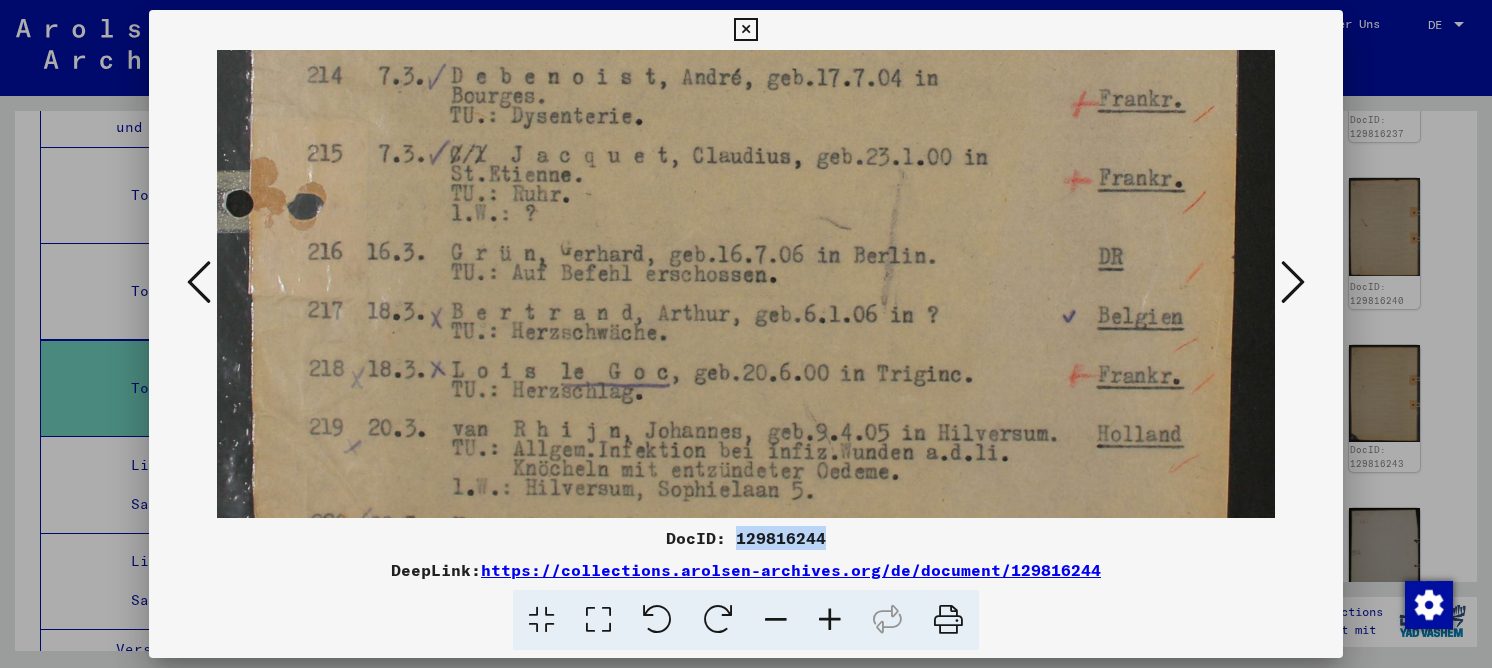 drag, startPoint x: 542, startPoint y: 395, endPoint x: 510, endPoint y: 271, distance: 128.06248 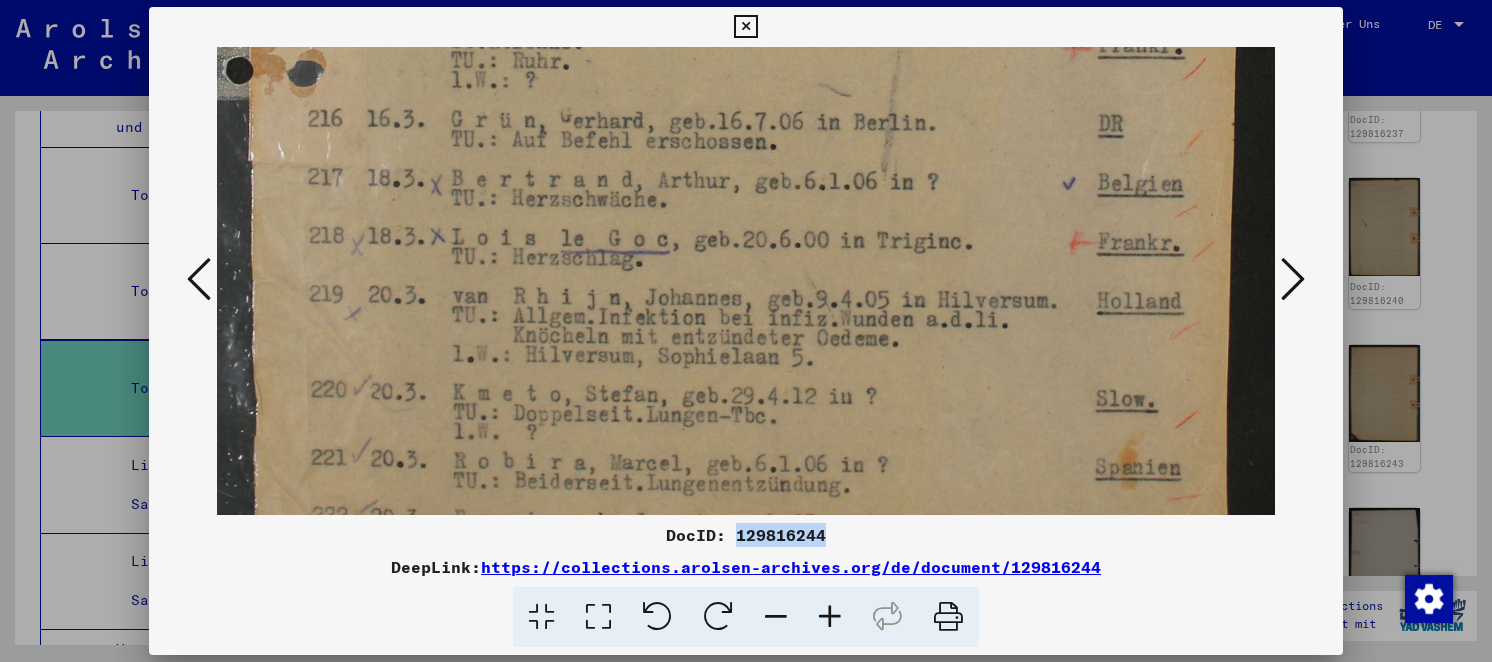 scroll, scrollTop: 932, scrollLeft: 0, axis: vertical 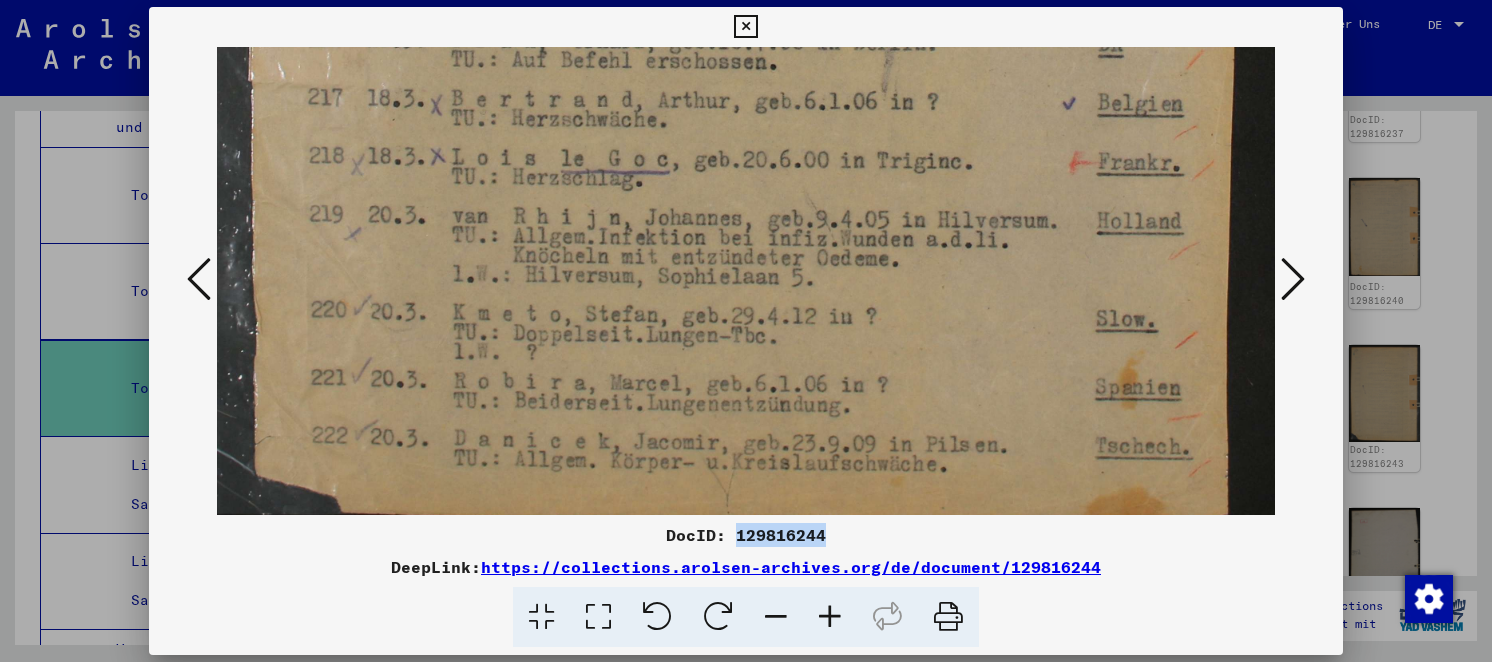 drag, startPoint x: 785, startPoint y: 423, endPoint x: 765, endPoint y: 213, distance: 210.95023 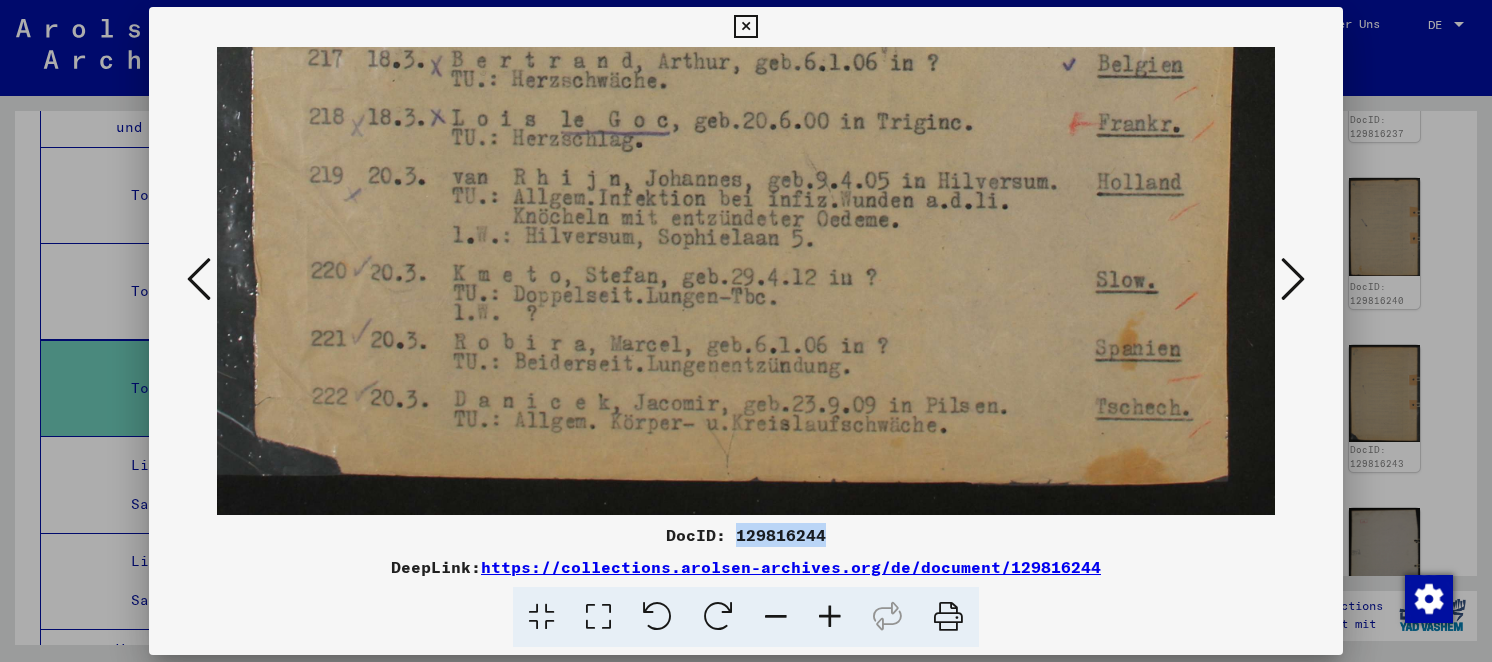 drag, startPoint x: 714, startPoint y: 297, endPoint x: 703, endPoint y: 191, distance: 106.56923 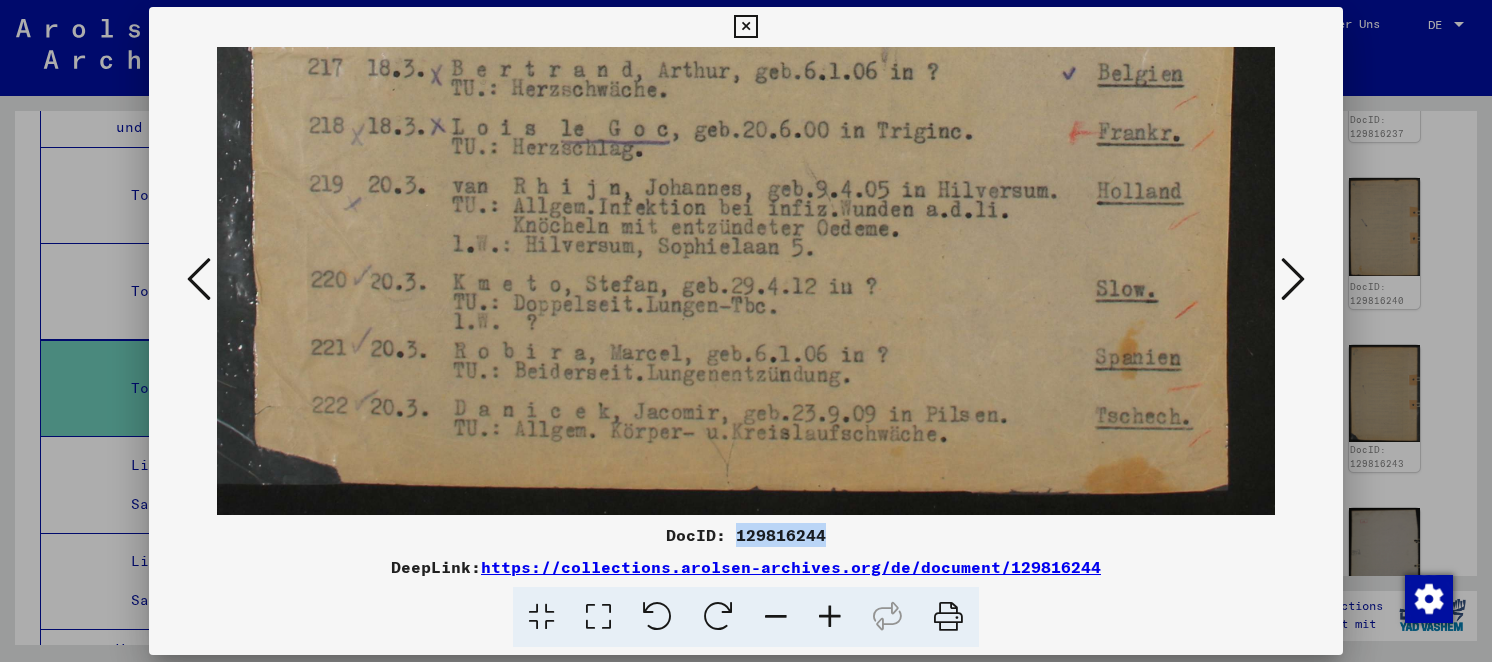 click at bounding box center [1293, 280] 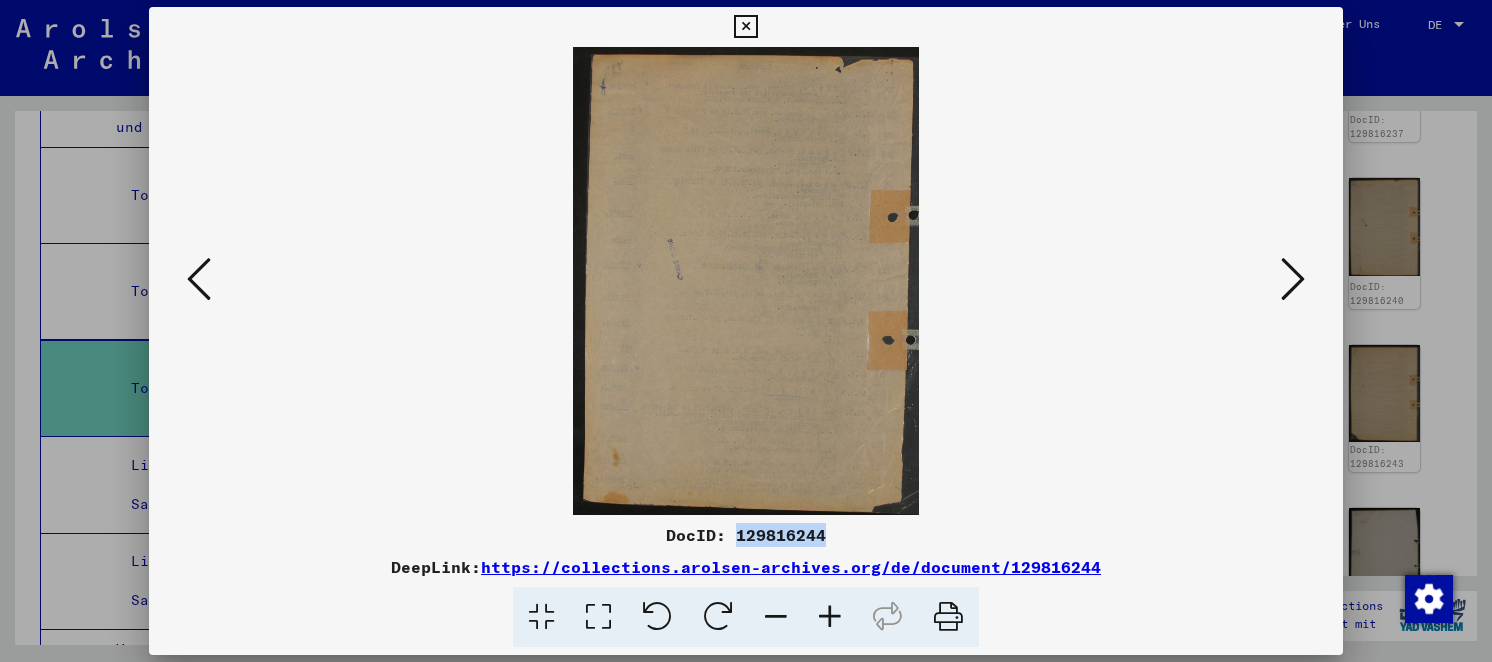 click at bounding box center [1293, 280] 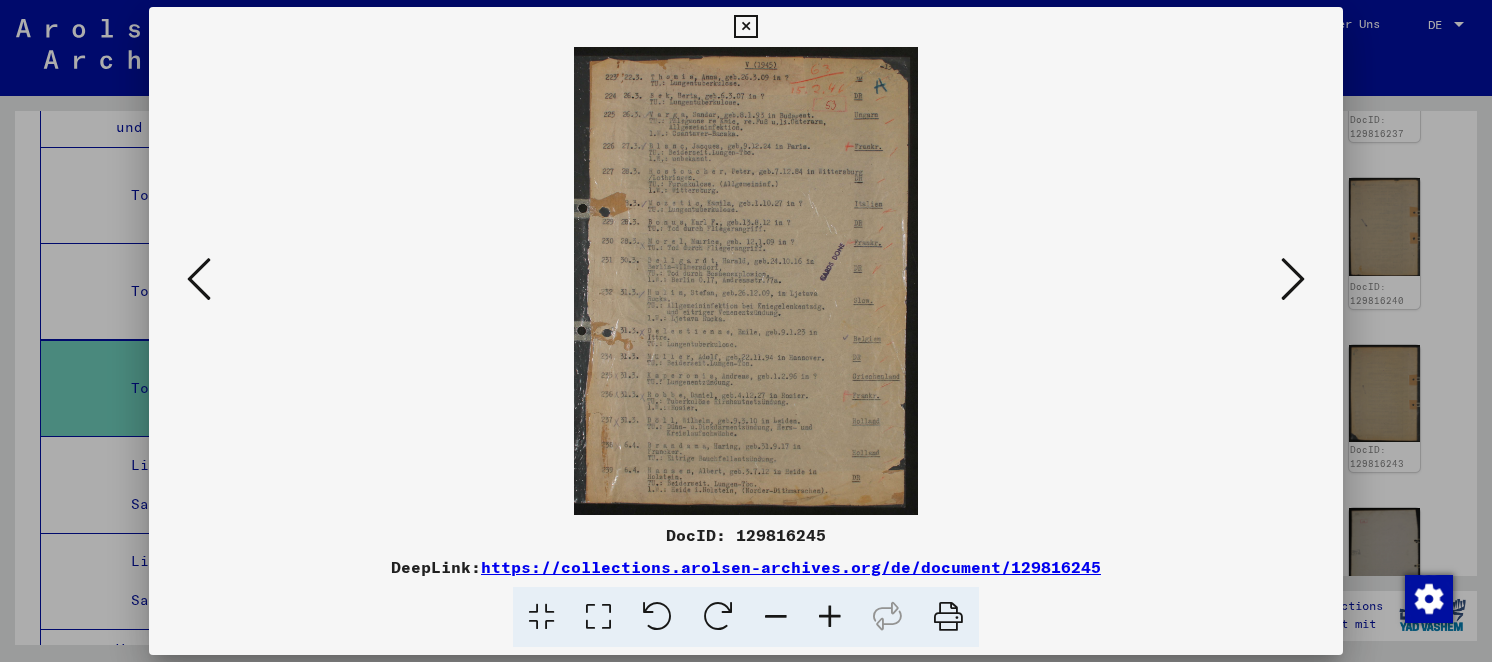 click at bounding box center (598, 617) 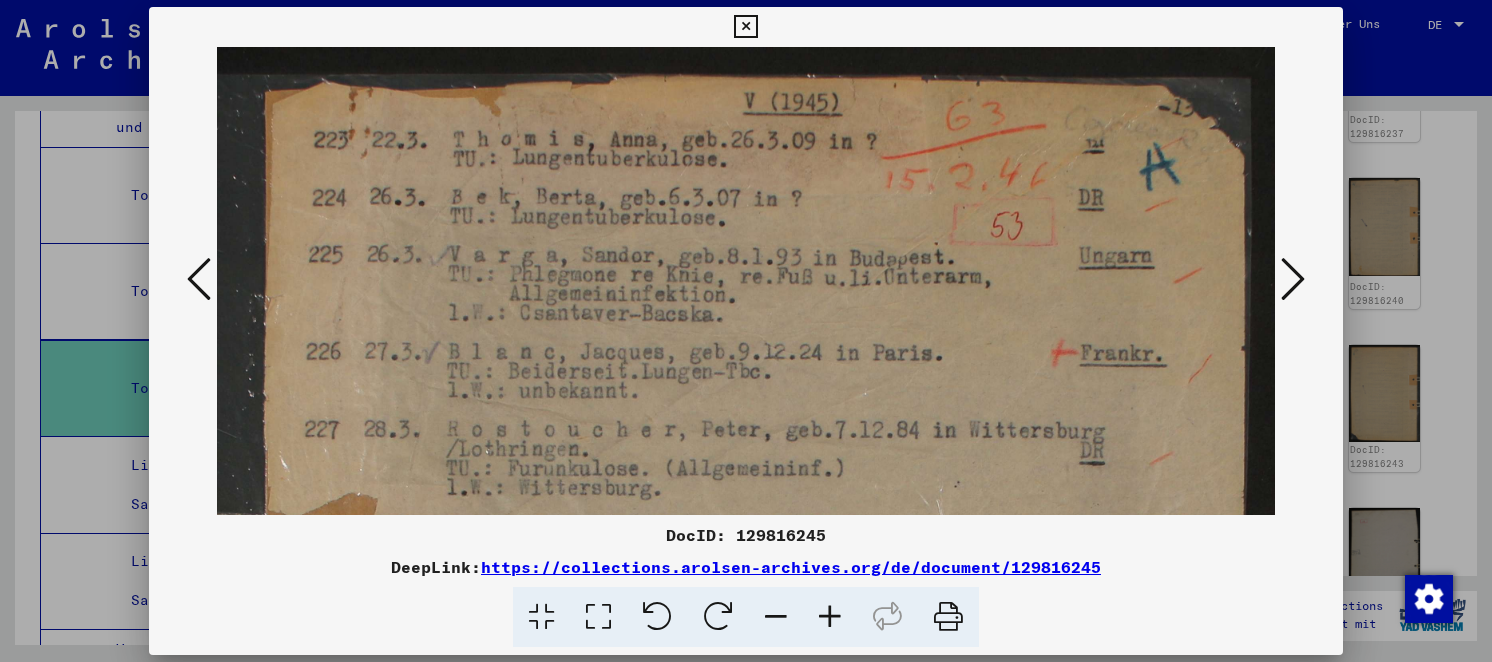 click on "DocID: 129816245" at bounding box center [746, 535] 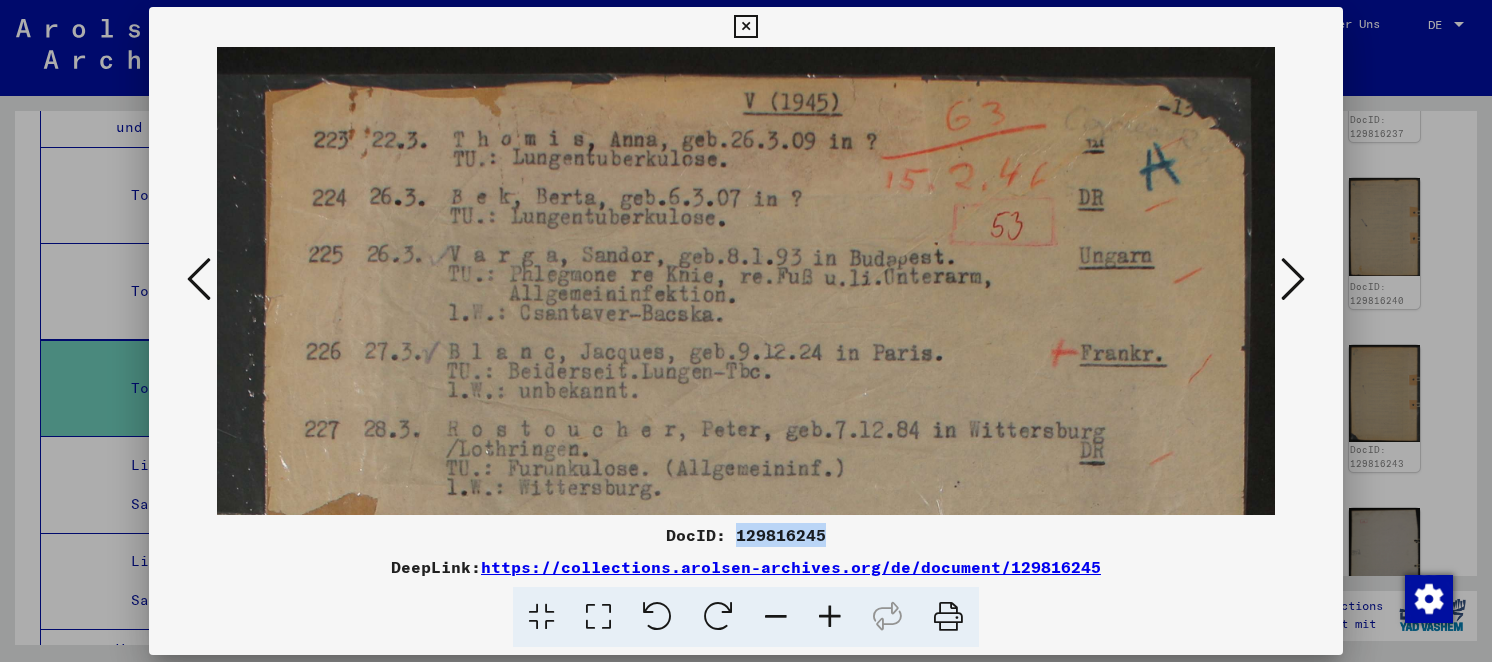 click on "DocID: 129816245" at bounding box center (746, 535) 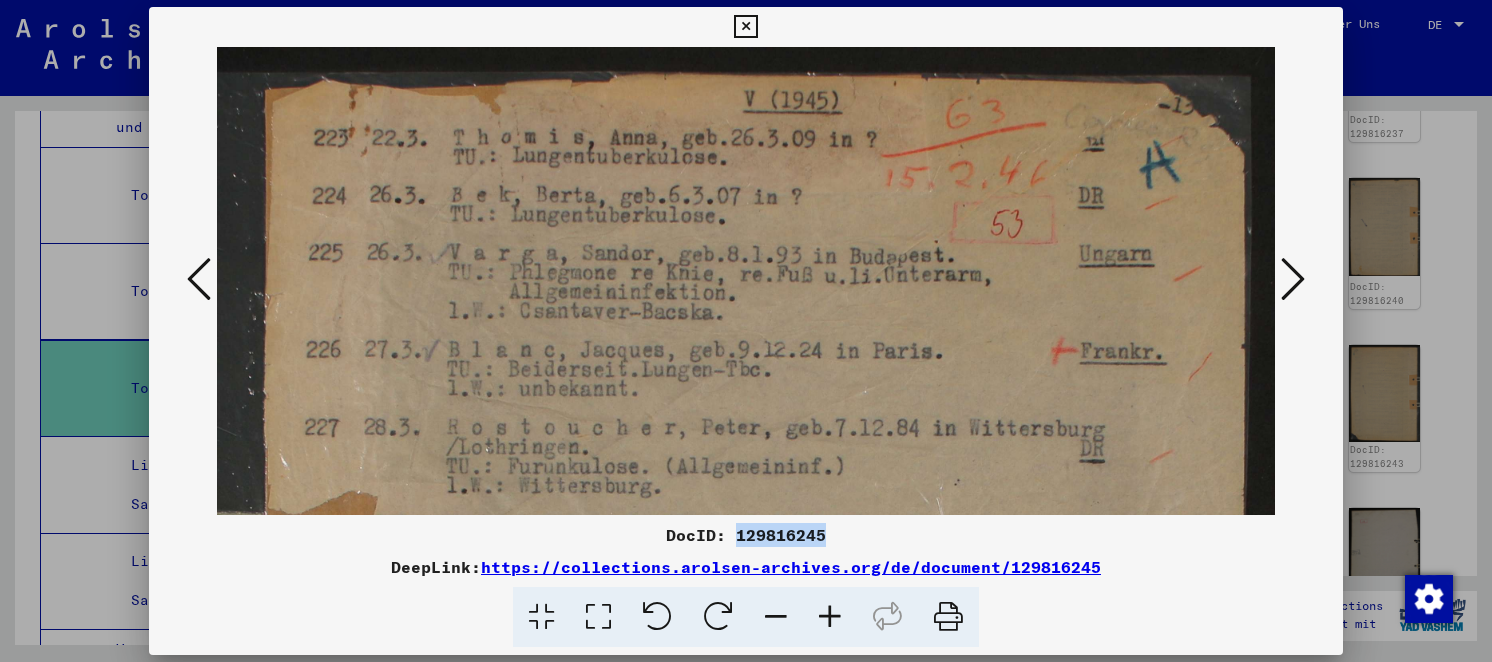 click at bounding box center (746, 764) 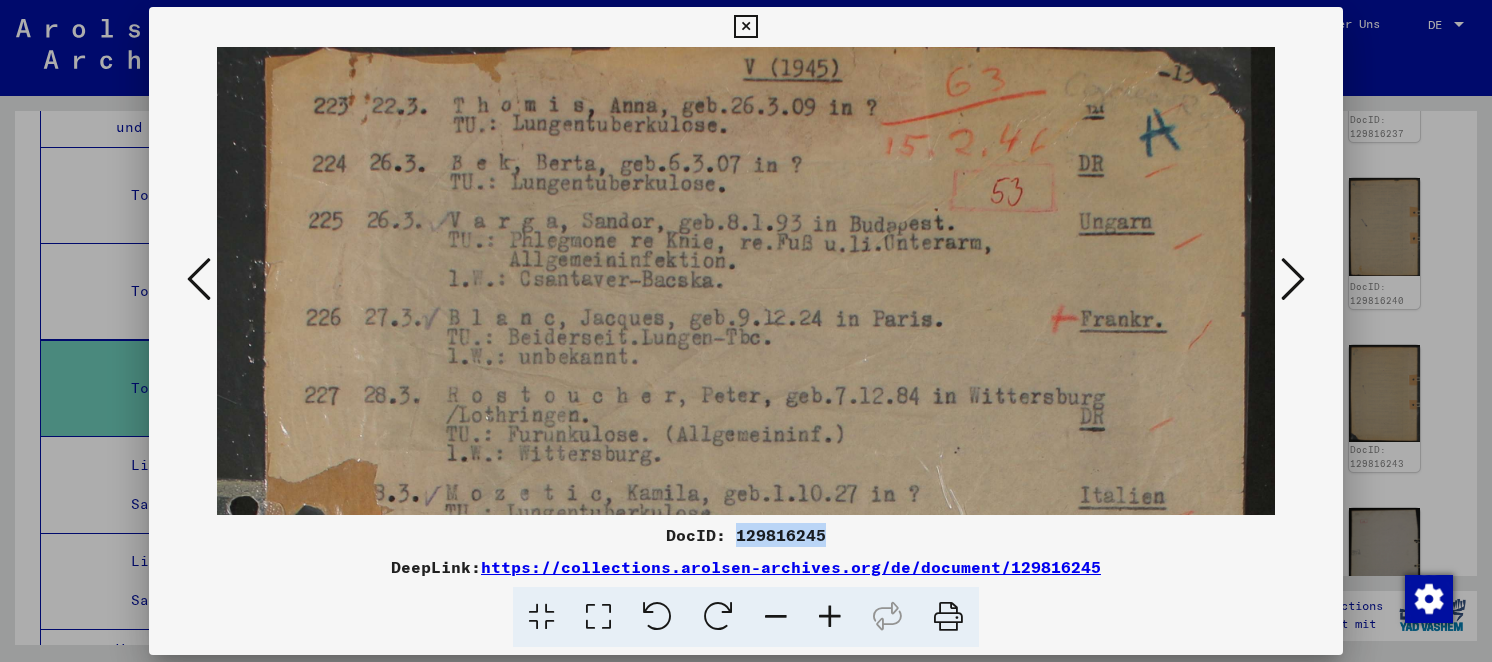drag, startPoint x: 767, startPoint y: 341, endPoint x: 762, endPoint y: 309, distance: 32.38827 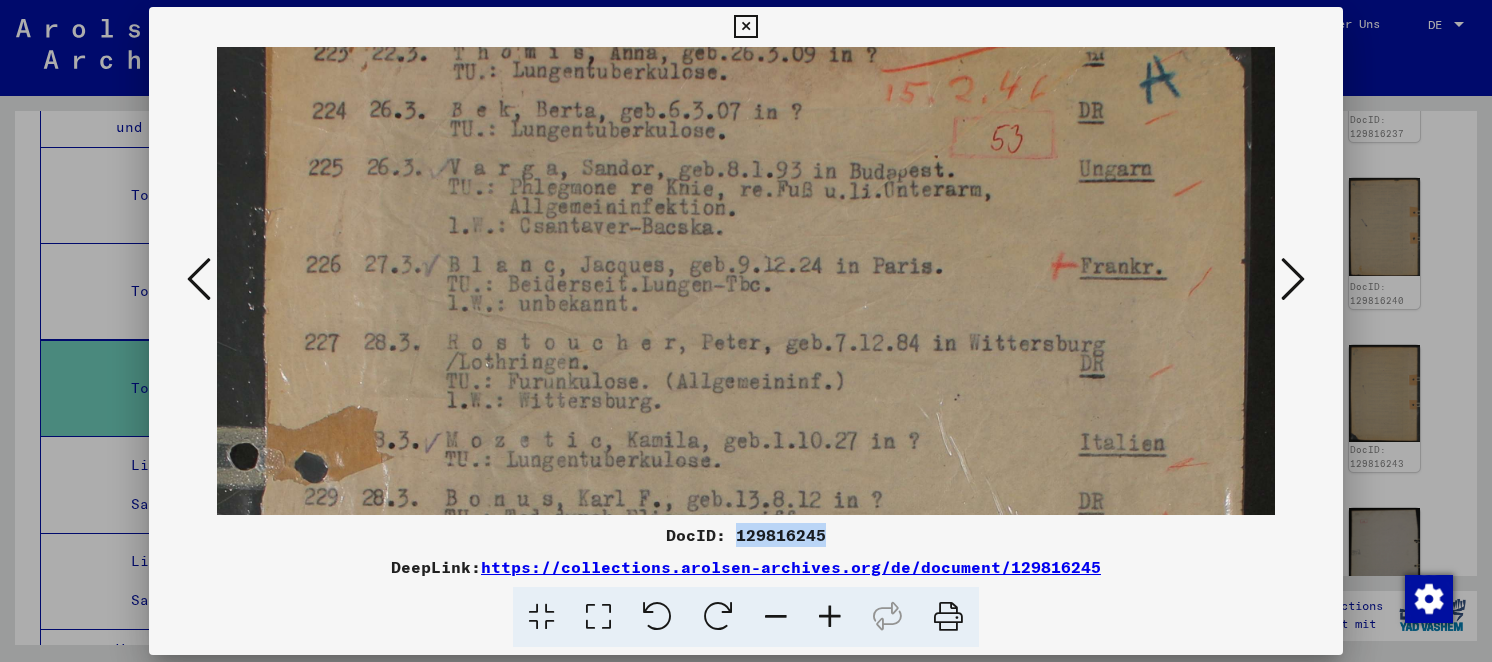 scroll, scrollTop: 110, scrollLeft: 0, axis: vertical 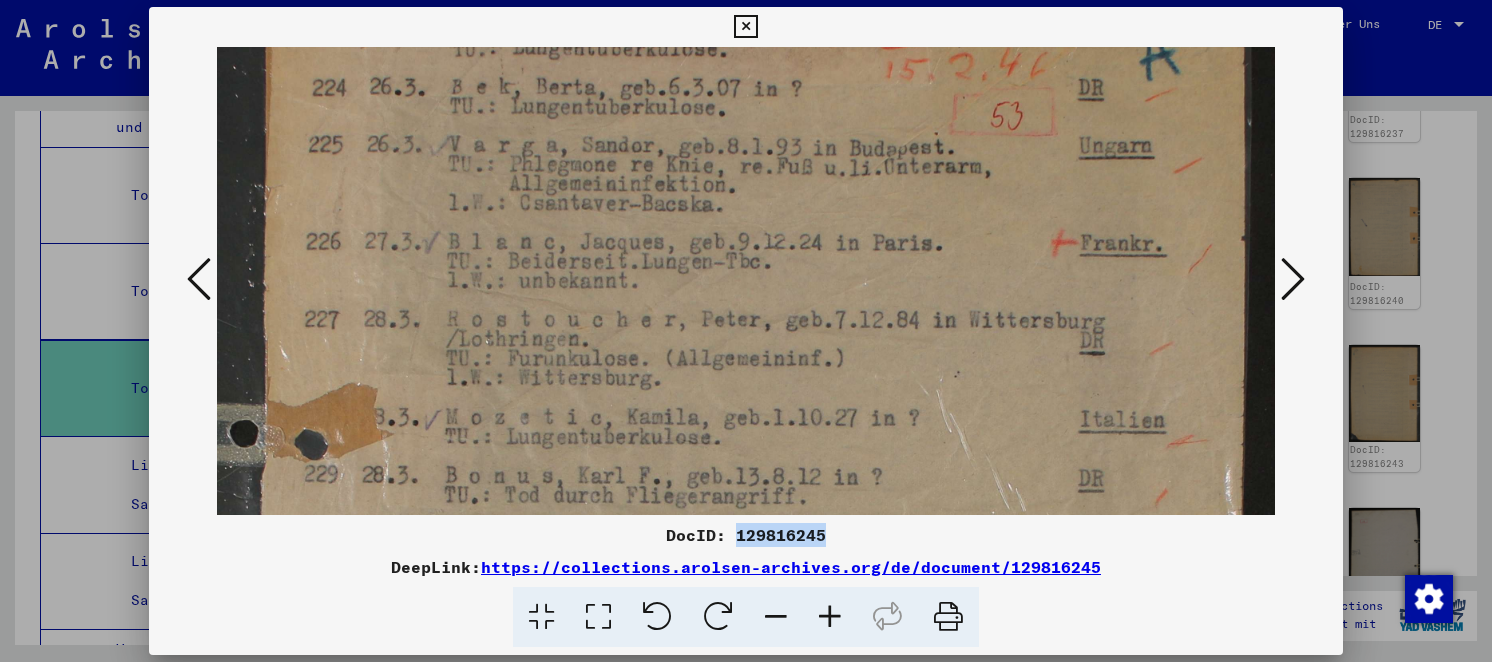 drag, startPoint x: 754, startPoint y: 274, endPoint x: 731, endPoint y: 217, distance: 61.46544 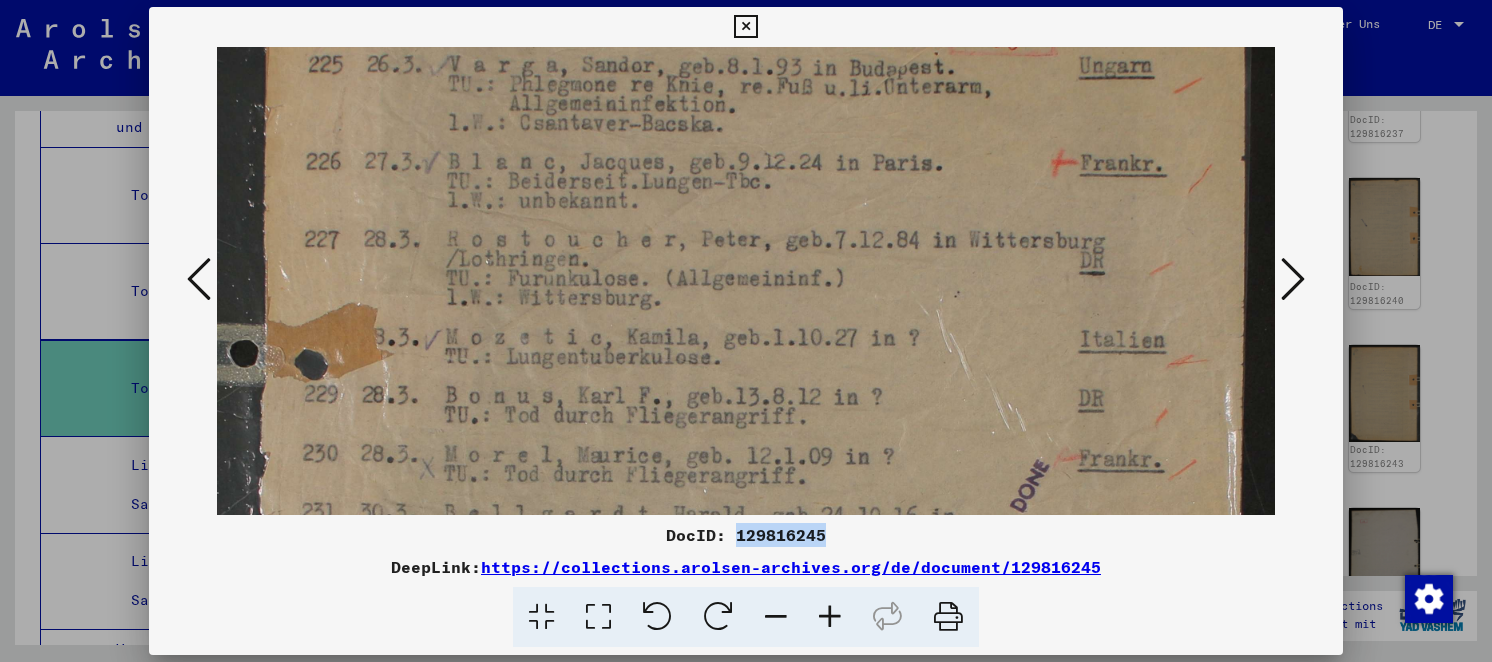 drag, startPoint x: 755, startPoint y: 371, endPoint x: 718, endPoint y: 291, distance: 88.14193 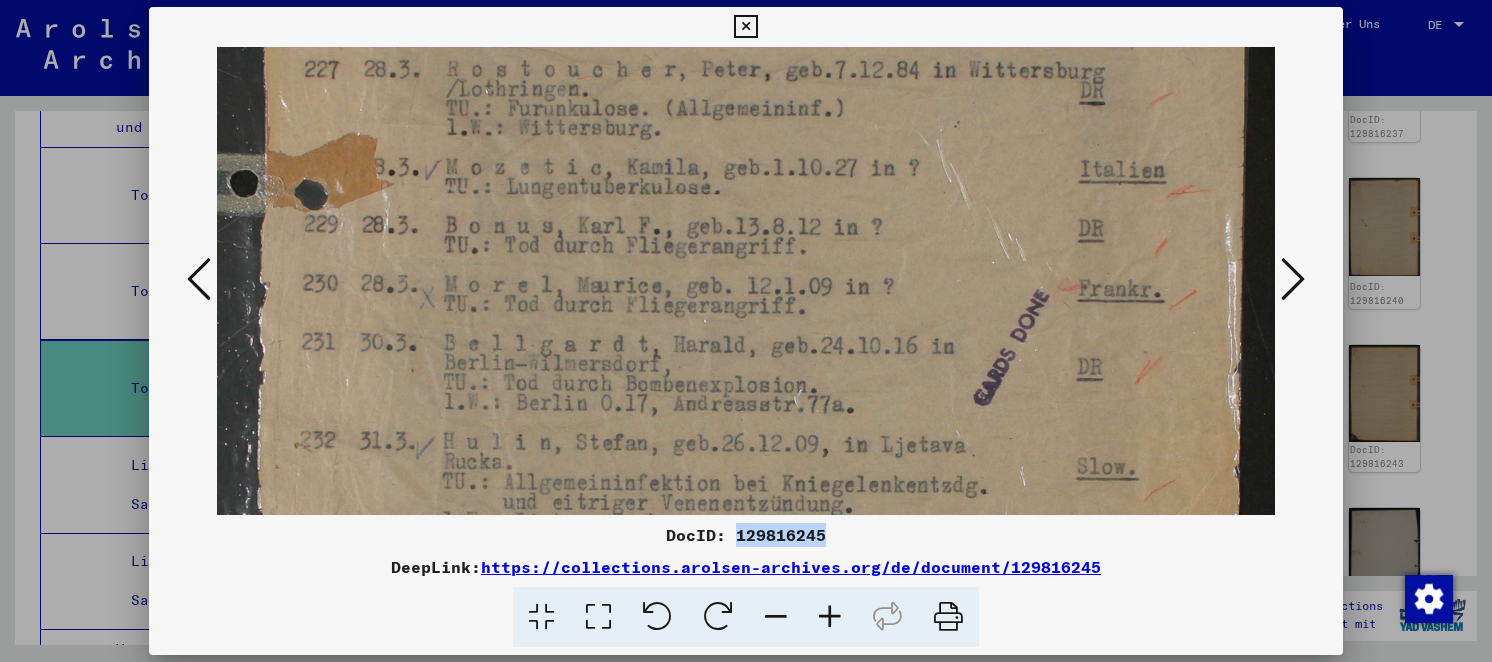 drag, startPoint x: 716, startPoint y: 317, endPoint x: 693, endPoint y: 208, distance: 111.40018 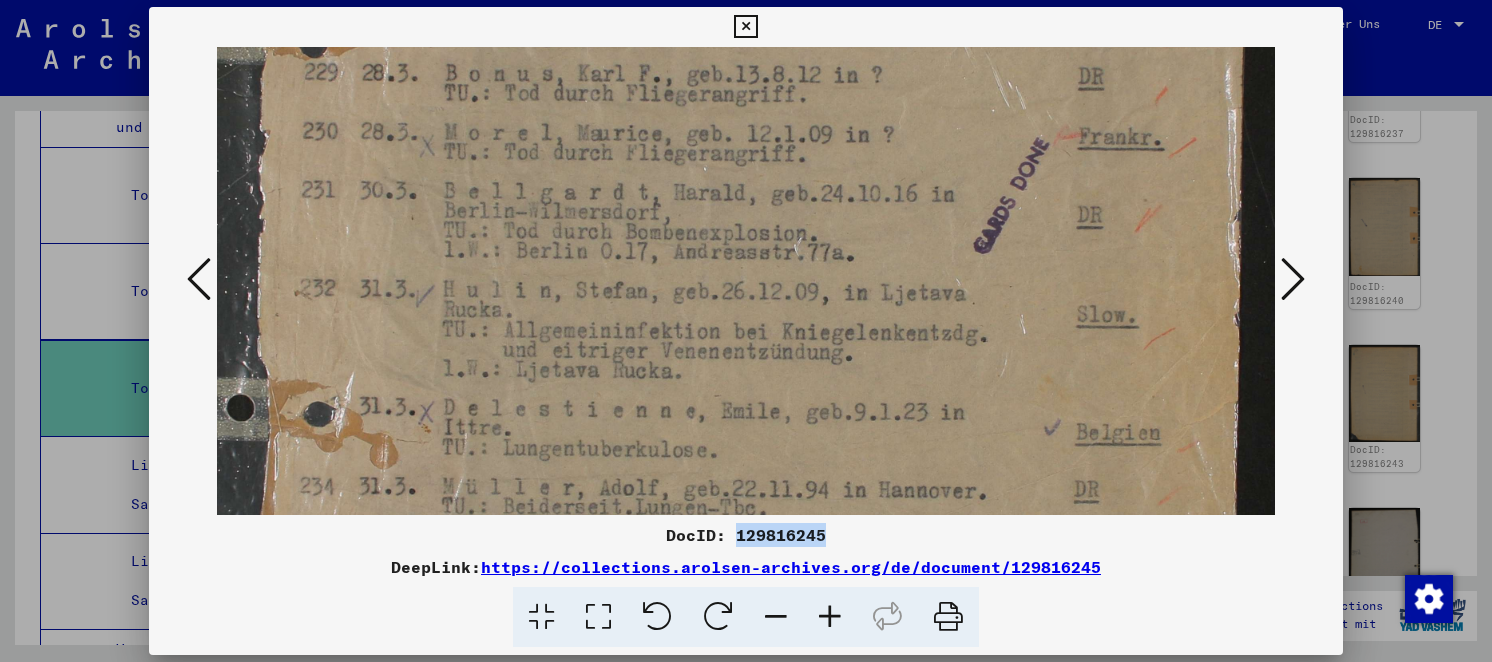 drag, startPoint x: 708, startPoint y: 337, endPoint x: 676, endPoint y: 185, distance: 155.33191 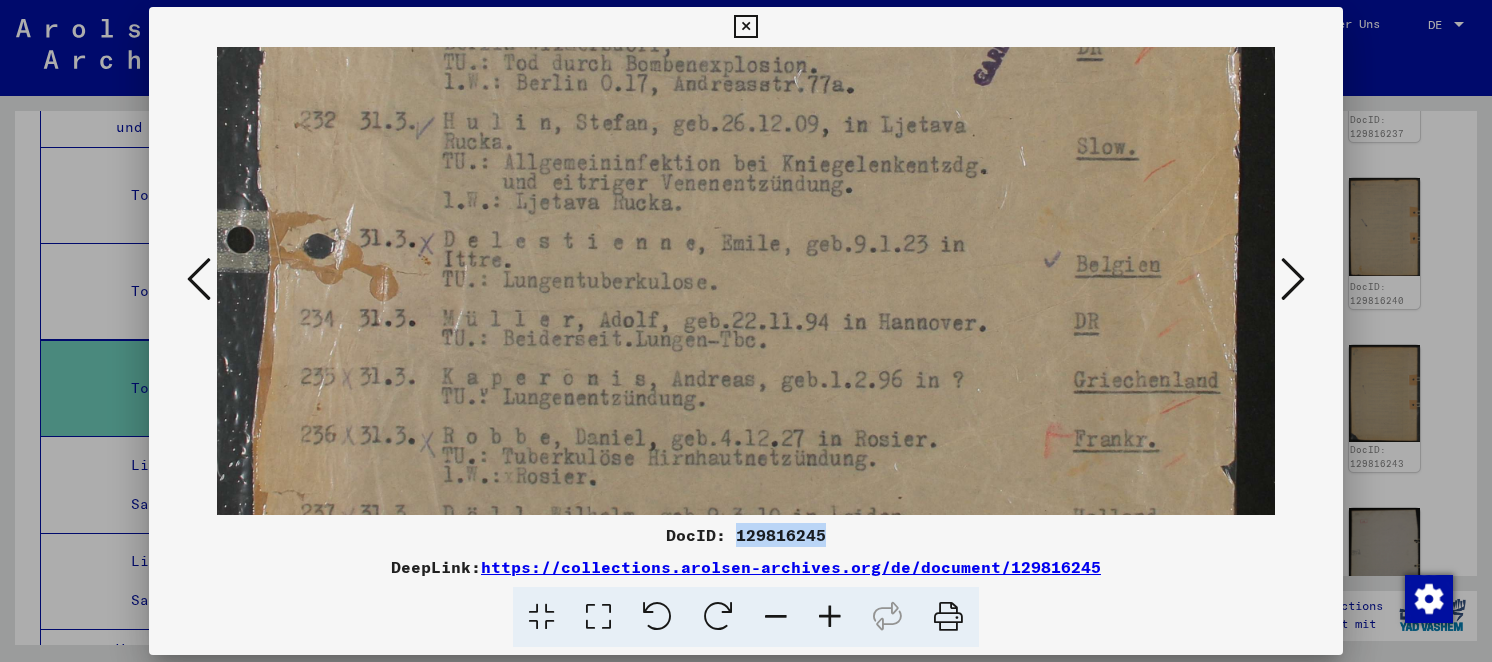 scroll, scrollTop: 682, scrollLeft: 0, axis: vertical 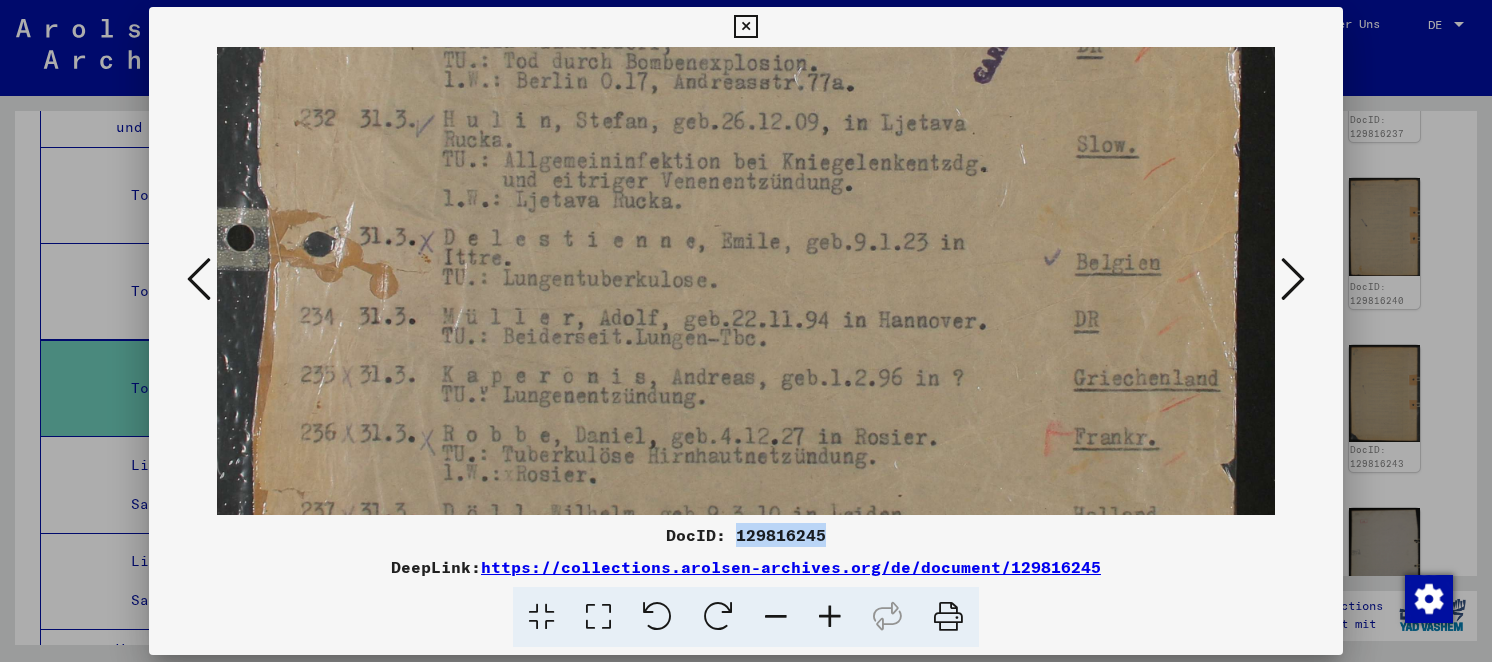 drag, startPoint x: 714, startPoint y: 332, endPoint x: 684, endPoint y: 163, distance: 171.64207 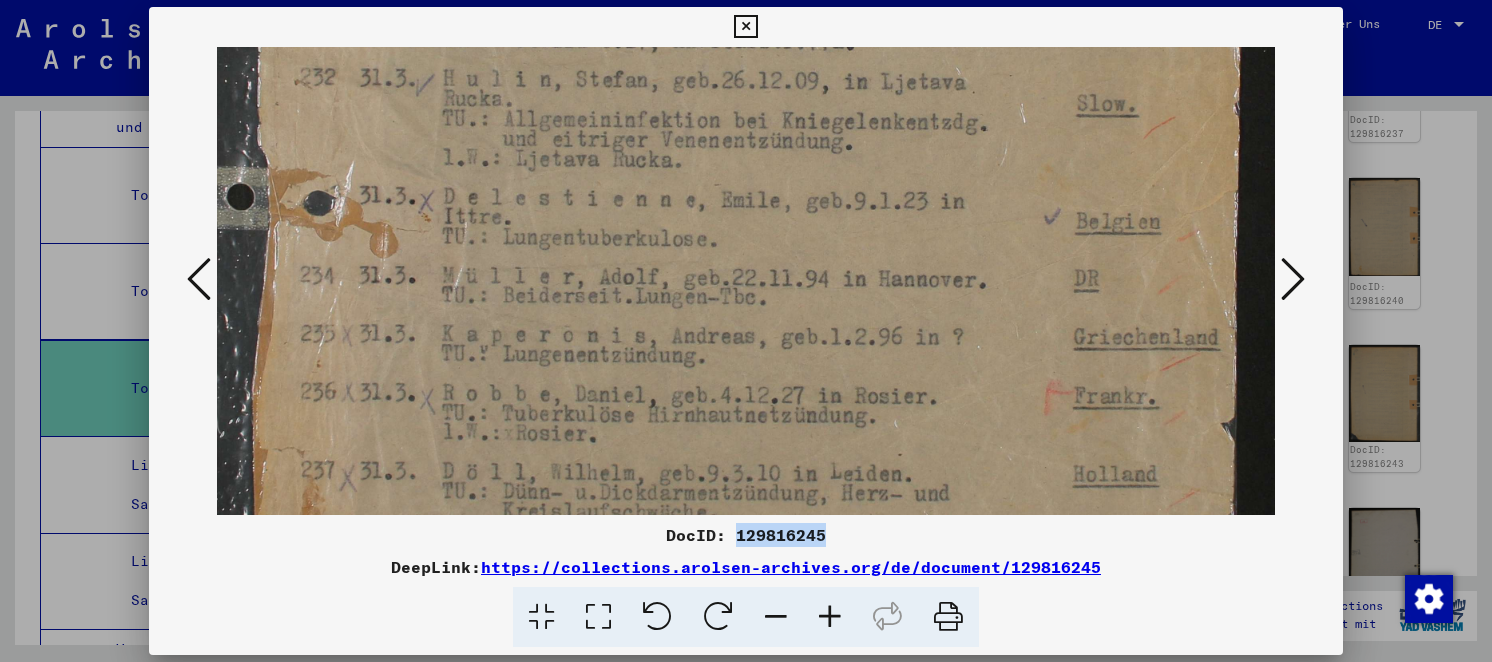 scroll, scrollTop: 966, scrollLeft: 0, axis: vertical 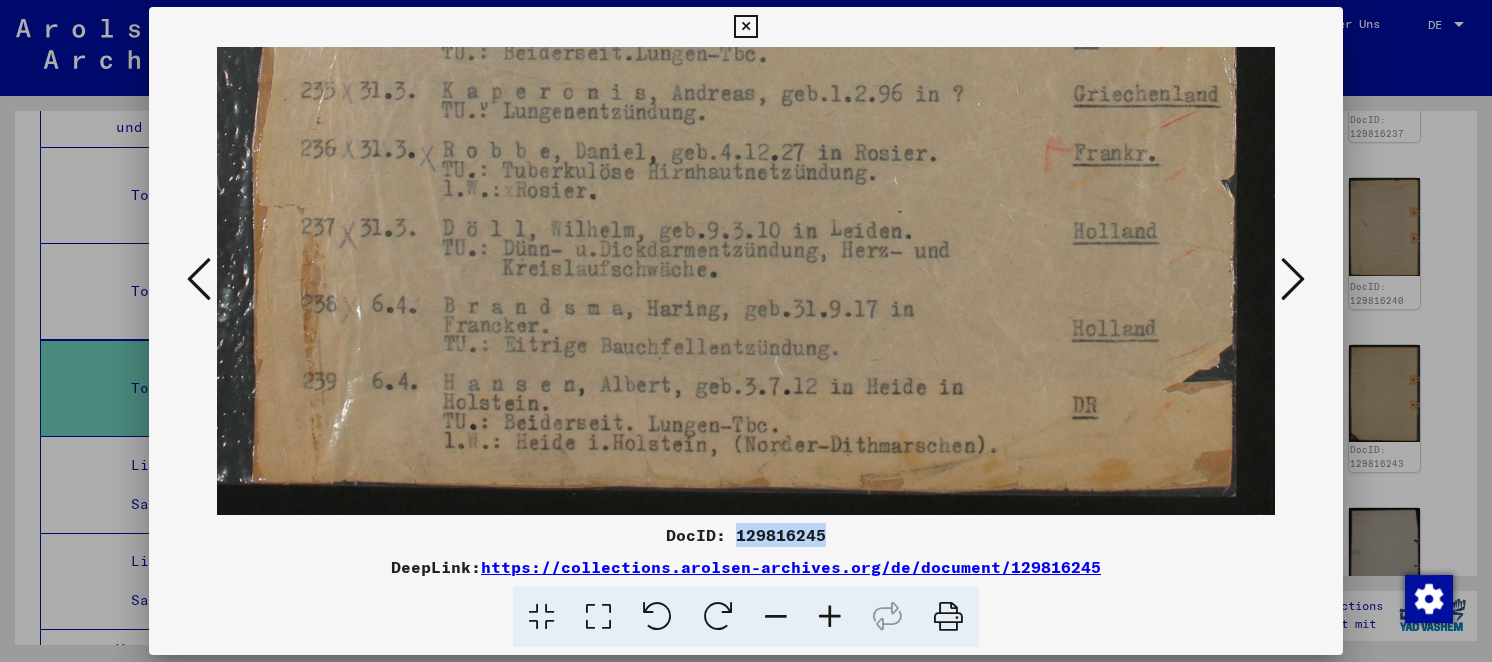 drag, startPoint x: 691, startPoint y: 388, endPoint x: 630, endPoint y: 104, distance: 290.4772 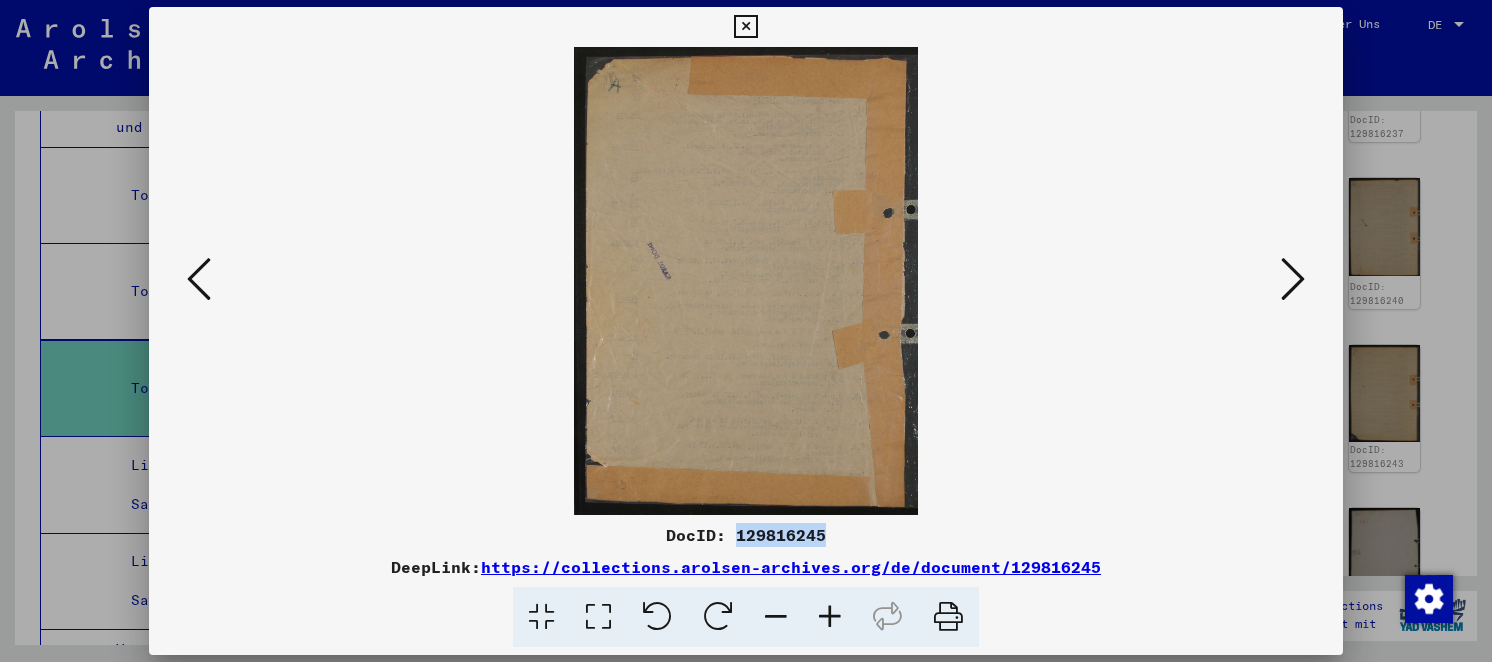 scroll, scrollTop: 0, scrollLeft: 0, axis: both 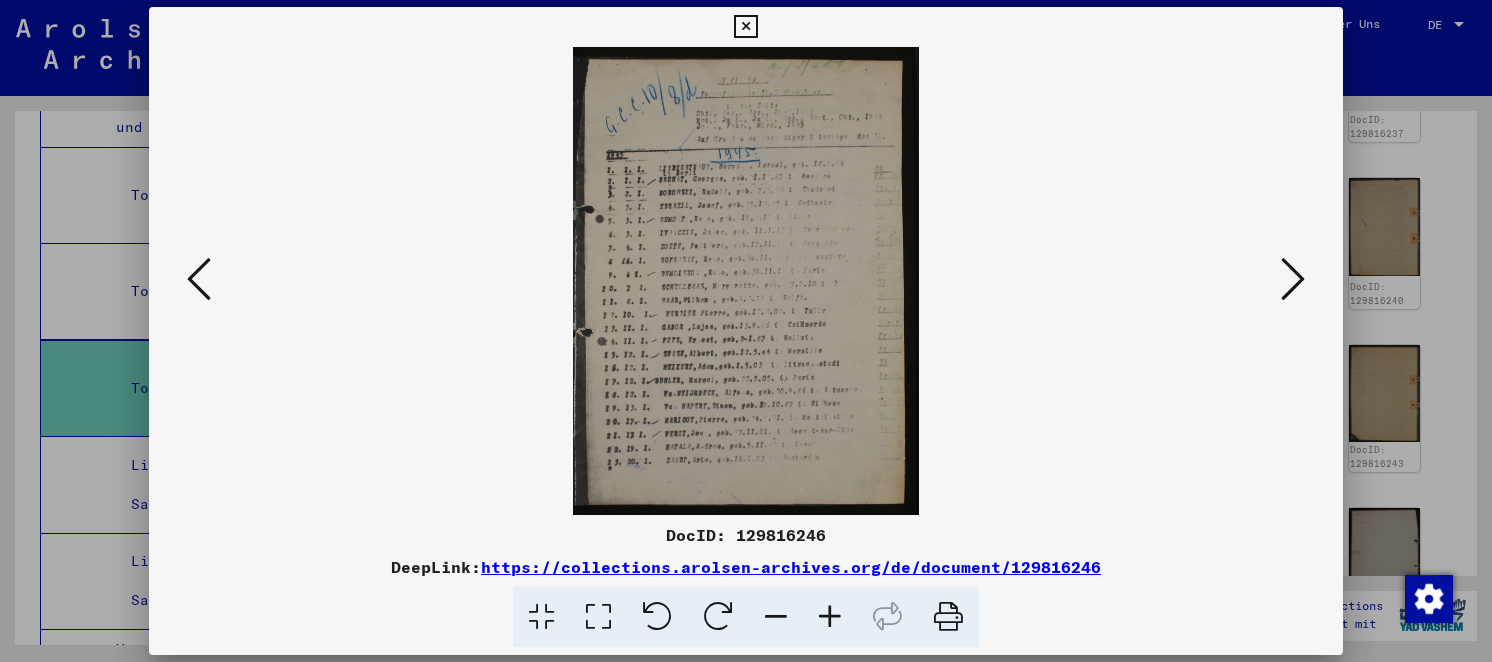 click at bounding box center [598, 617] 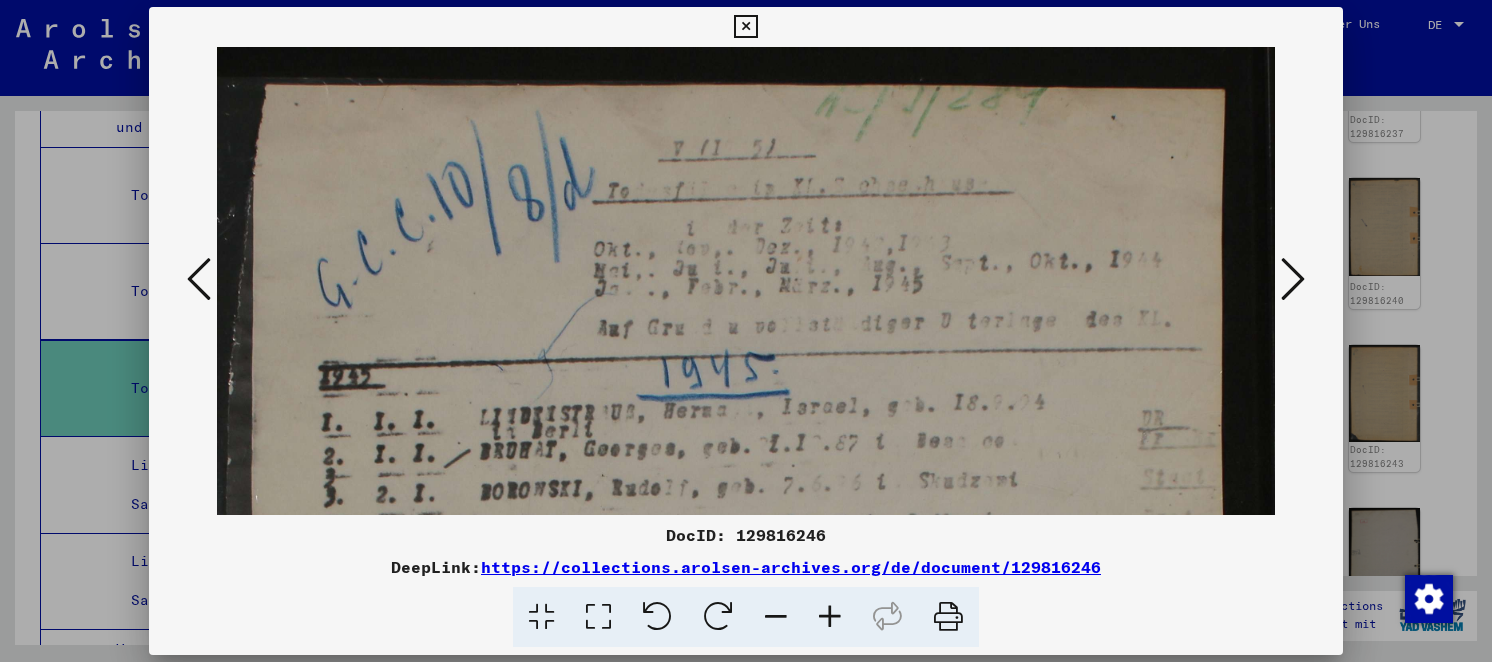 click at bounding box center [1293, 279] 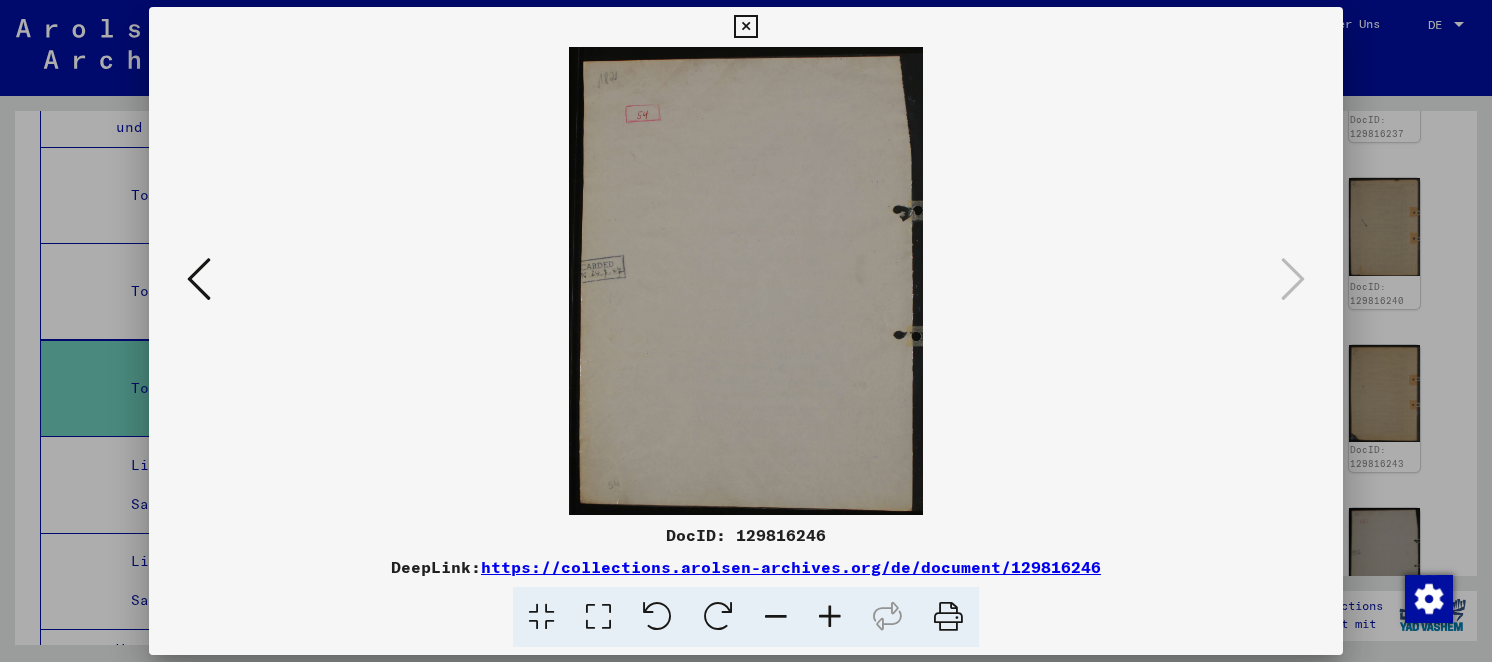 click at bounding box center [745, 27] 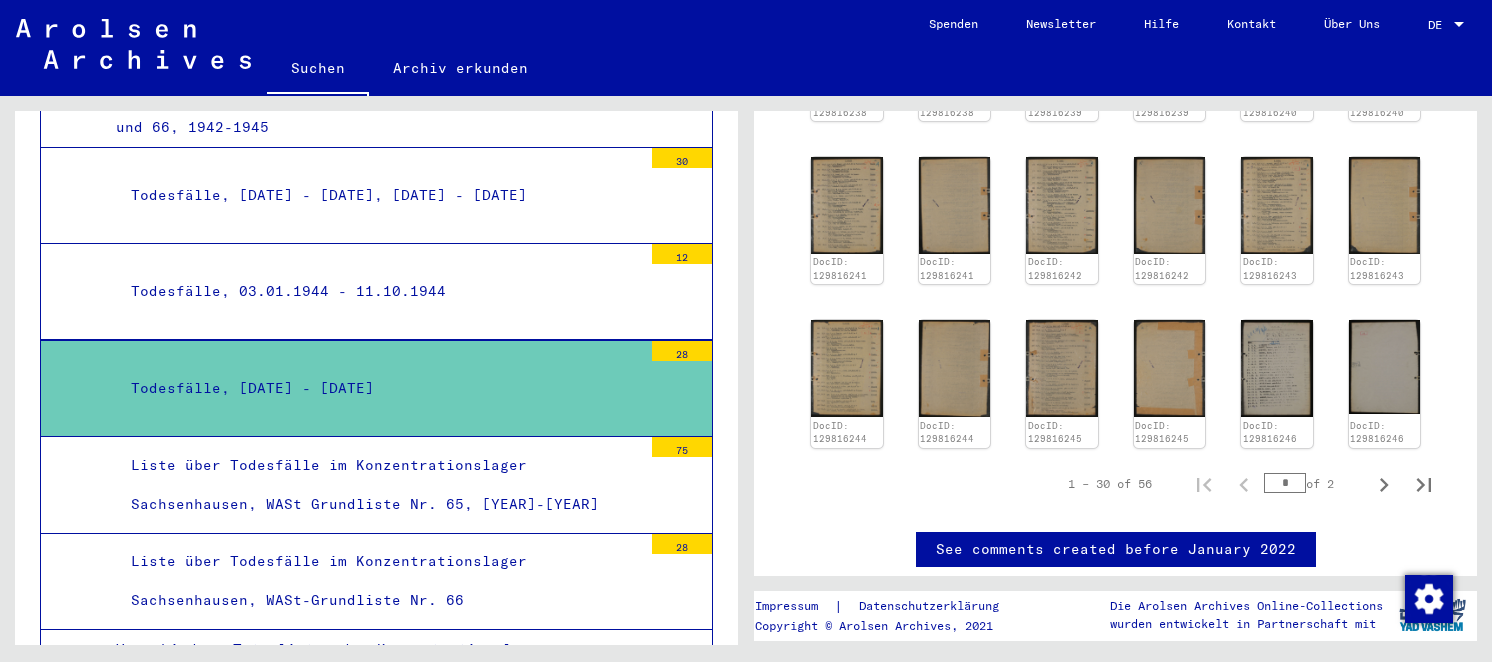 scroll, scrollTop: 1200, scrollLeft: 0, axis: vertical 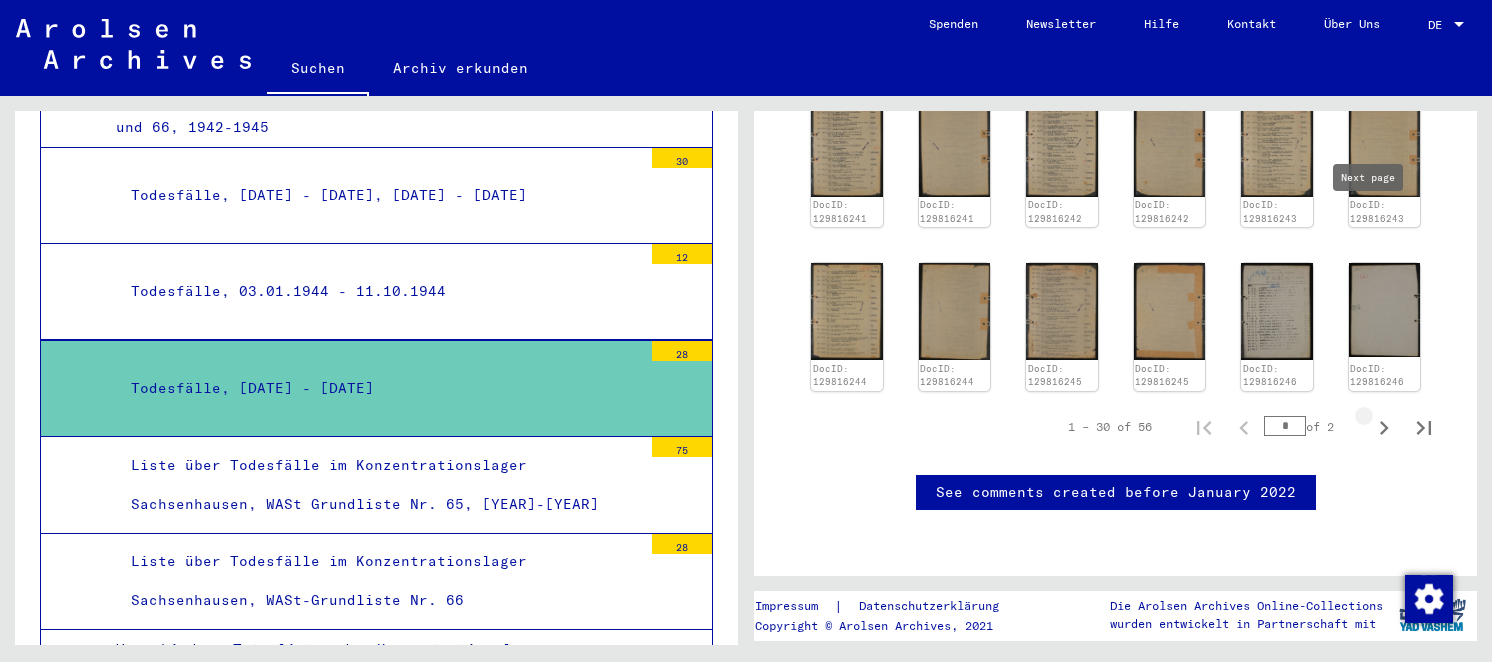 click 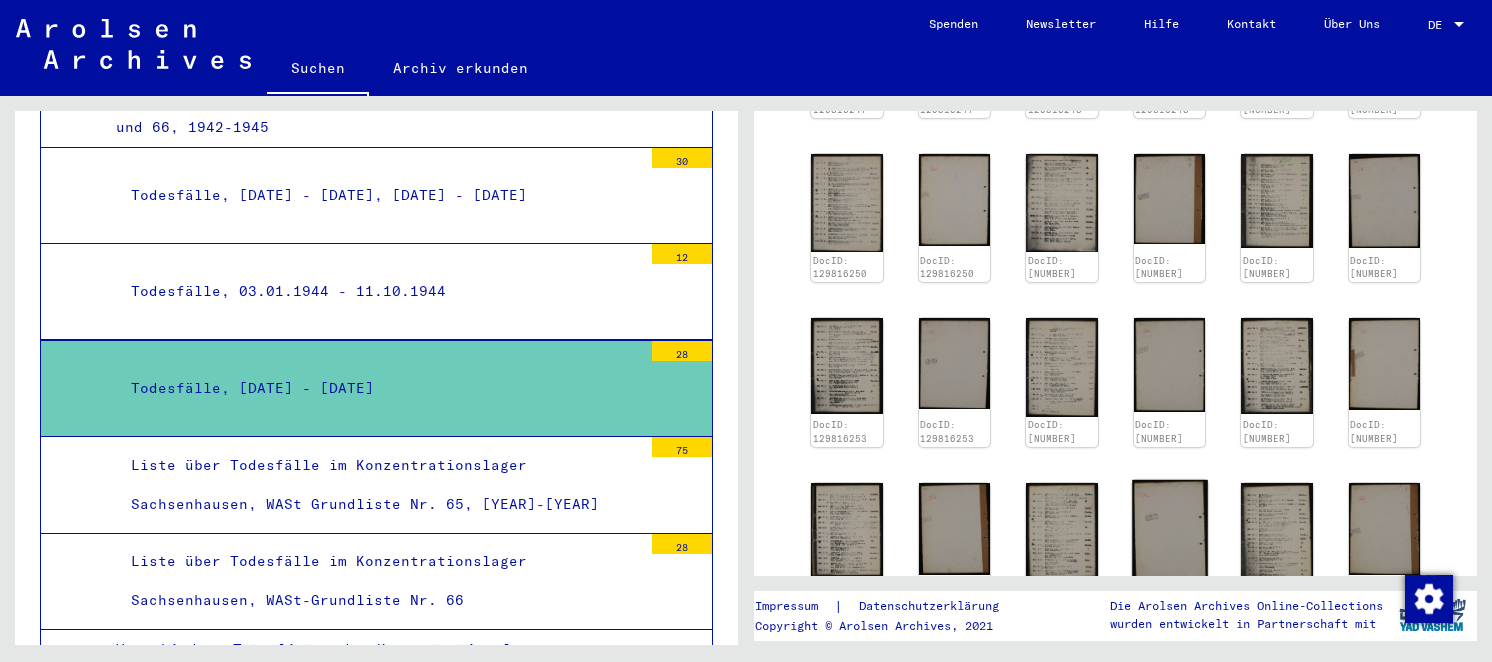 scroll, scrollTop: 697, scrollLeft: 0, axis: vertical 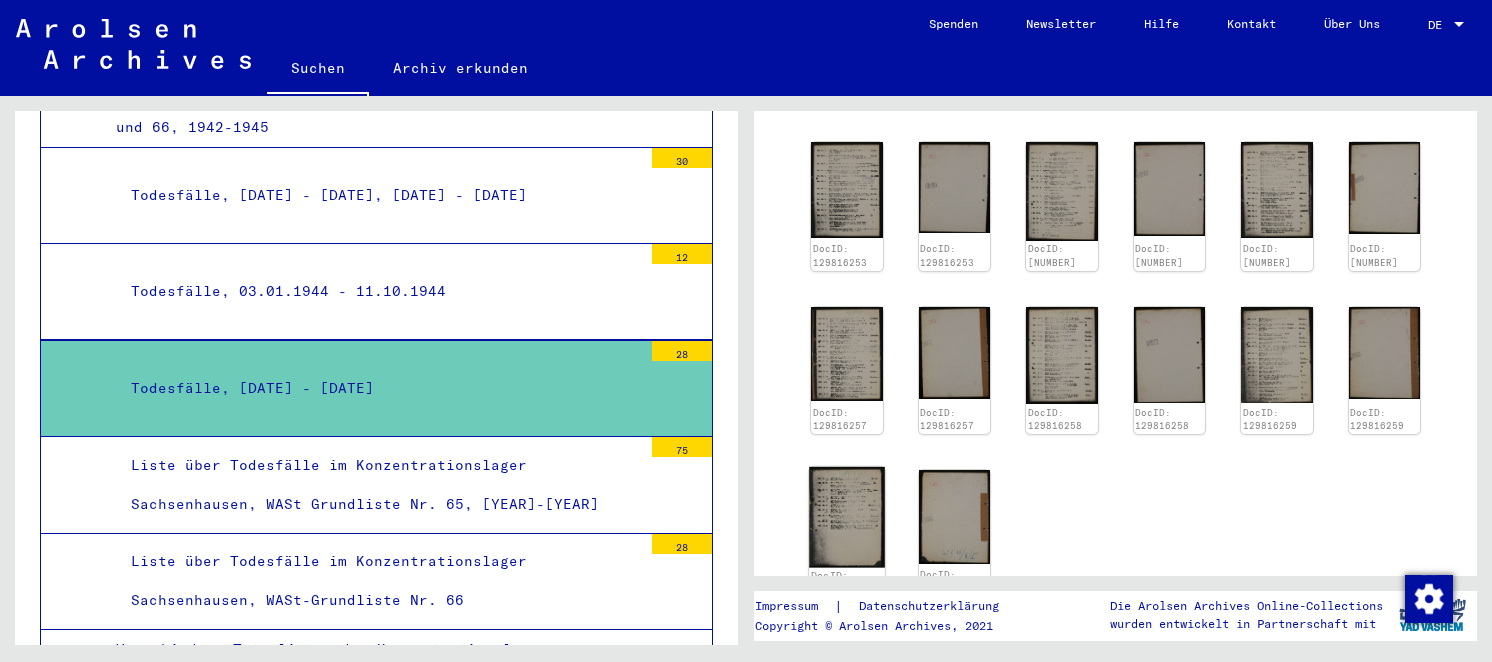click 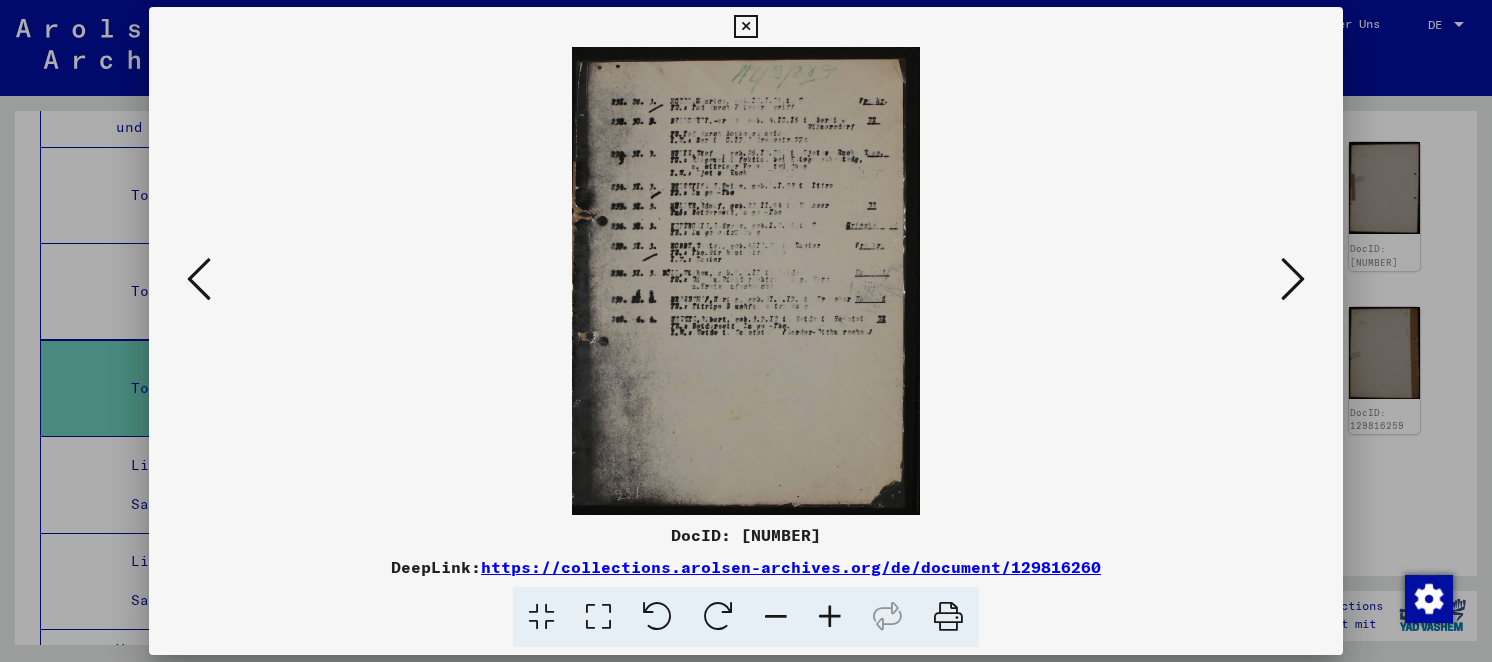 click at bounding box center [598, 617] 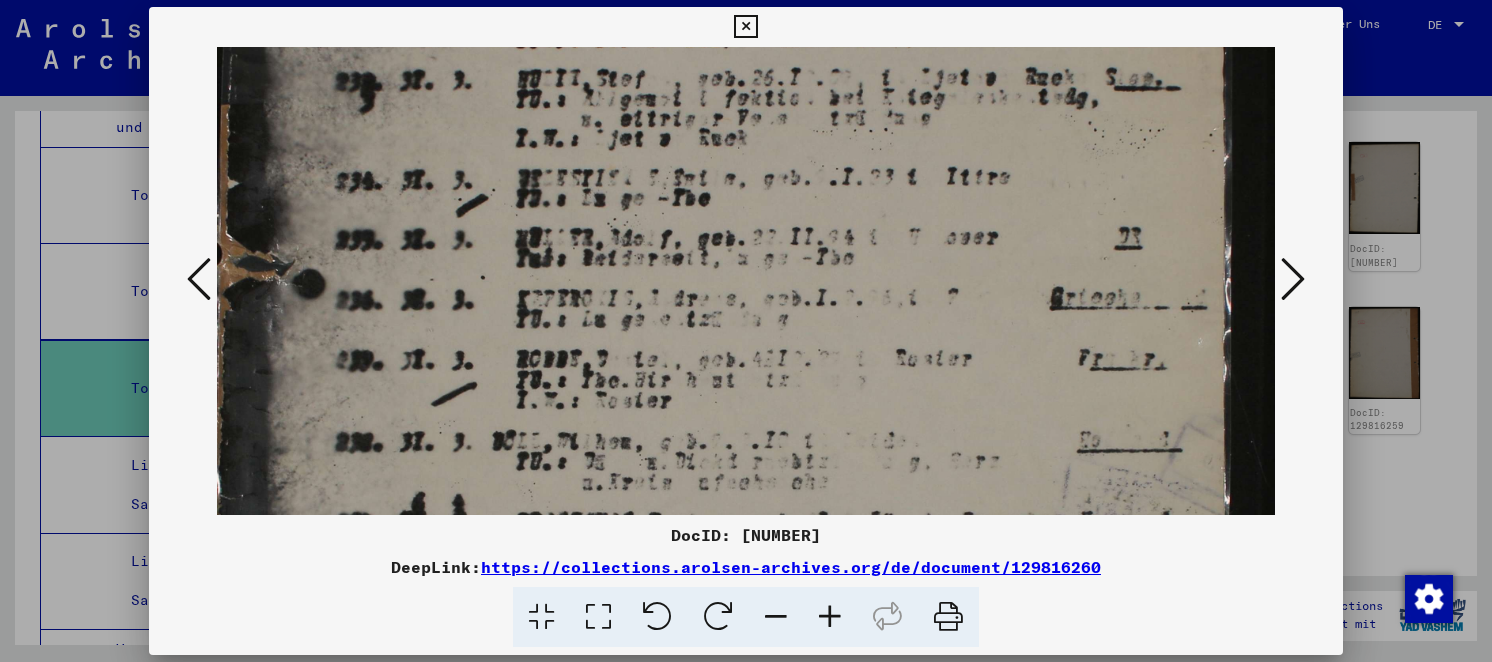 drag, startPoint x: 697, startPoint y: 393, endPoint x: 691, endPoint y: 125, distance: 268.06717 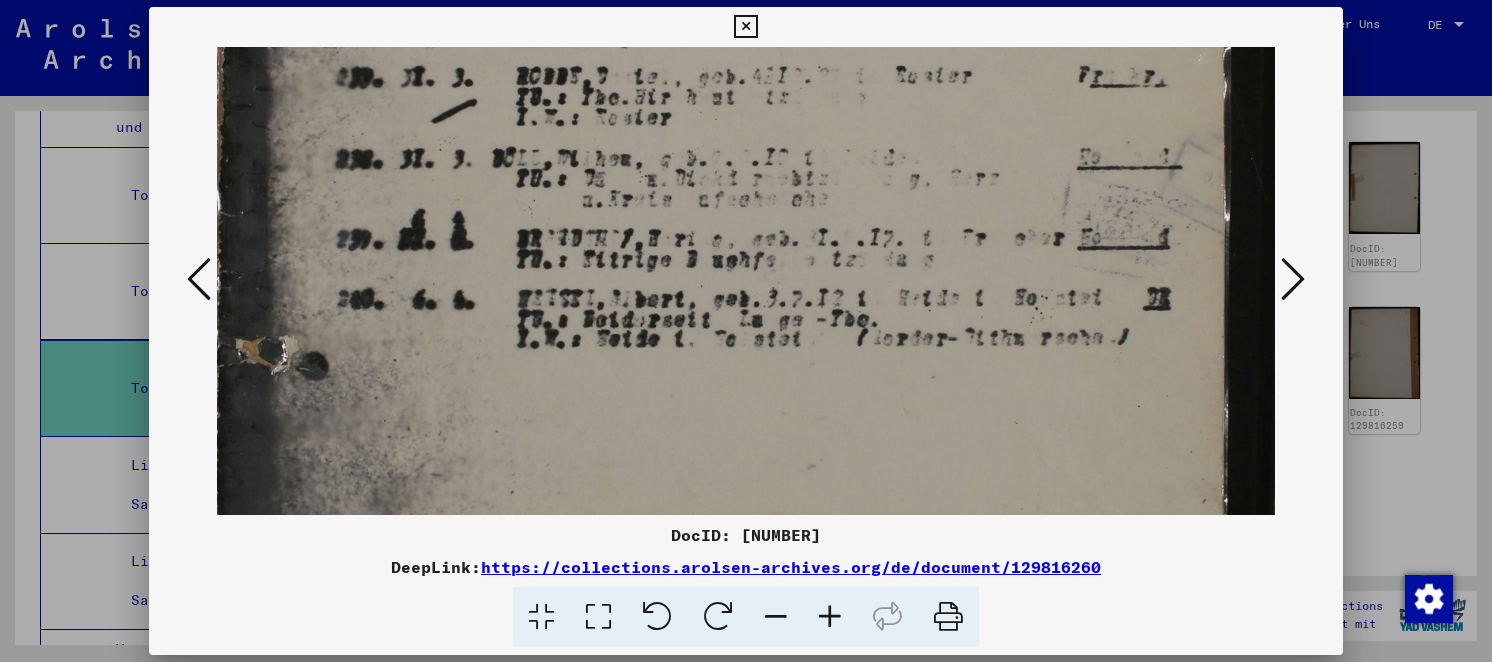 drag, startPoint x: 687, startPoint y: 127, endPoint x: 673, endPoint y: 106, distance: 25.23886 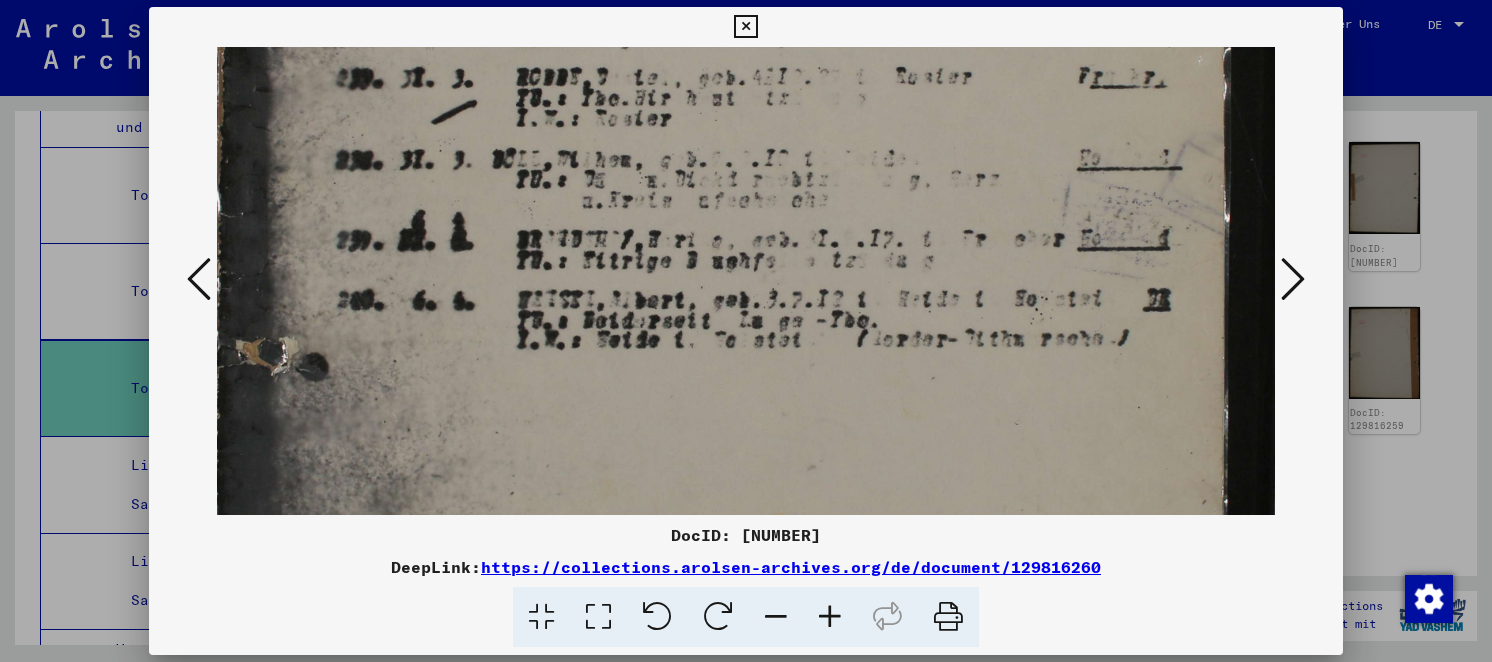 click at bounding box center (745, 27) 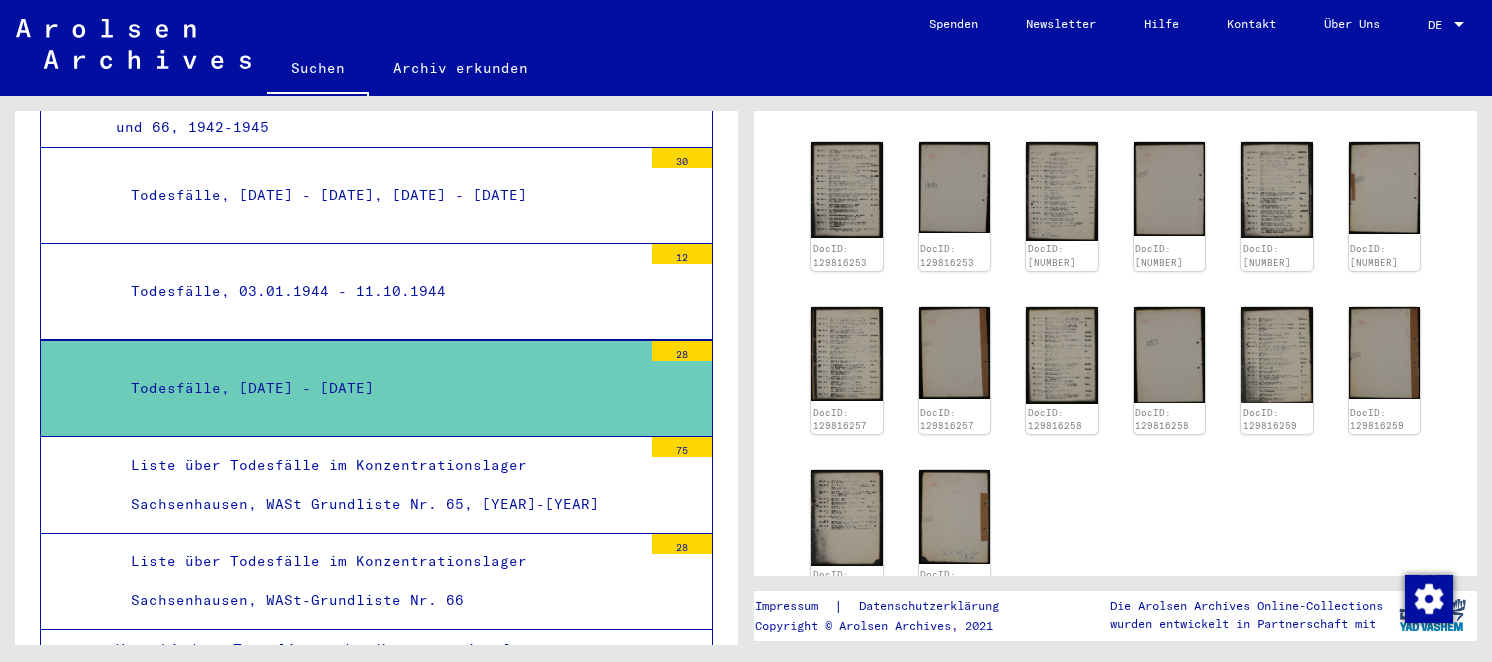 click on "Liste über Todesfälle im Konzentrationslager Sachsenhausen, WASt Grundliste Nr. 65, [YEAR]-[YEAR]" at bounding box center [379, 485] 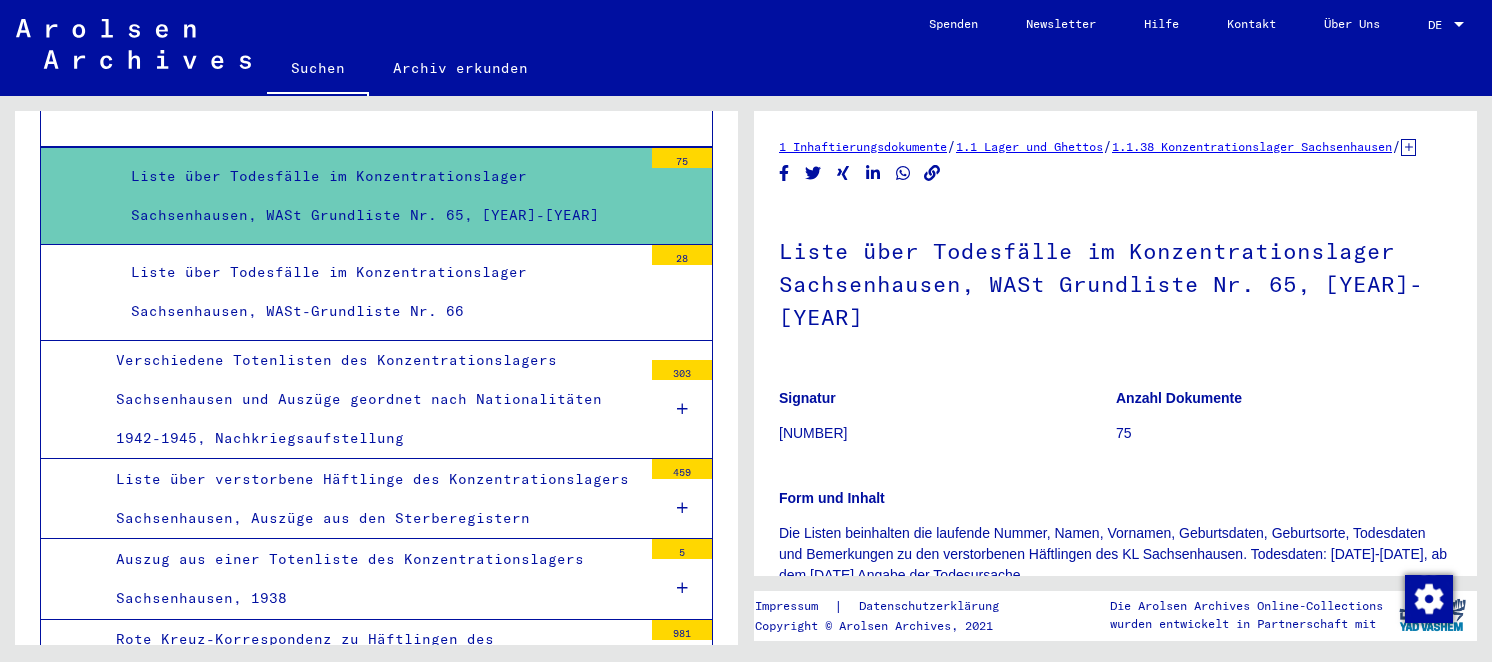 scroll, scrollTop: 5661, scrollLeft: 0, axis: vertical 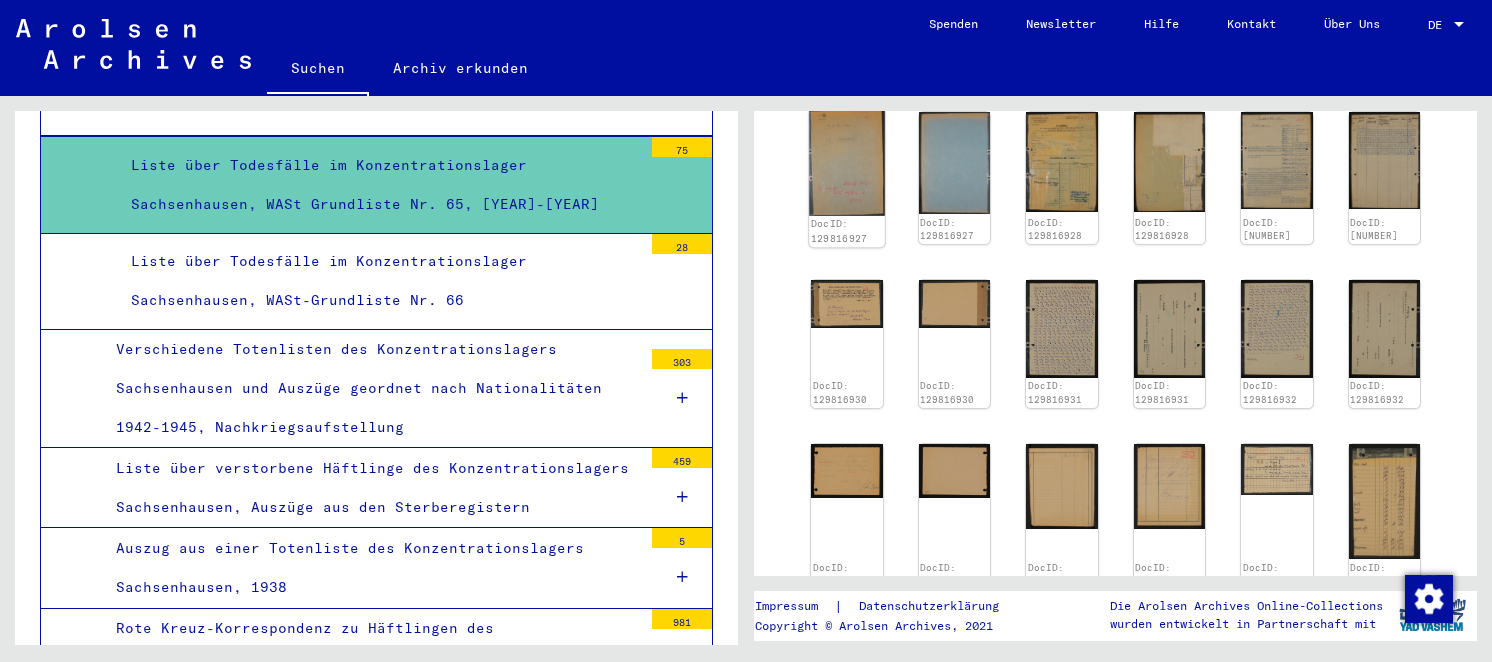click 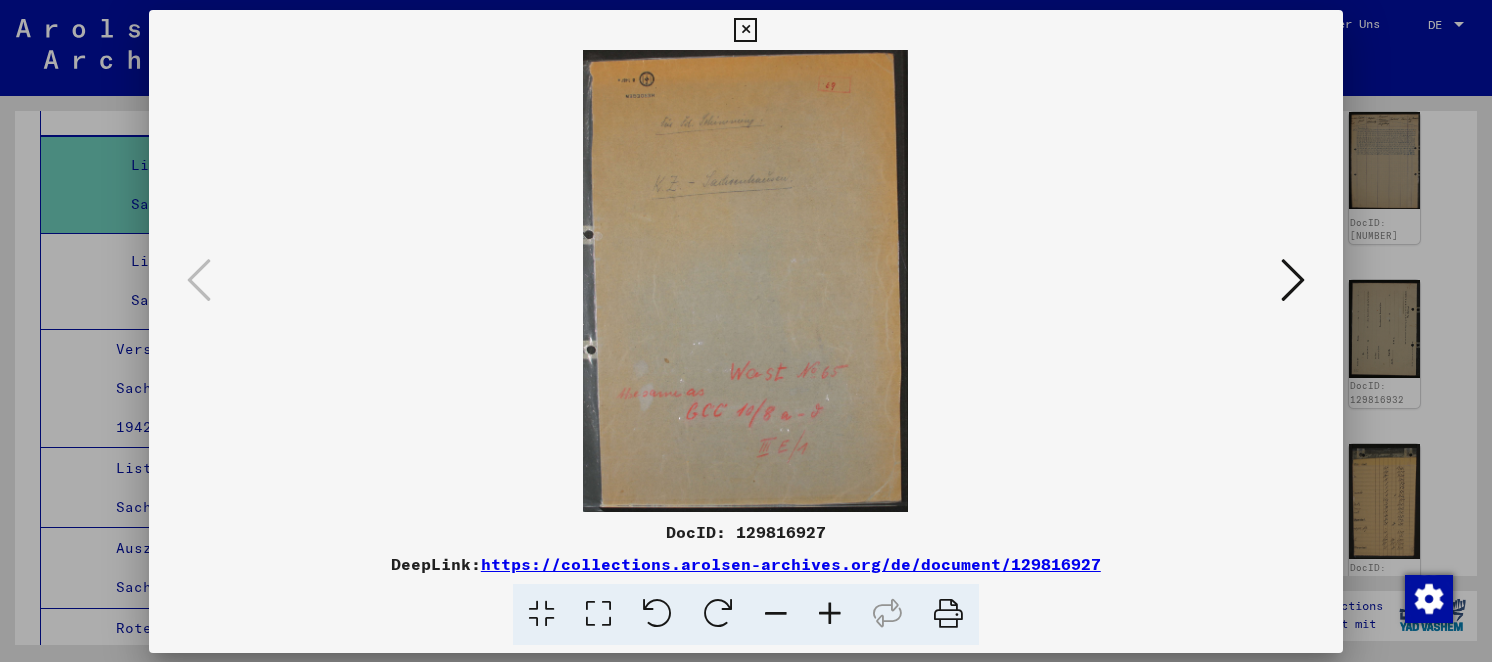 scroll, scrollTop: 567, scrollLeft: 0, axis: vertical 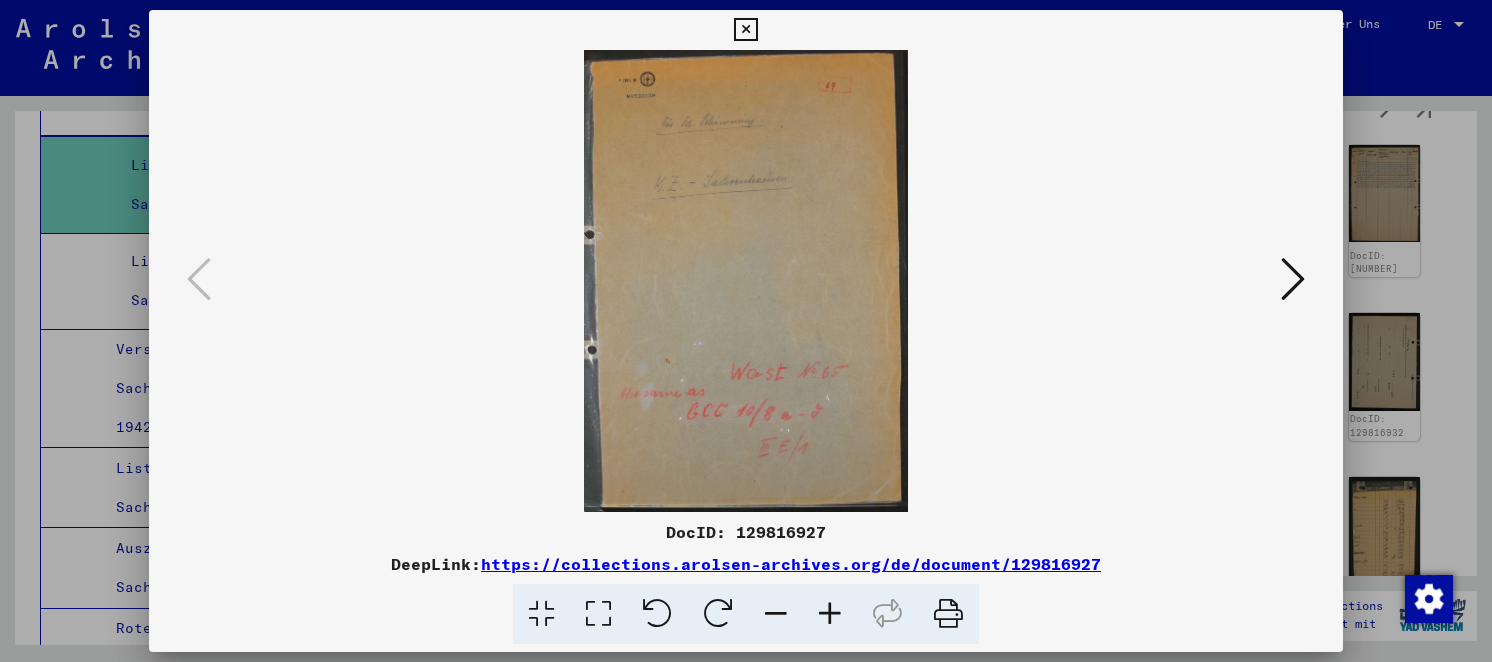 click at bounding box center (1293, 279) 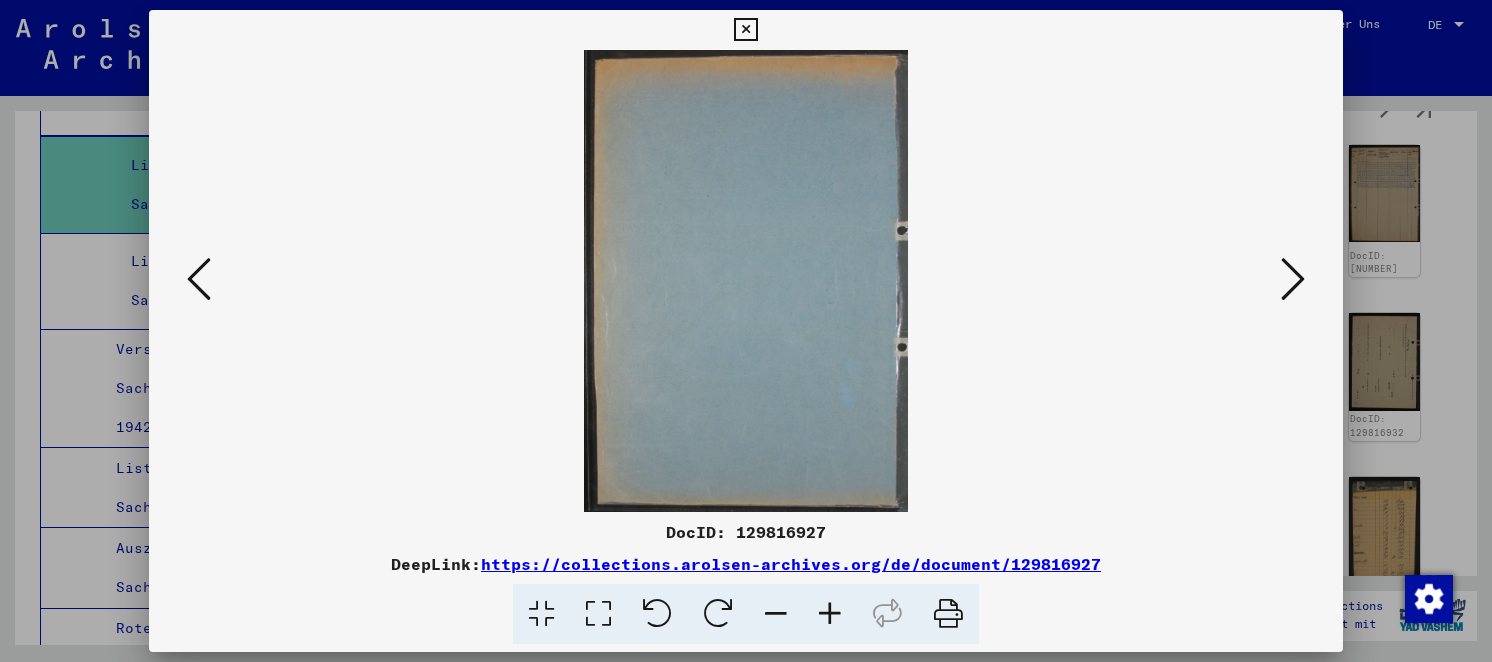 click at bounding box center [1293, 279] 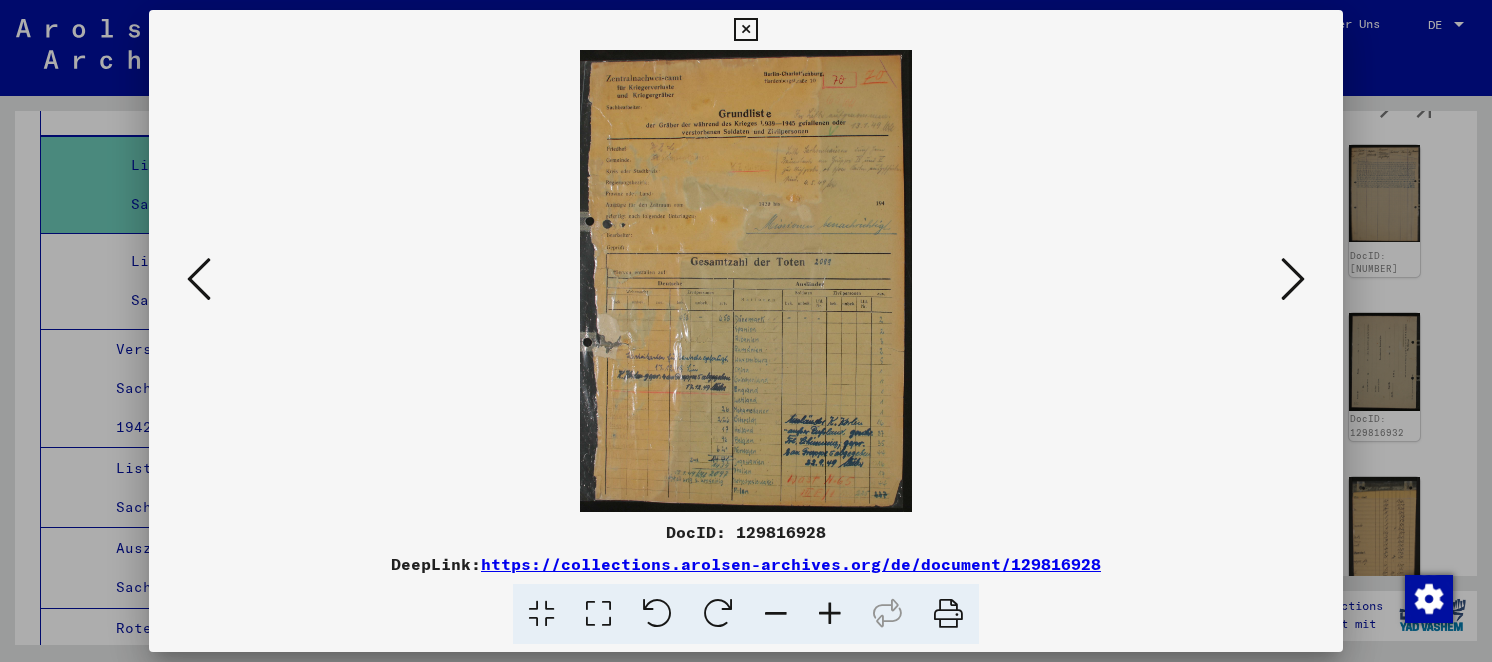 click at bounding box center [746, 281] 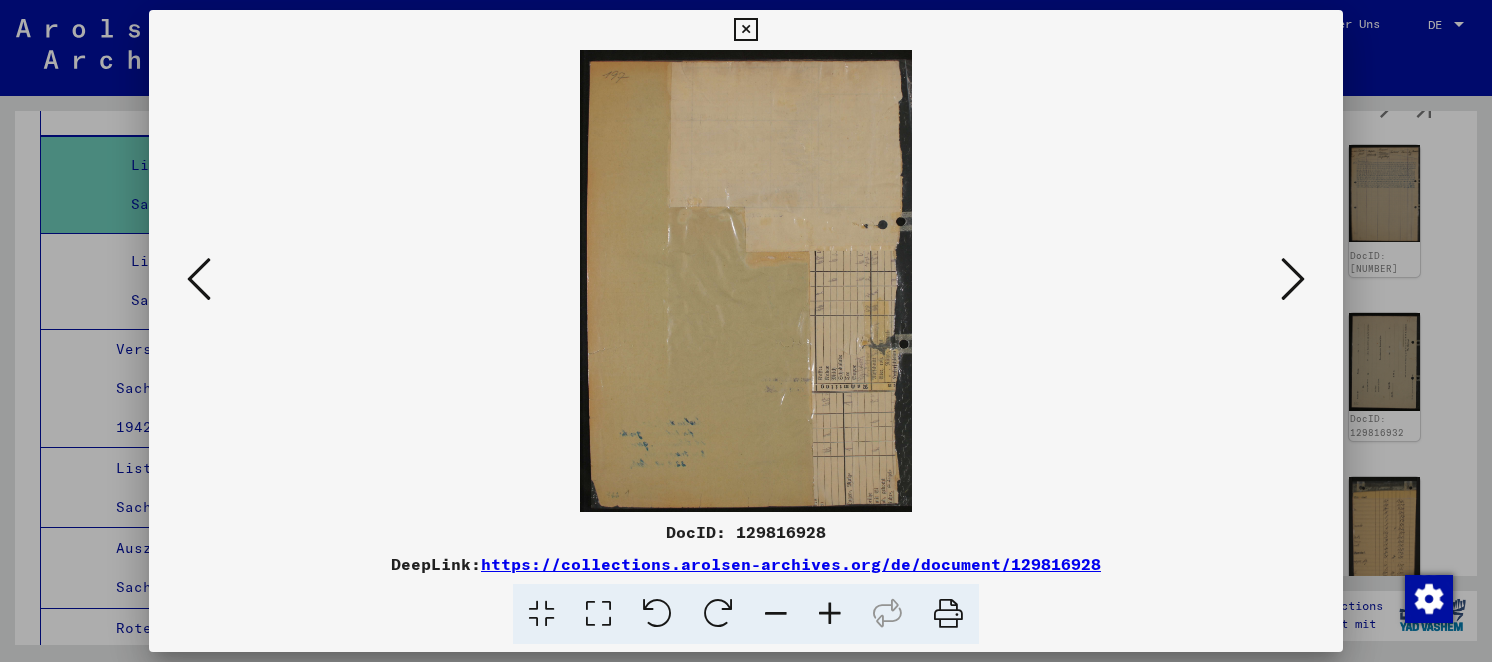 click at bounding box center (1293, 279) 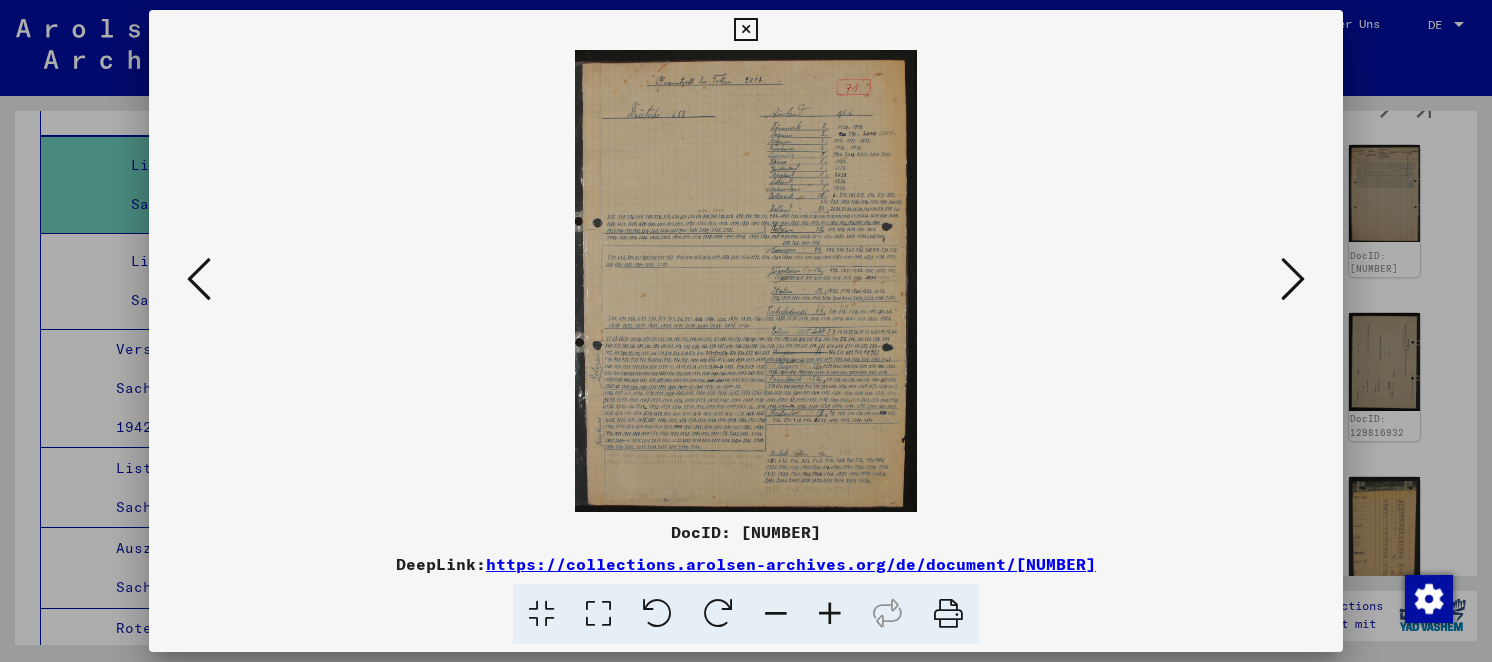 click at bounding box center (598, 614) 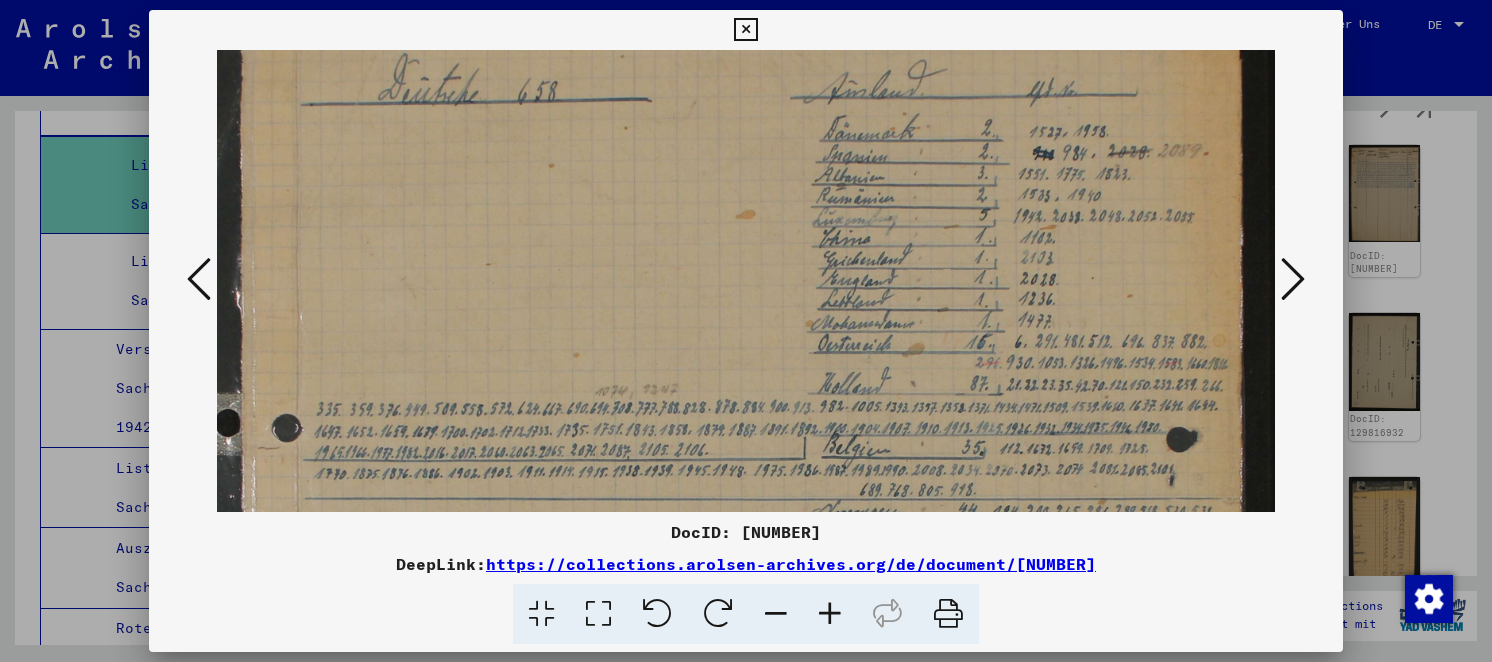 drag, startPoint x: 986, startPoint y: 341, endPoint x: 983, endPoint y: 107, distance: 234.01923 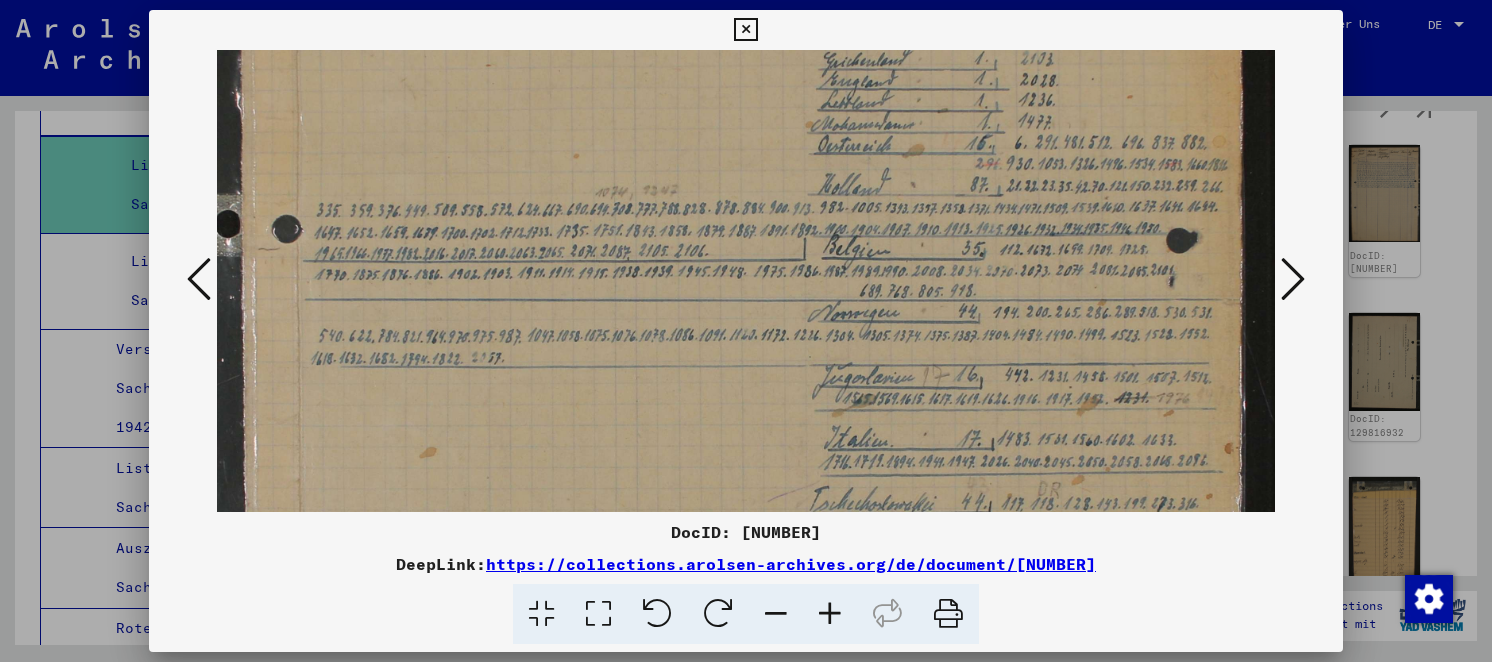 drag, startPoint x: 943, startPoint y: 317, endPoint x: 987, endPoint y: 91, distance: 230.24335 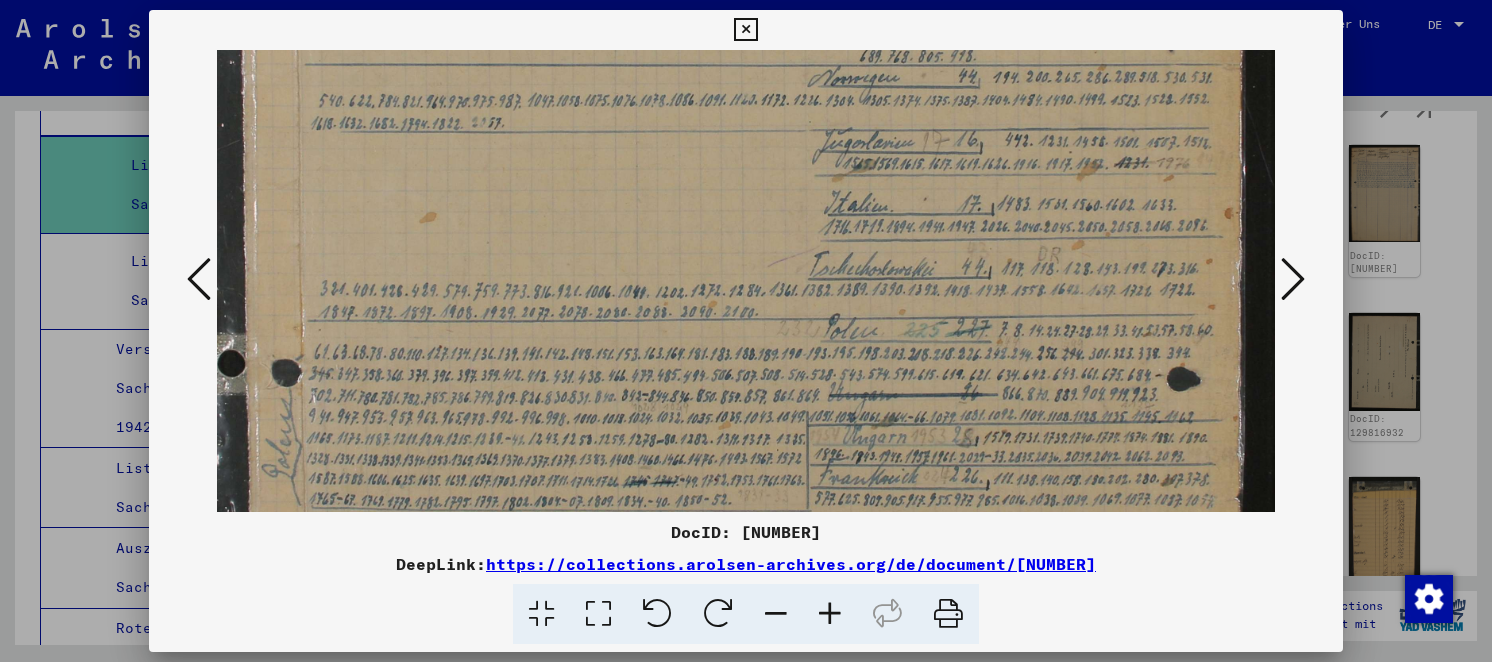 drag, startPoint x: 794, startPoint y: 321, endPoint x: 798, endPoint y: 198, distance: 123.065025 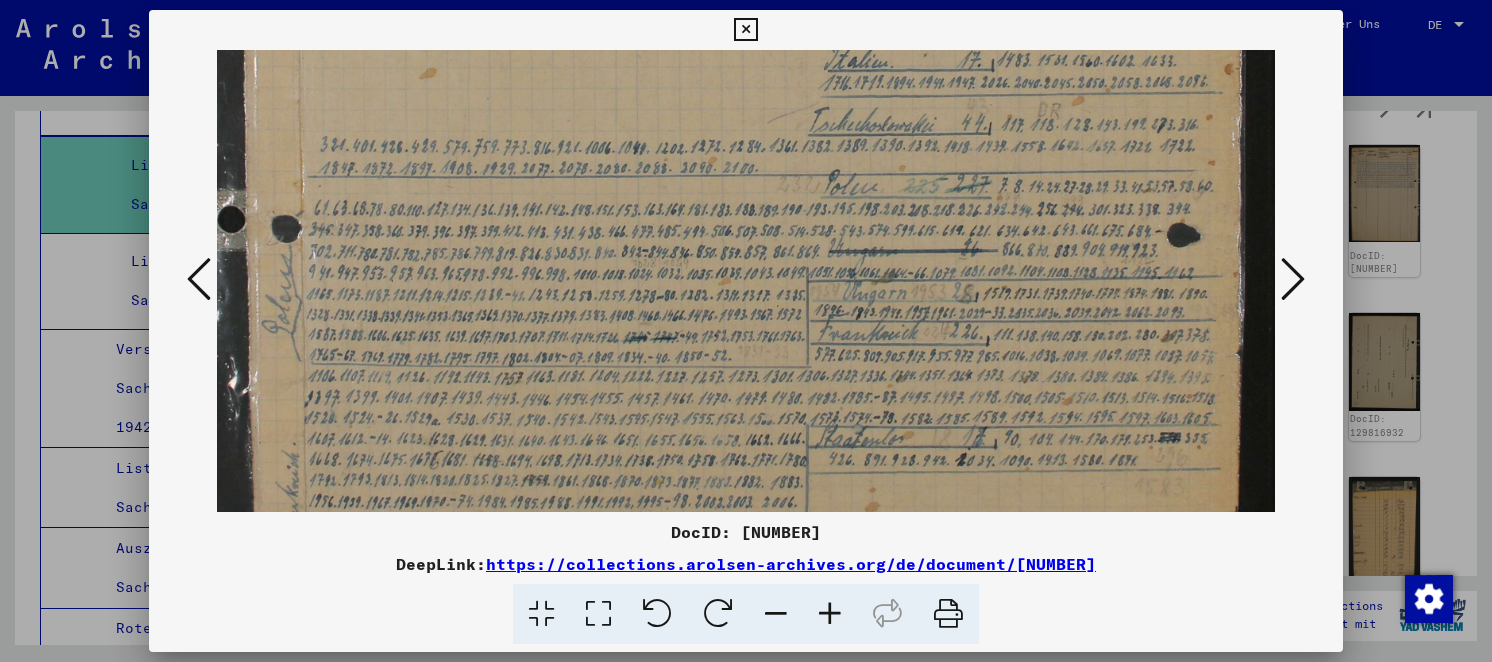 drag, startPoint x: 769, startPoint y: 235, endPoint x: 760, endPoint y: 210, distance: 26.57066 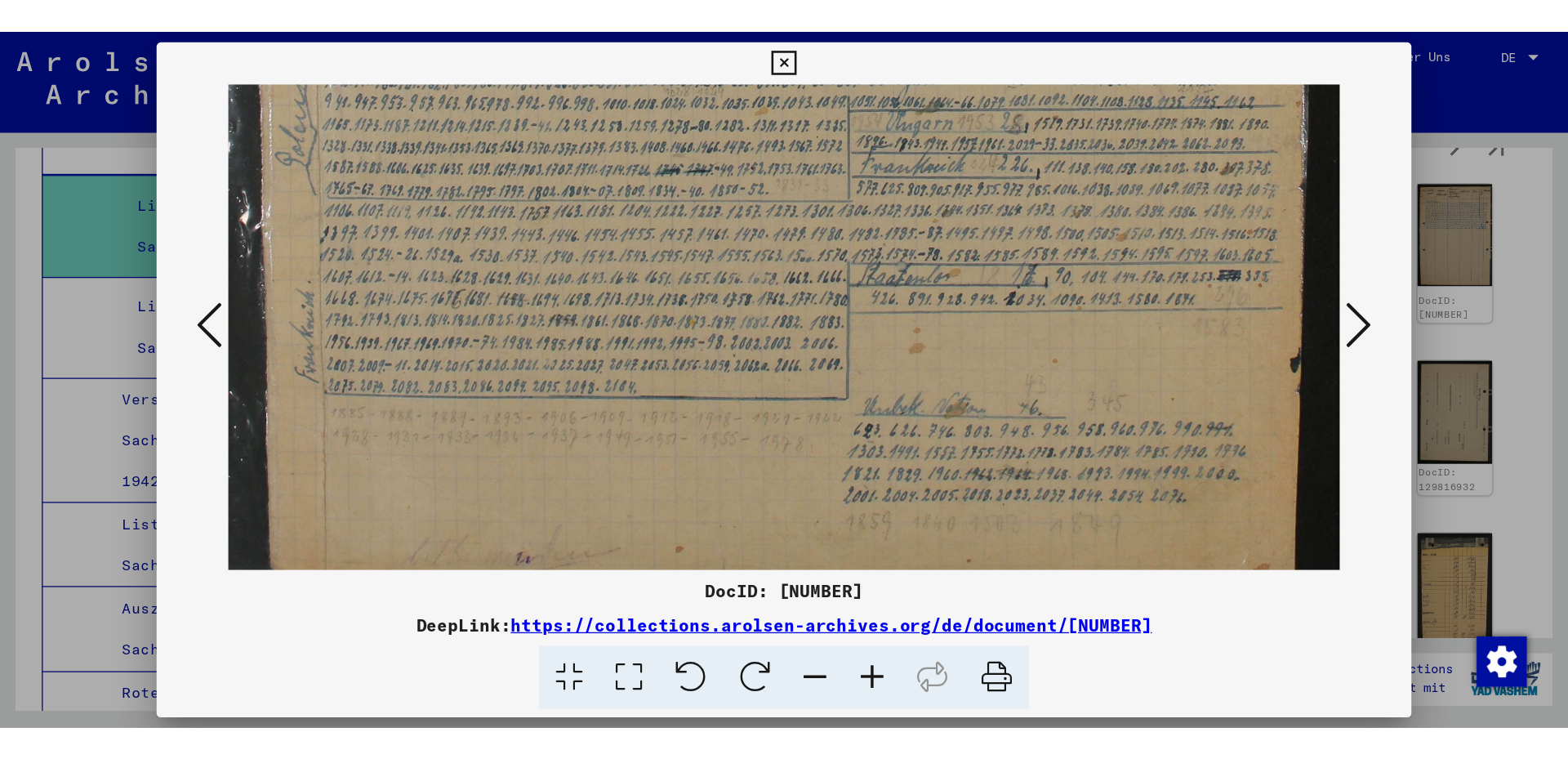 scroll, scrollTop: 774, scrollLeft: 0, axis: vertical 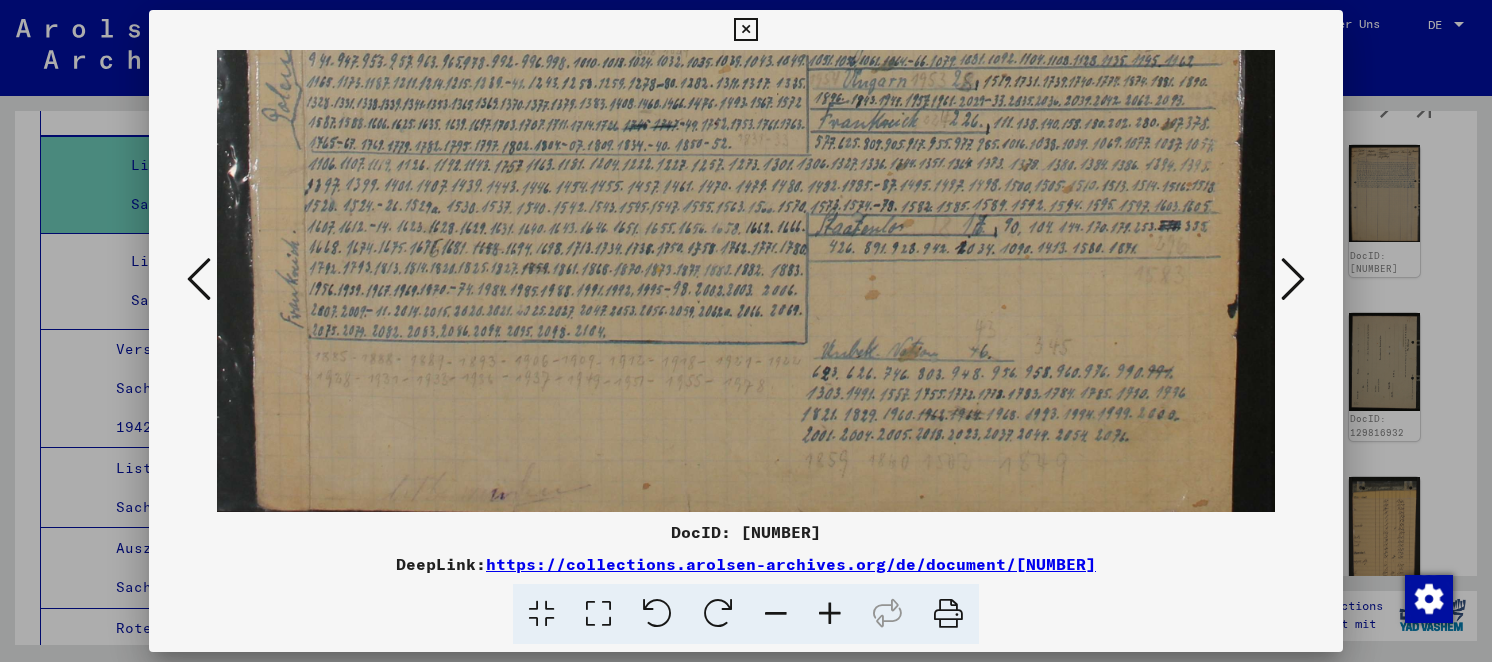 drag, startPoint x: 778, startPoint y: 329, endPoint x: 750, endPoint y: 118, distance: 212.84972 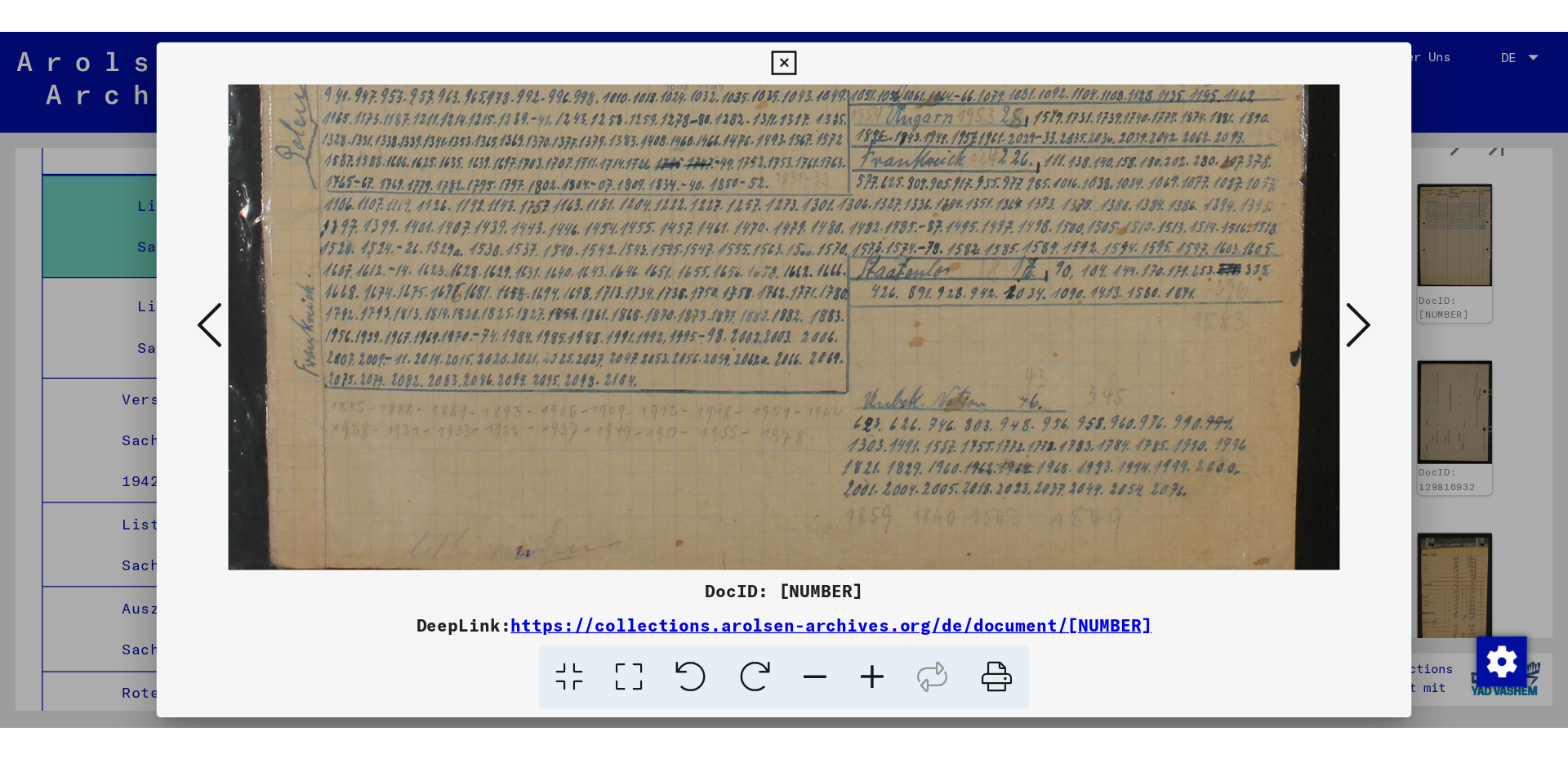 scroll, scrollTop: 4195, scrollLeft: 0, axis: vertical 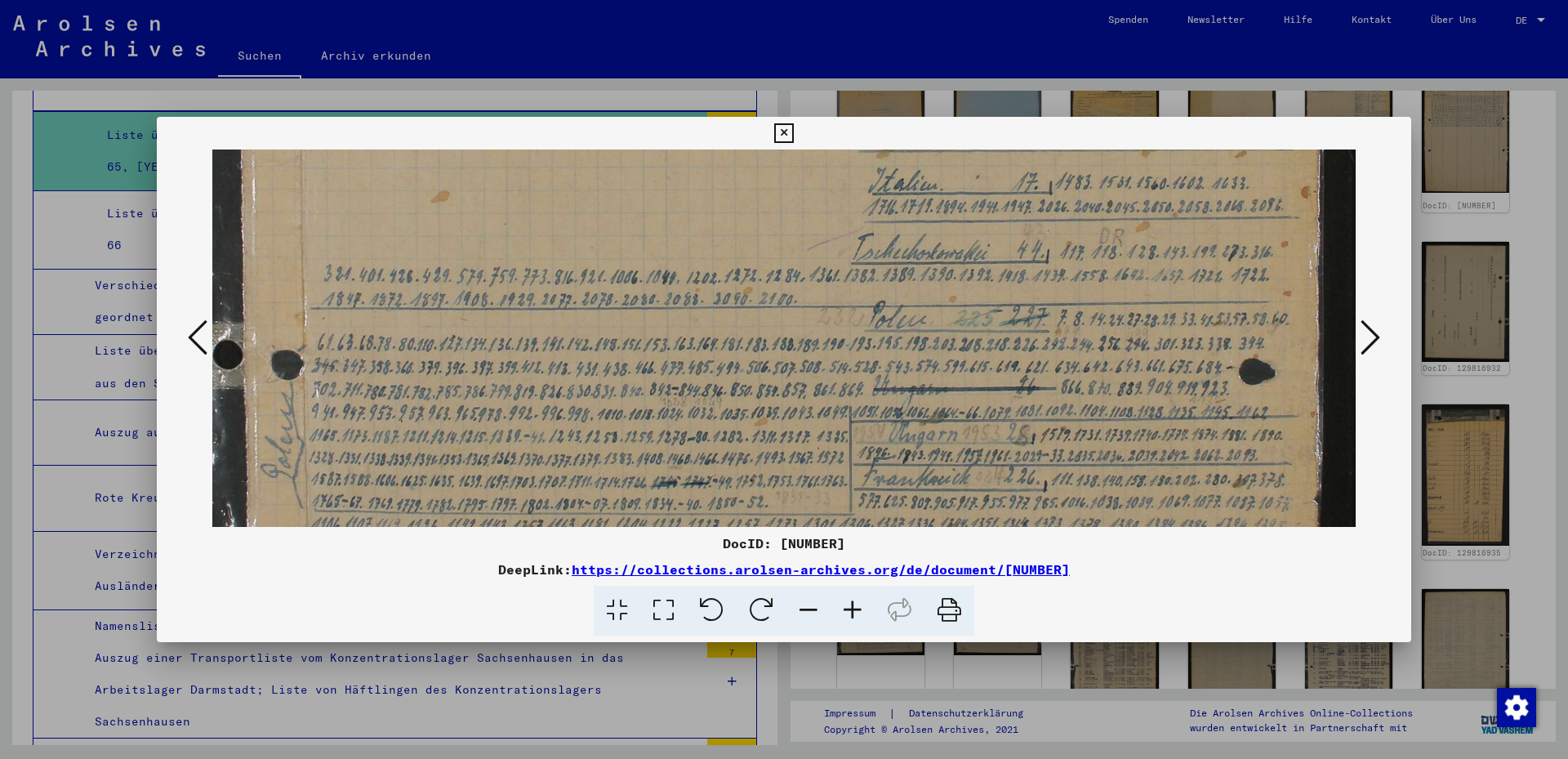 click at bounding box center (853, 610) 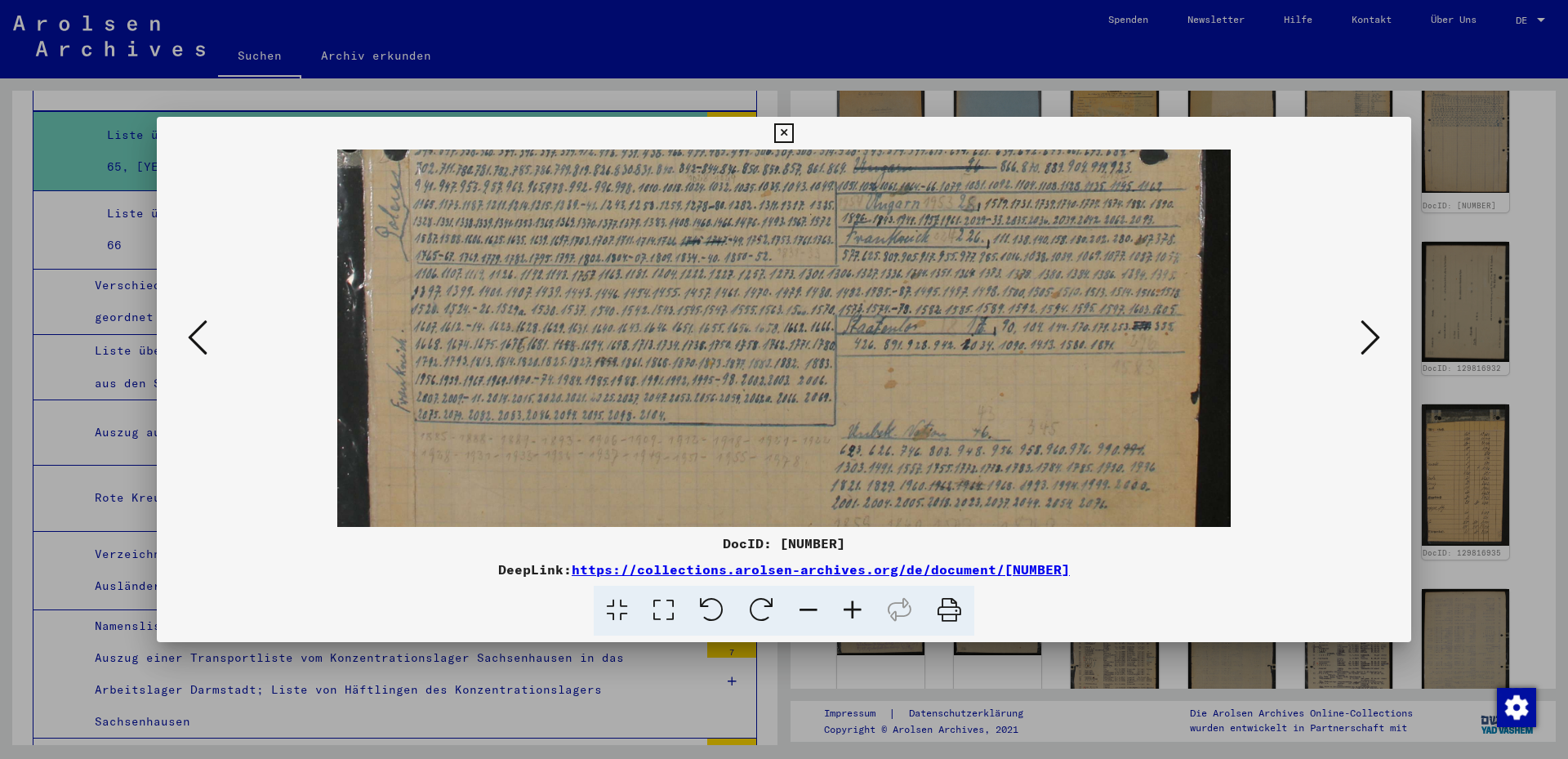 click at bounding box center (853, 610) 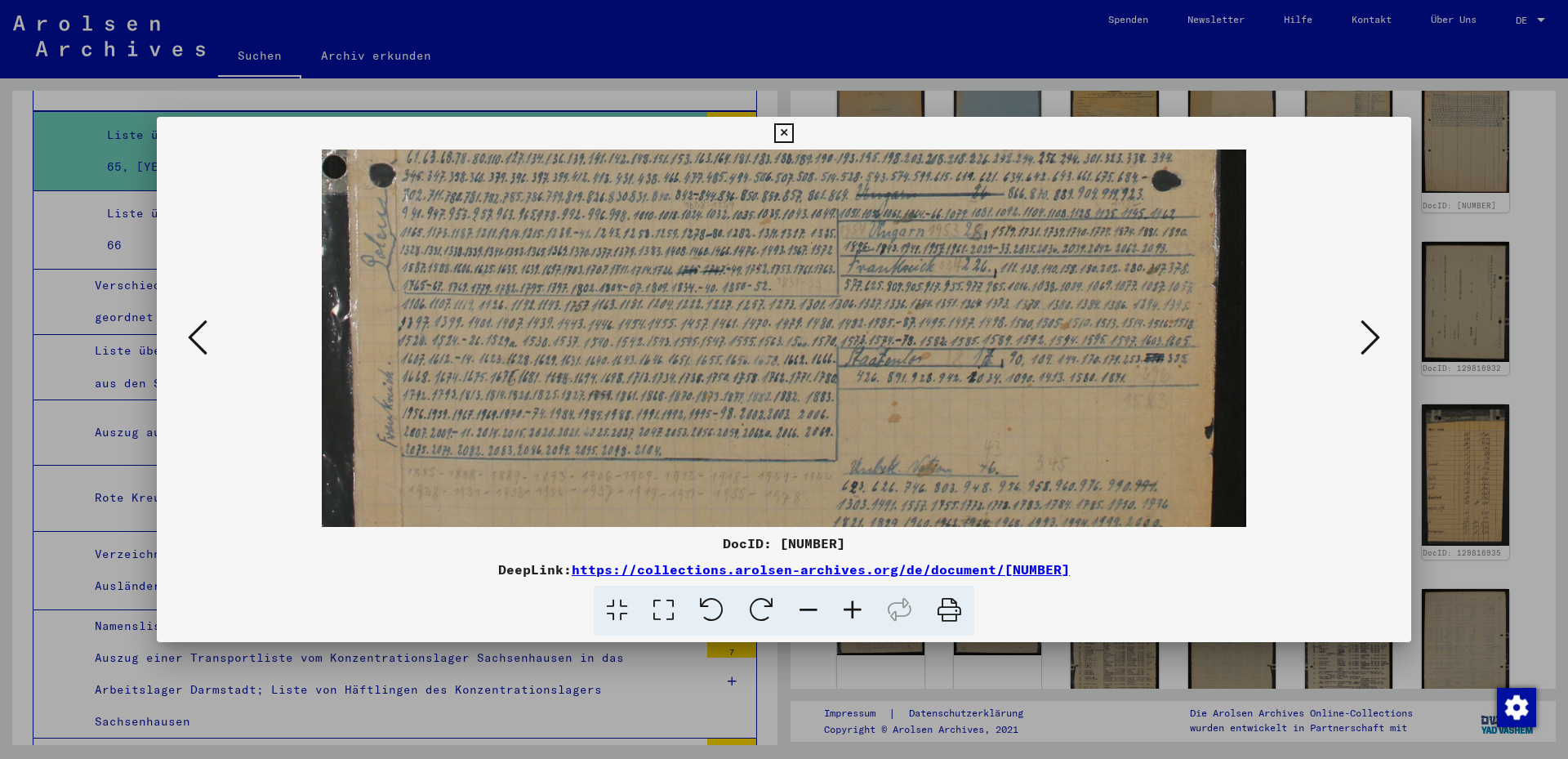 click at bounding box center (853, 610) 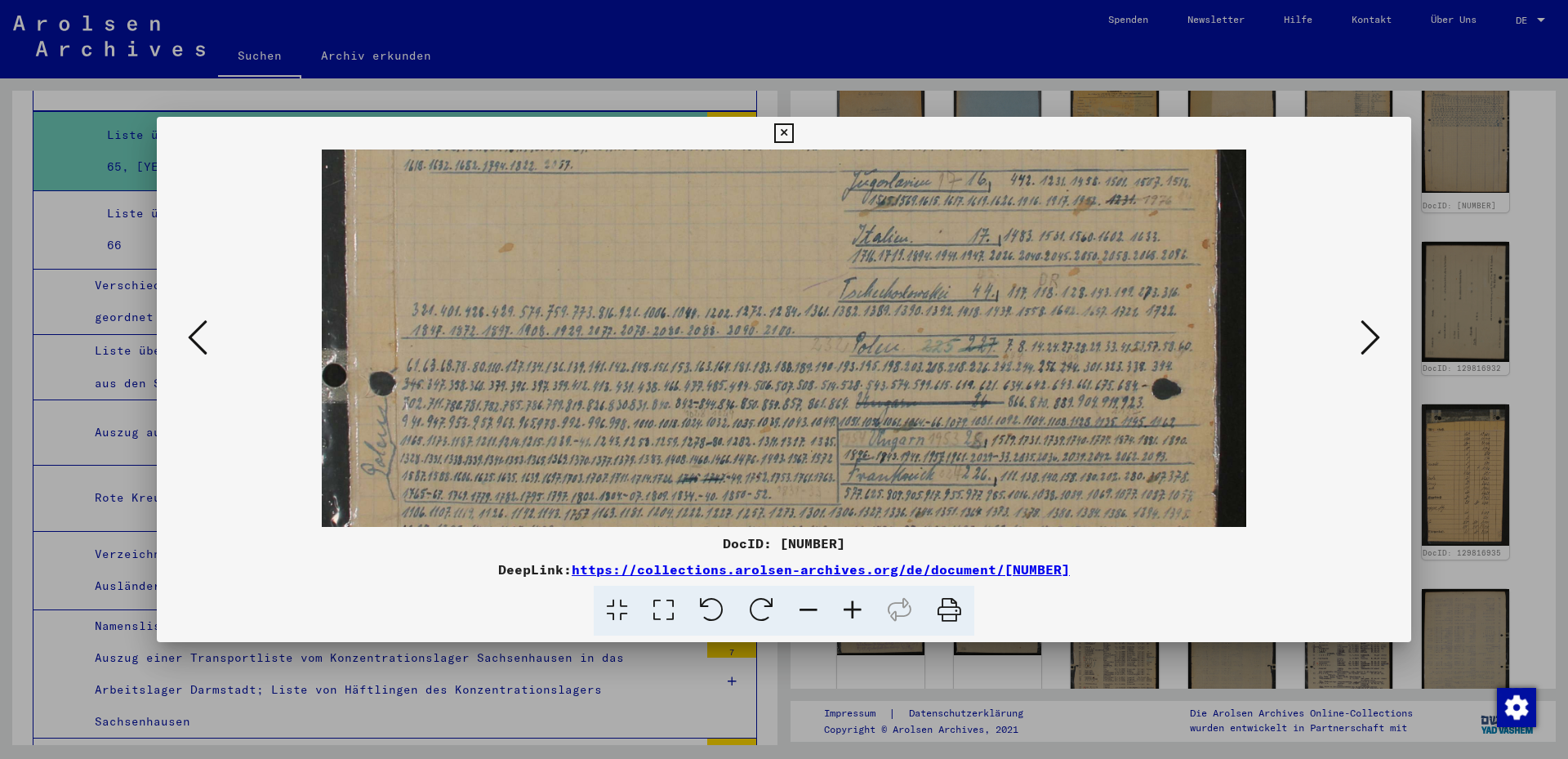 drag, startPoint x: 699, startPoint y: 322, endPoint x: 696, endPoint y: 464, distance: 142.03169 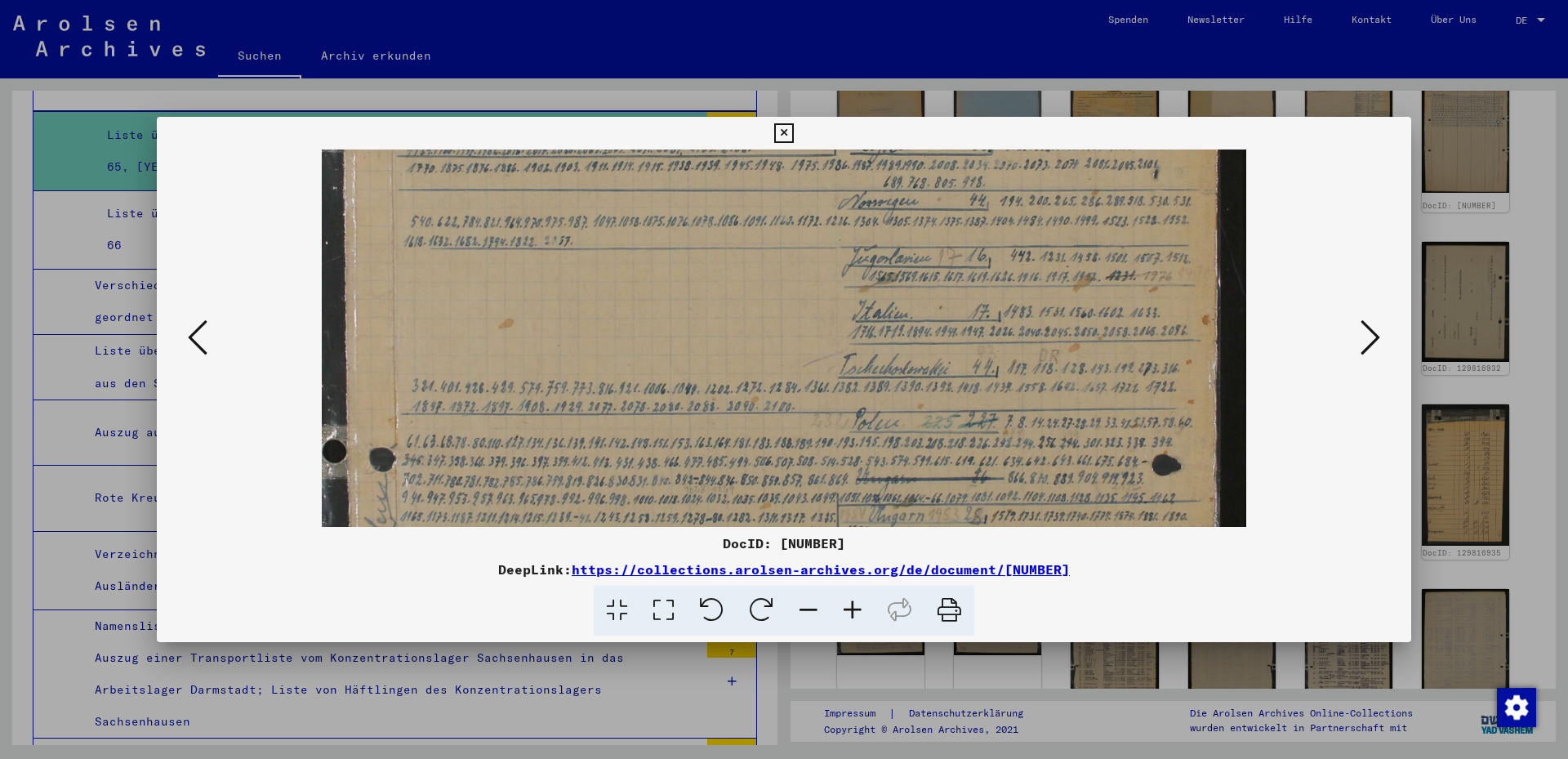 scroll, scrollTop: 418, scrollLeft: 0, axis: vertical 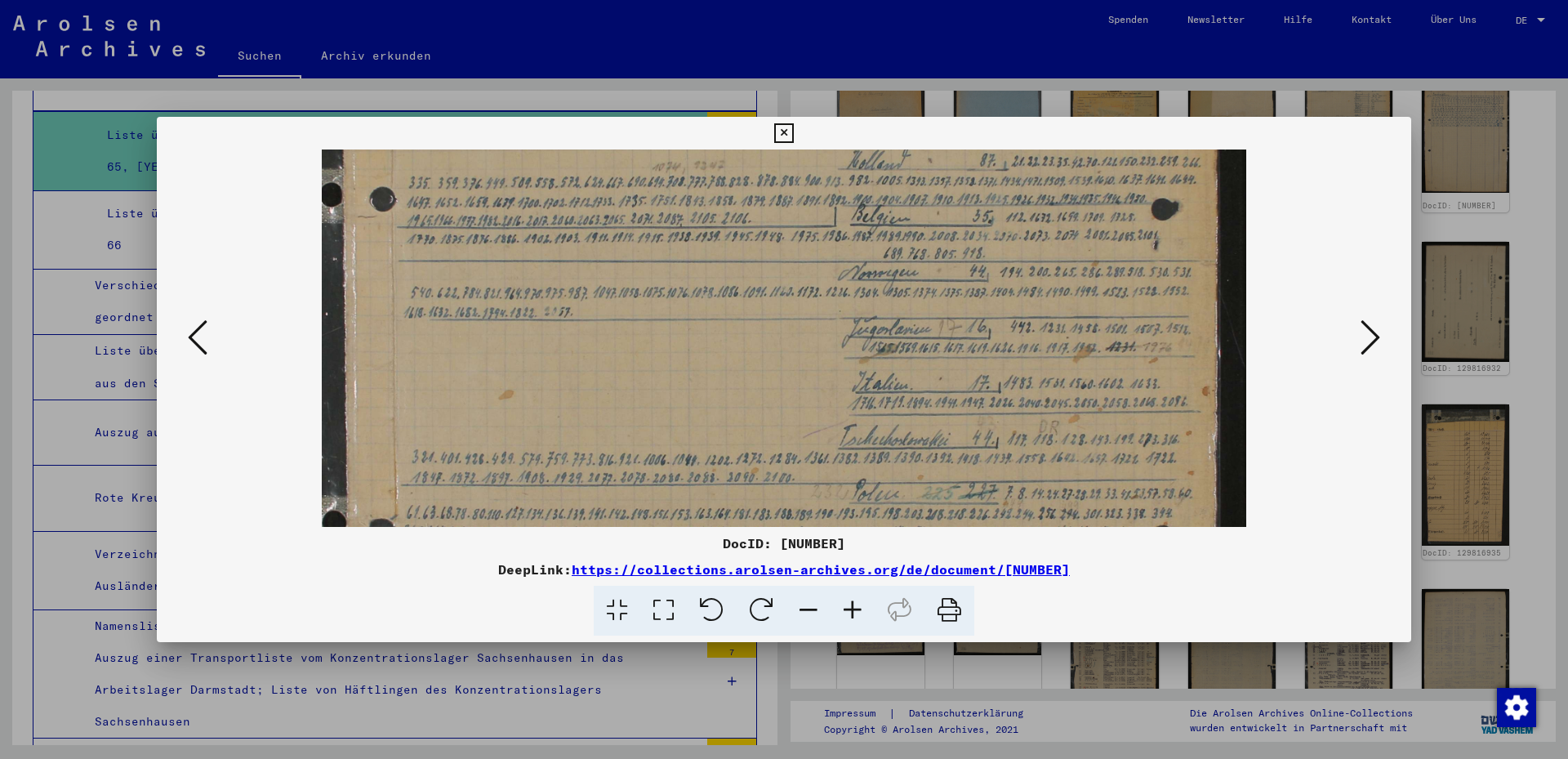 drag, startPoint x: 666, startPoint y: 270, endPoint x: 662, endPoint y: 395, distance: 125.06398 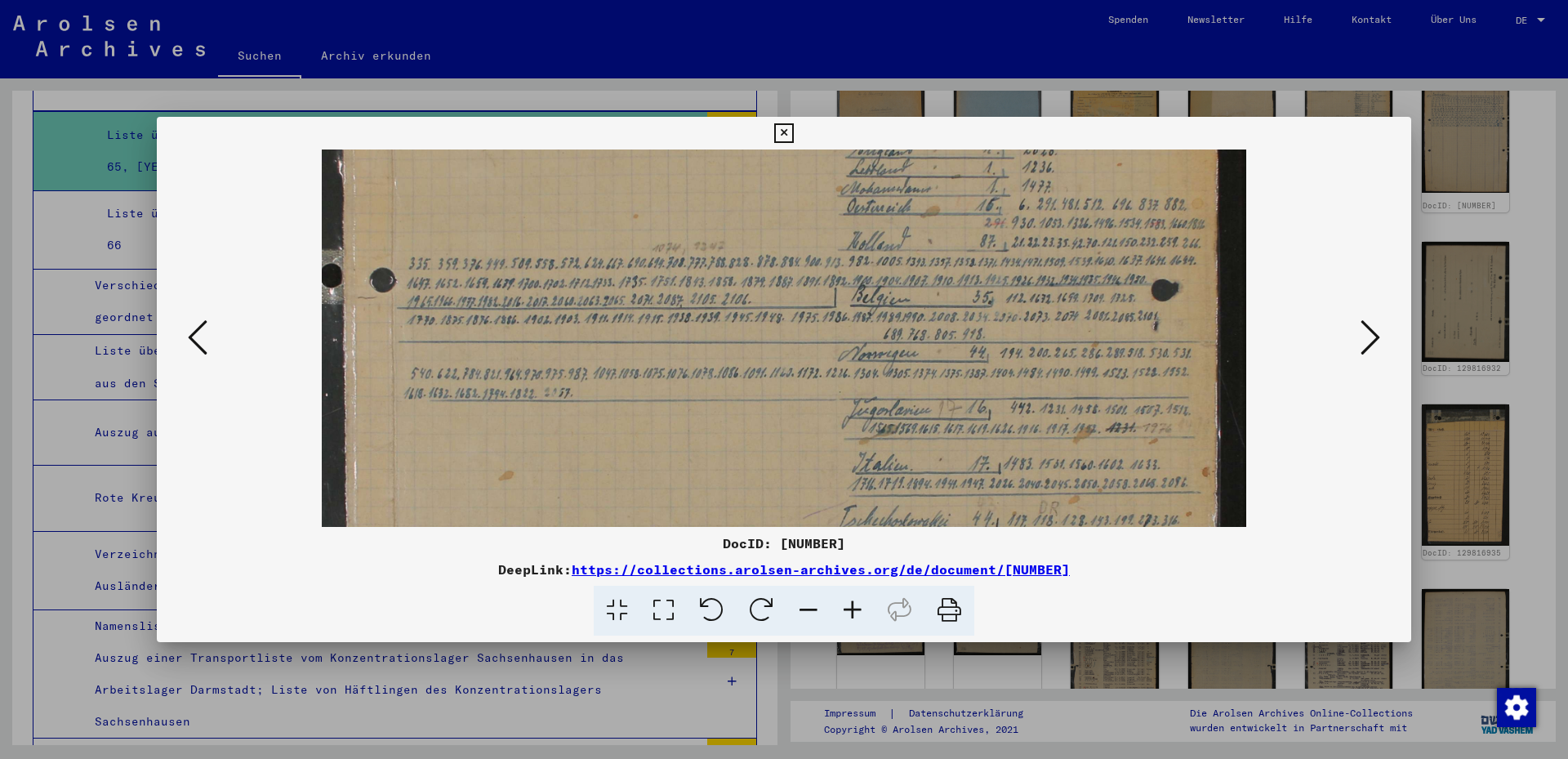 drag, startPoint x: 796, startPoint y: 256, endPoint x: 779, endPoint y: 316, distance: 62.361847 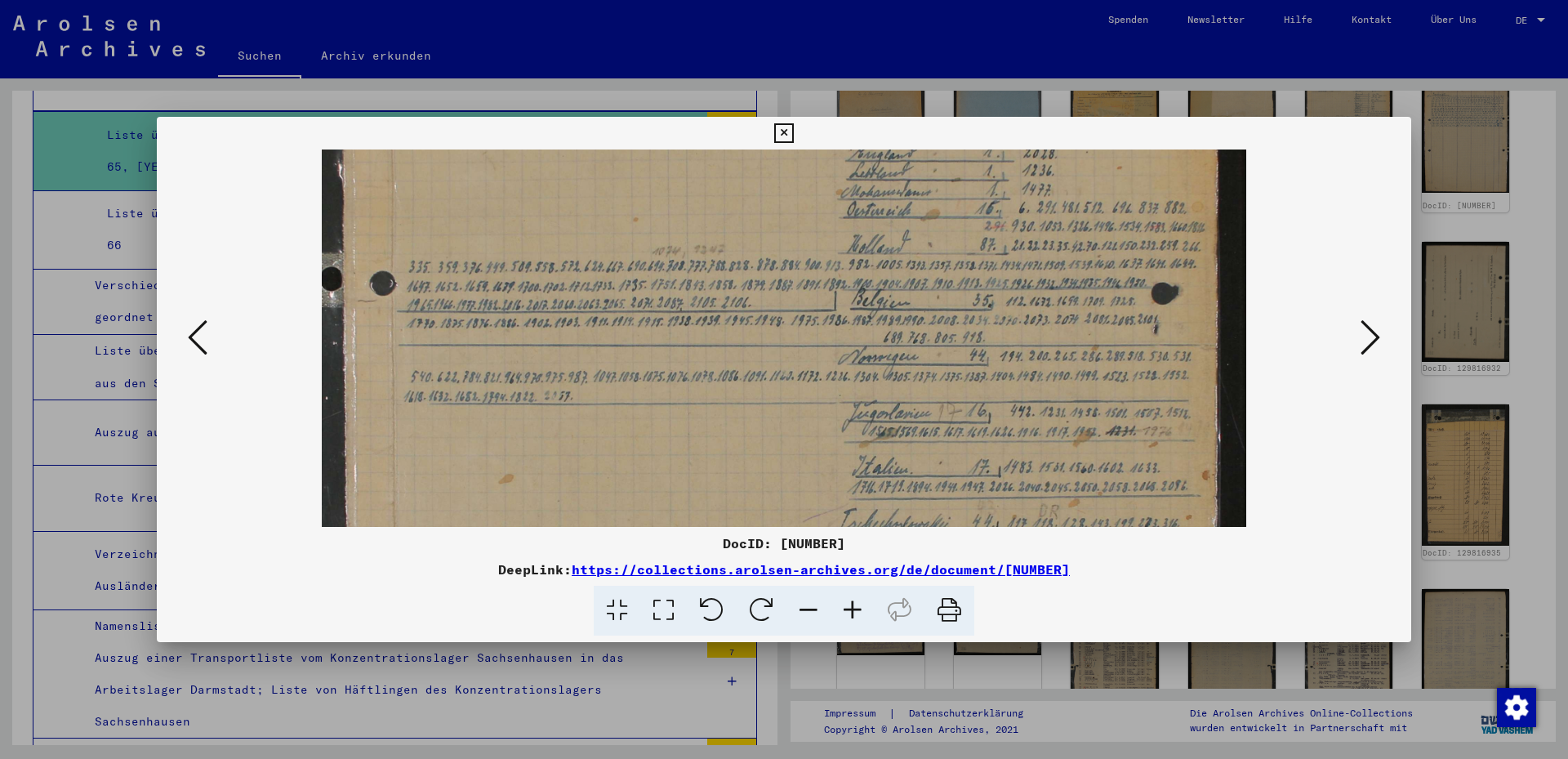 click at bounding box center [784, 440] 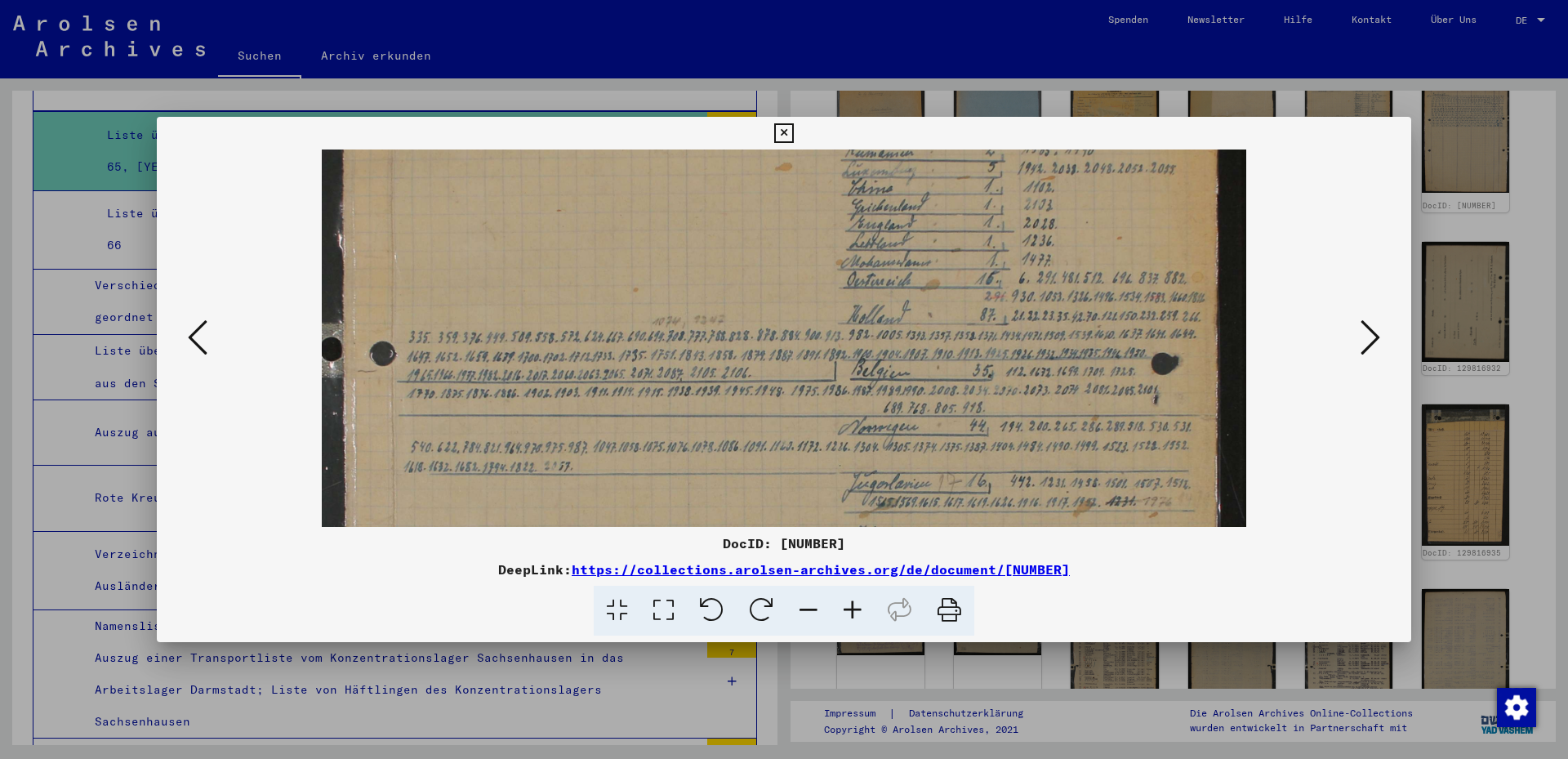 drag, startPoint x: 795, startPoint y: 273, endPoint x: 780, endPoint y: 343, distance: 71.58911 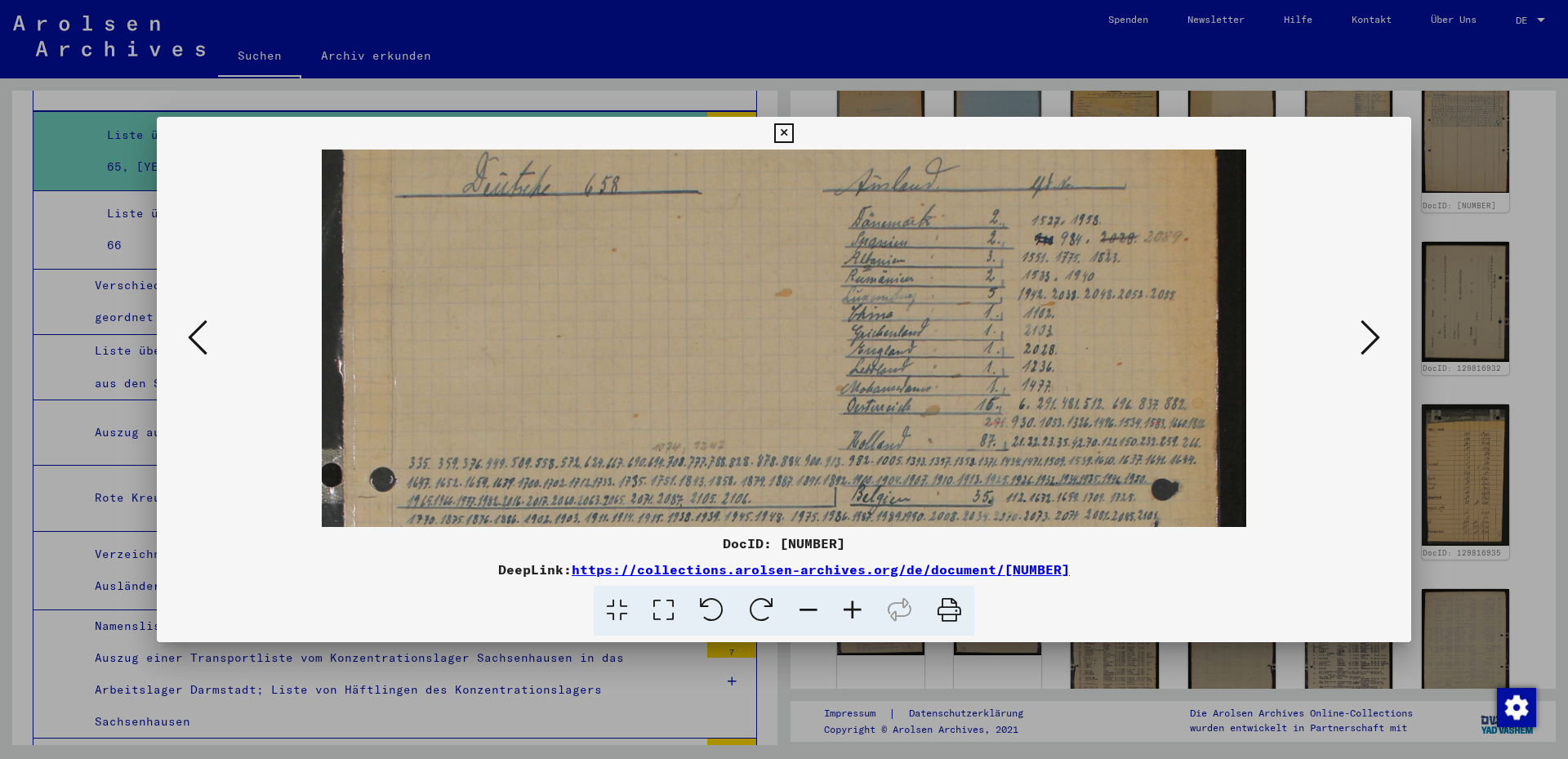 drag, startPoint x: 736, startPoint y: 238, endPoint x: 737, endPoint y: 362, distance: 124.004 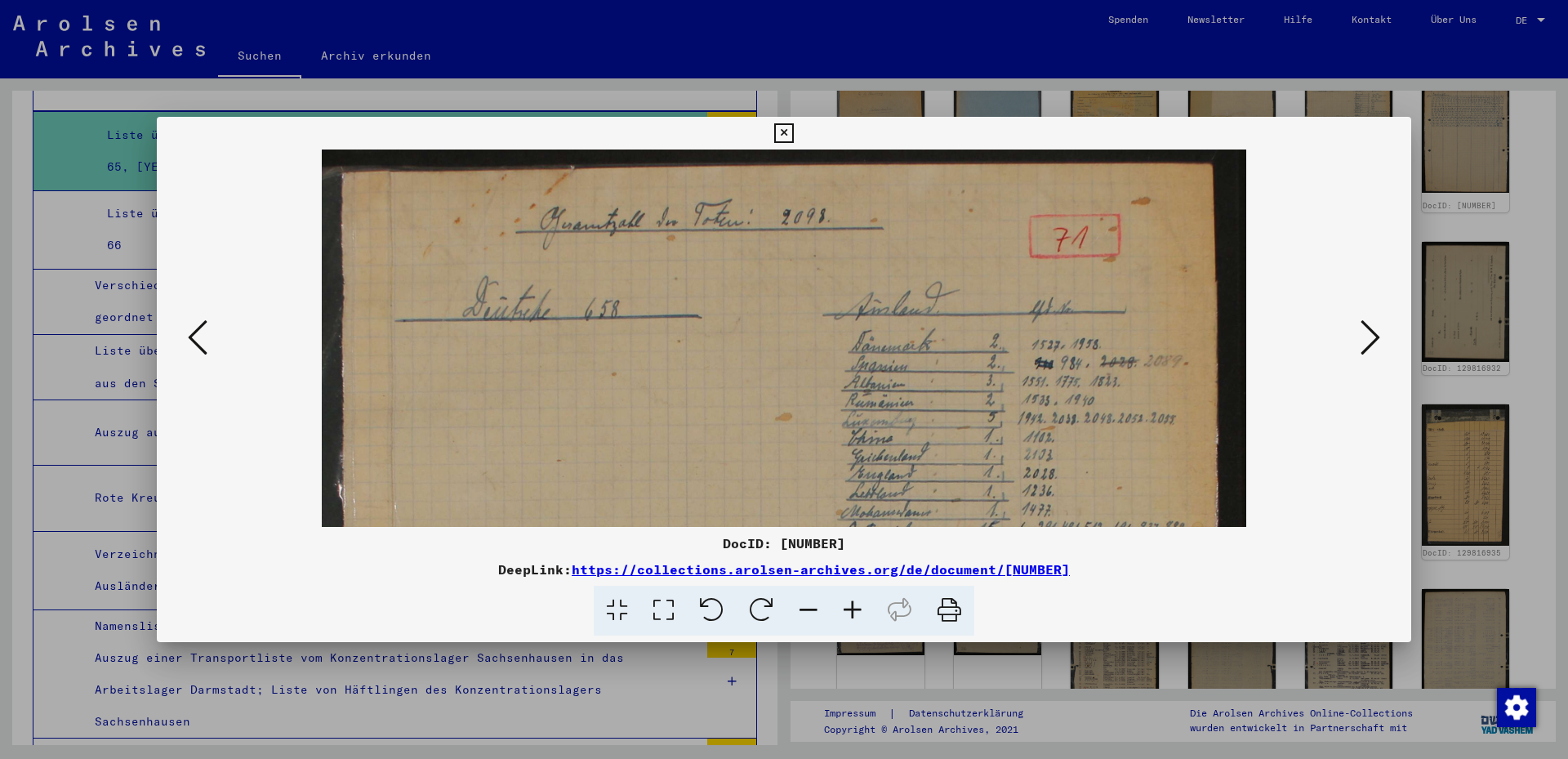 drag, startPoint x: 700, startPoint y: 230, endPoint x: 711, endPoint y: 283, distance: 54.1295 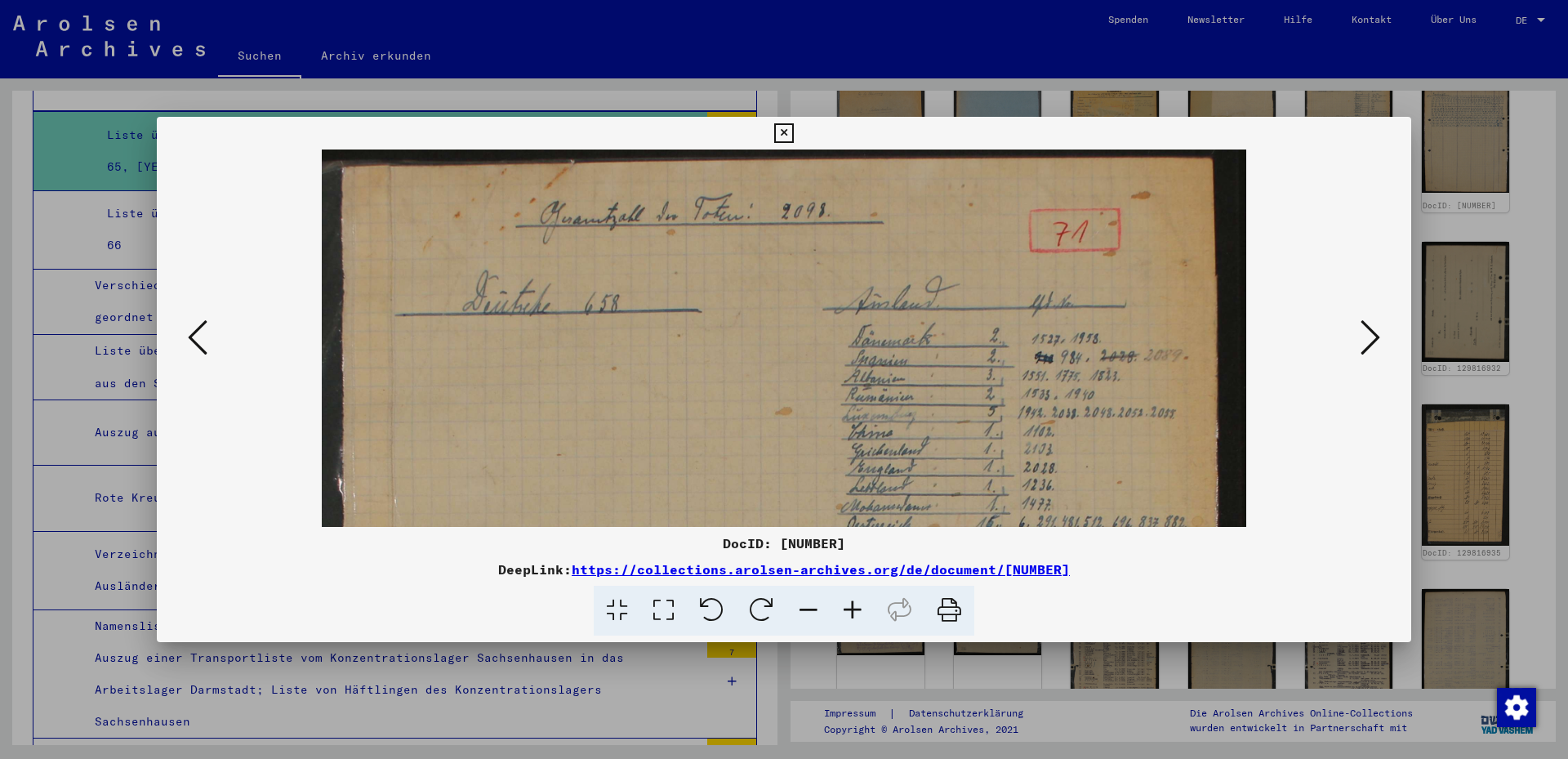 click at bounding box center (783, 133) 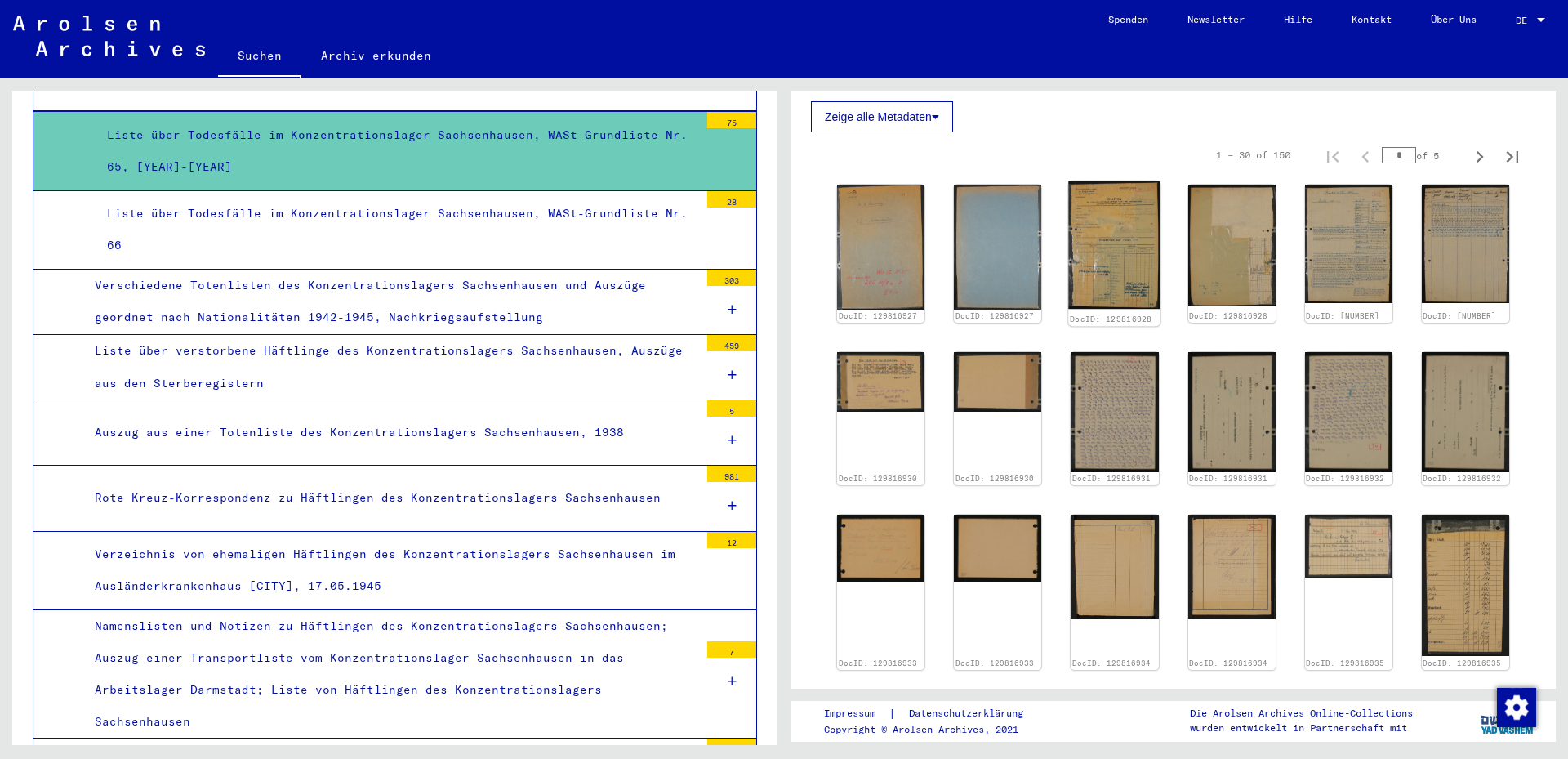 scroll, scrollTop: 382, scrollLeft: 0, axis: vertical 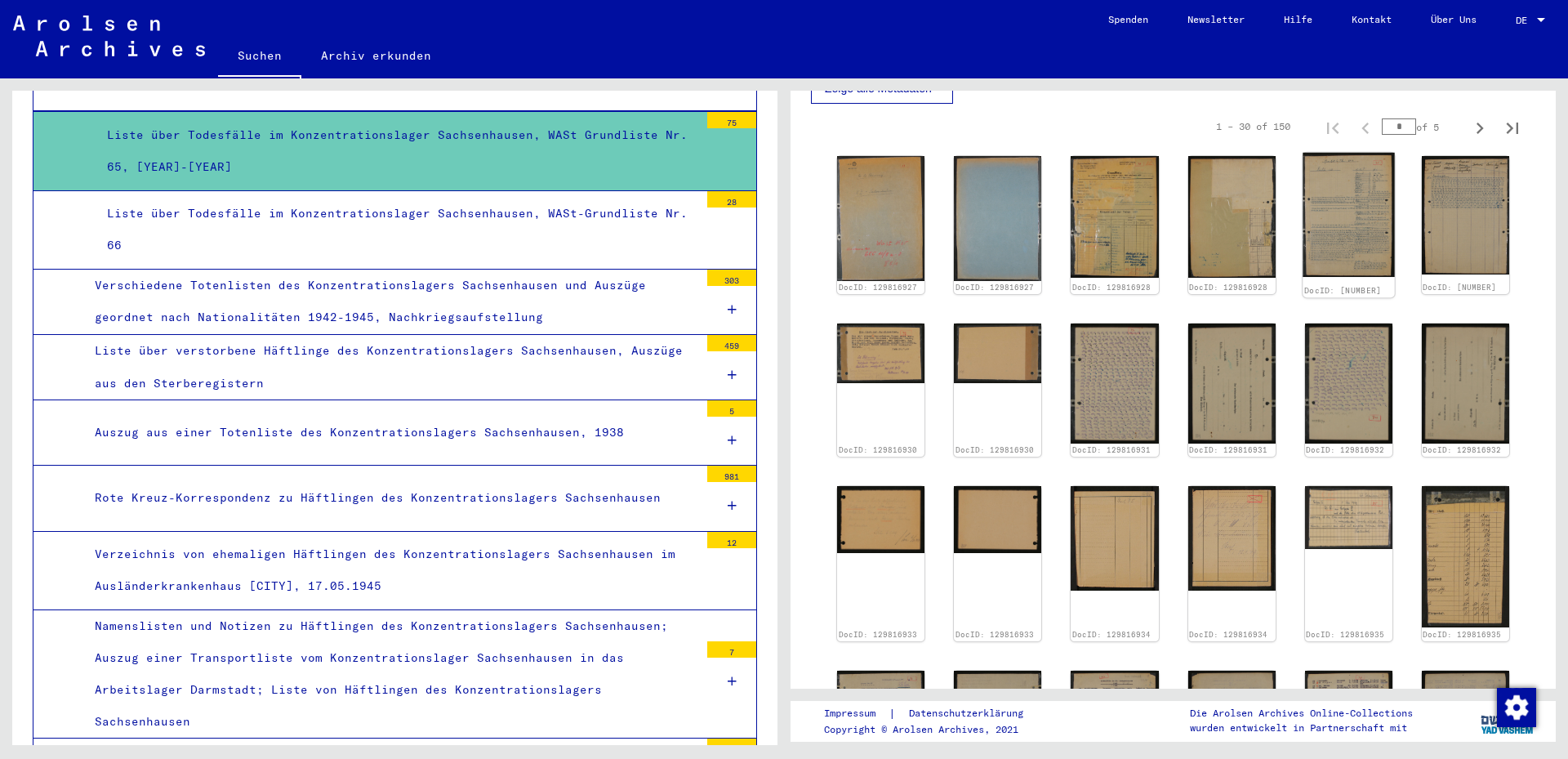 click 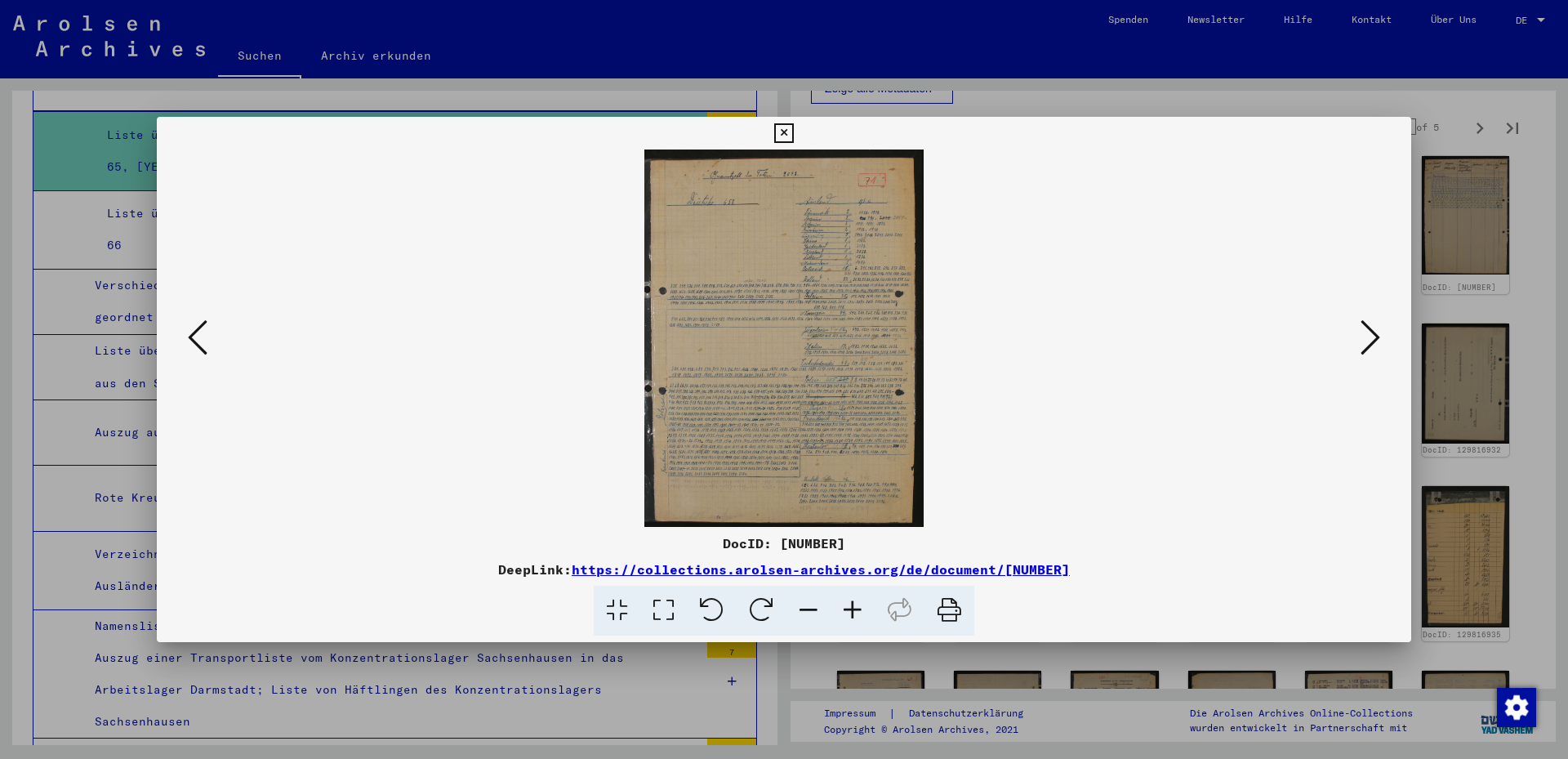 click at bounding box center [1370, 337] 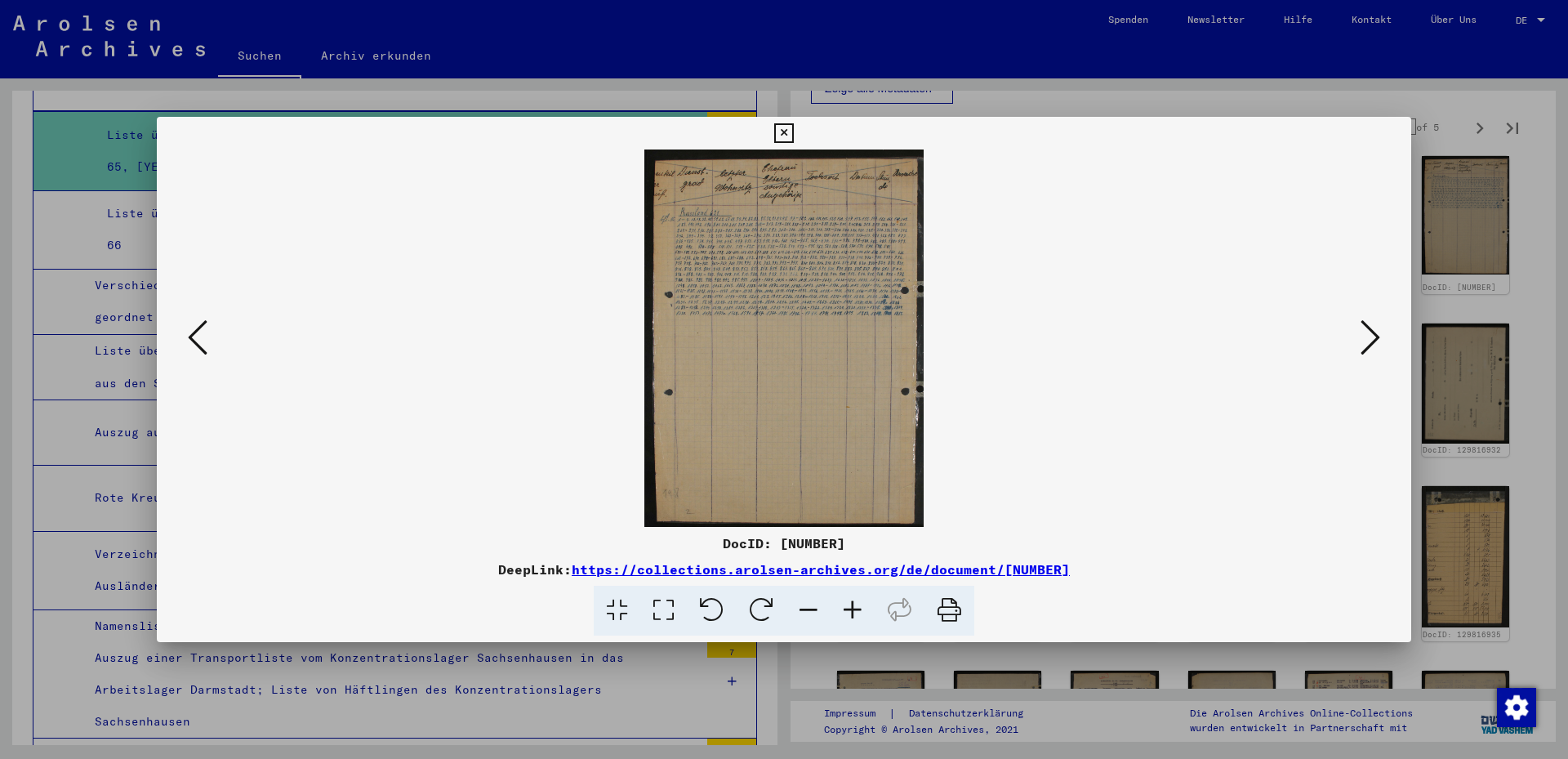 click at bounding box center (1370, 337) 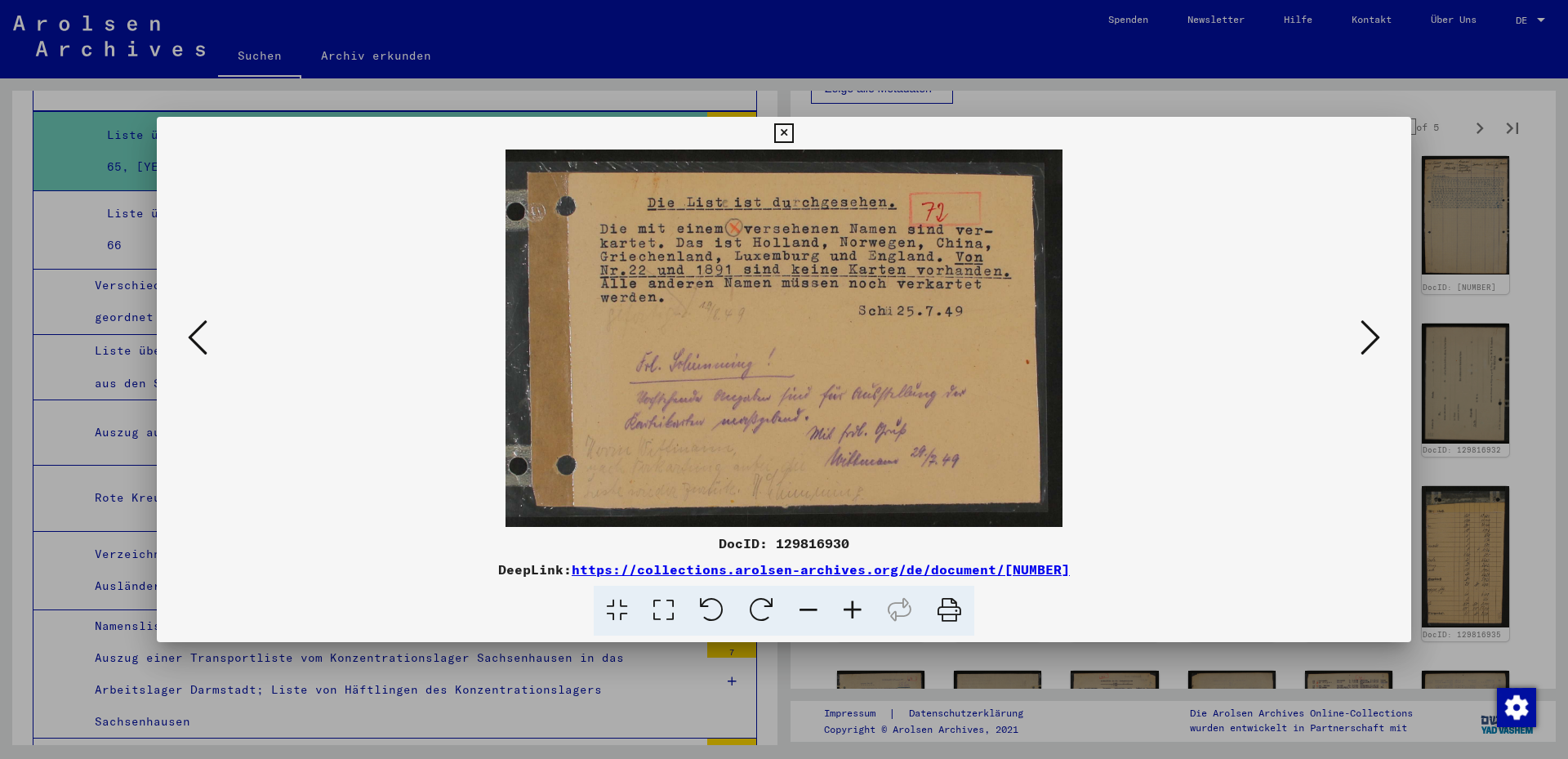 click at bounding box center [1370, 337] 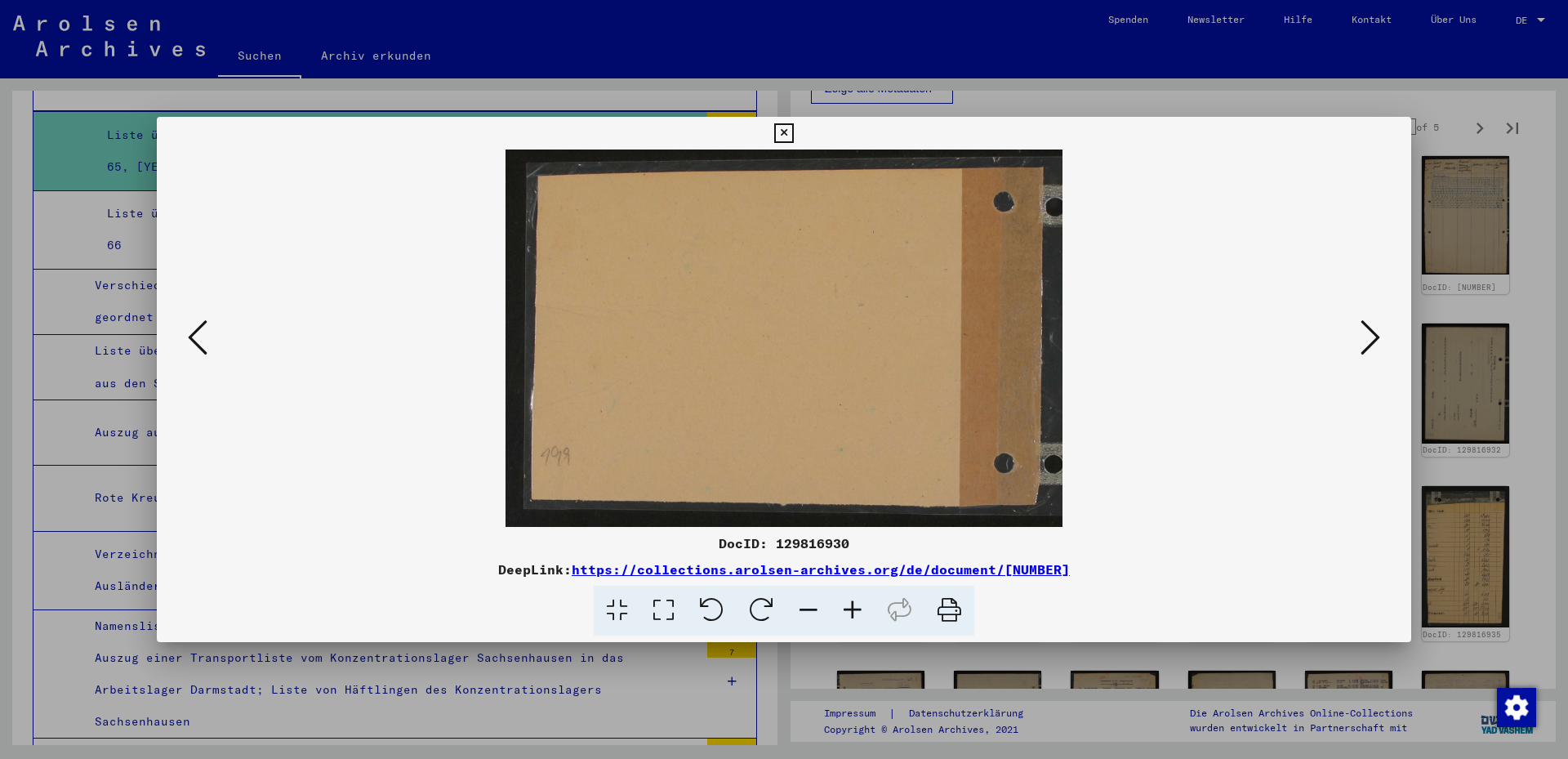 click at bounding box center (1370, 337) 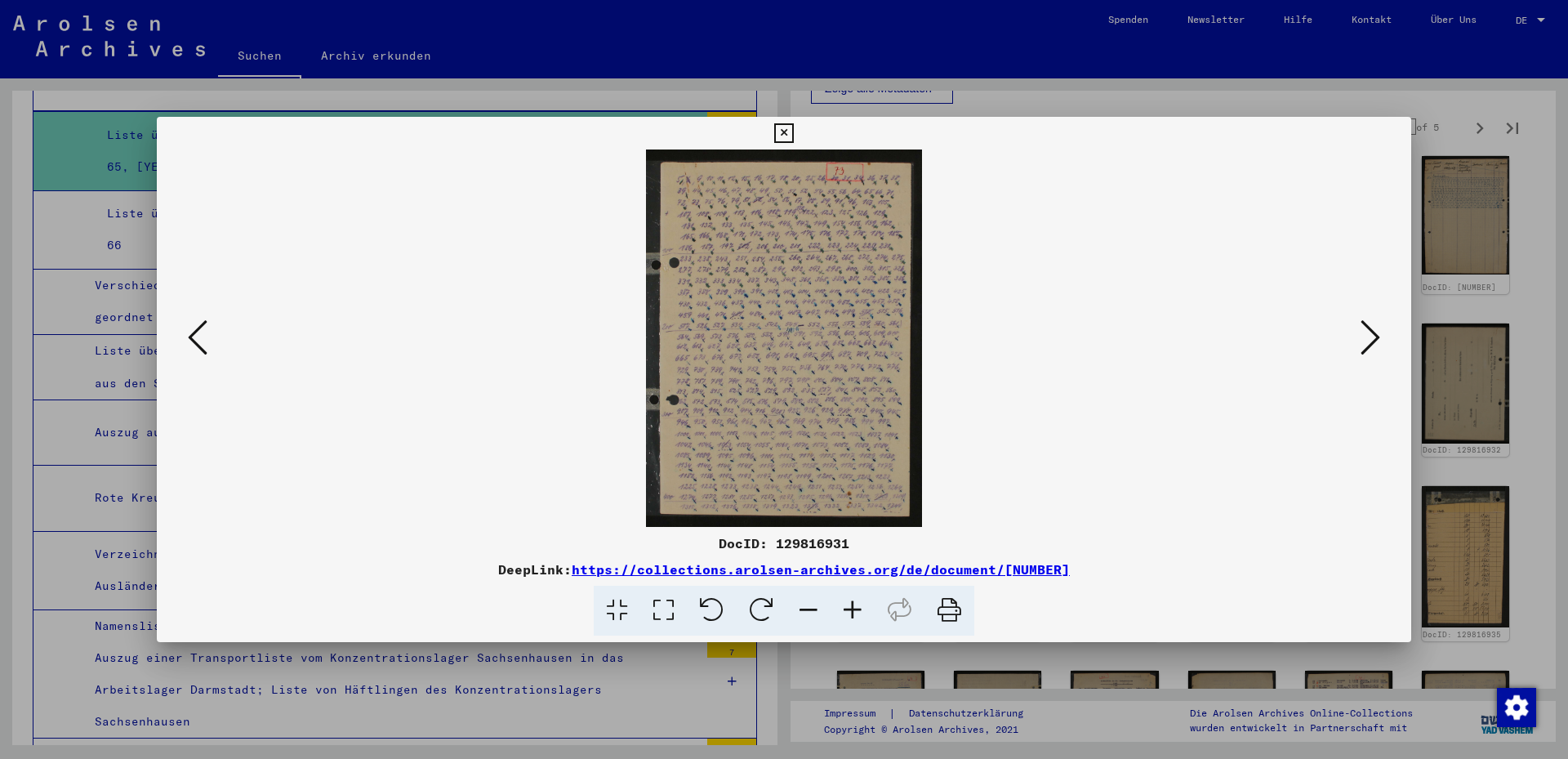click at bounding box center (1370, 337) 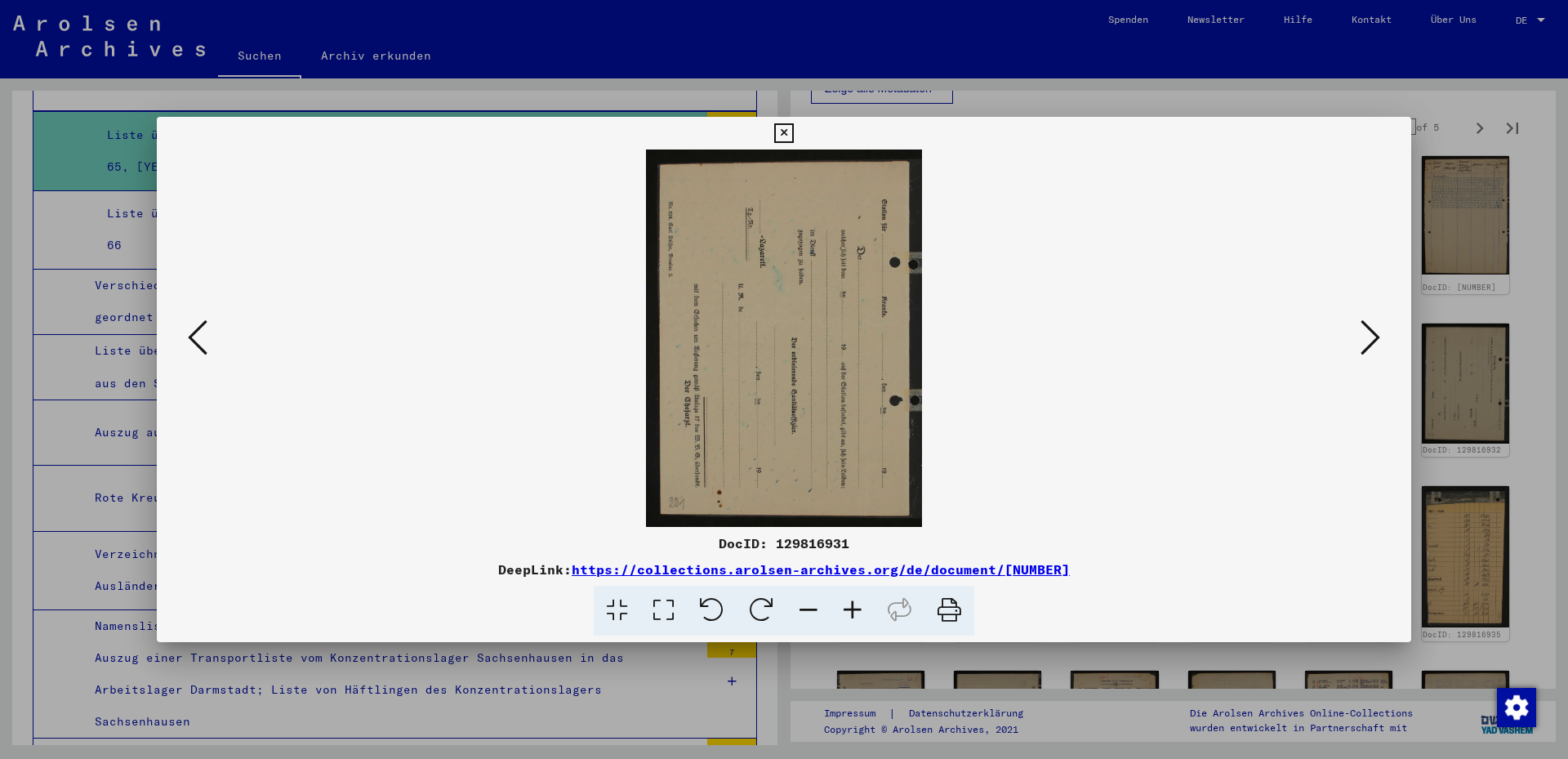 click at bounding box center (1370, 337) 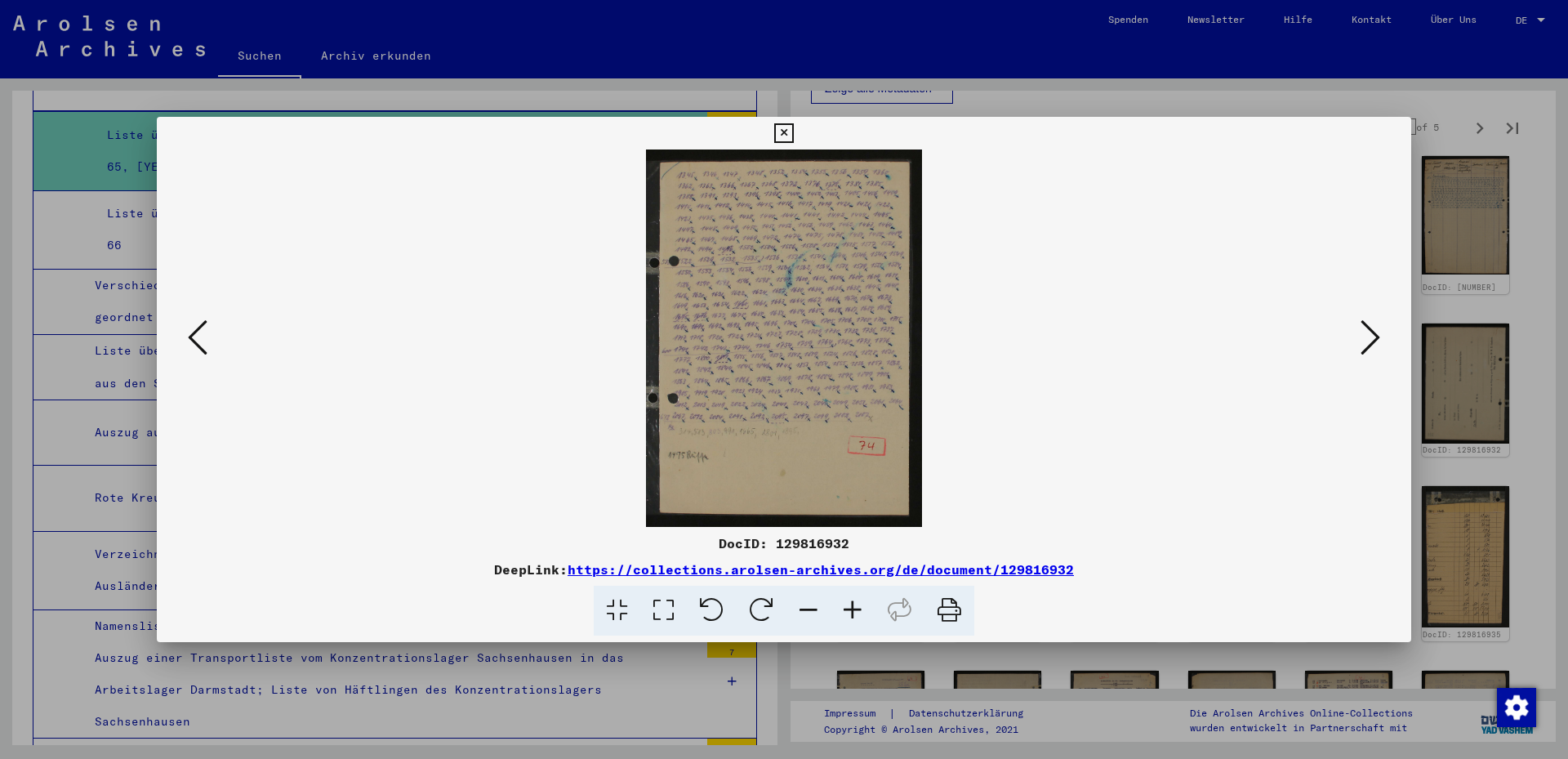 click at bounding box center [1370, 337] 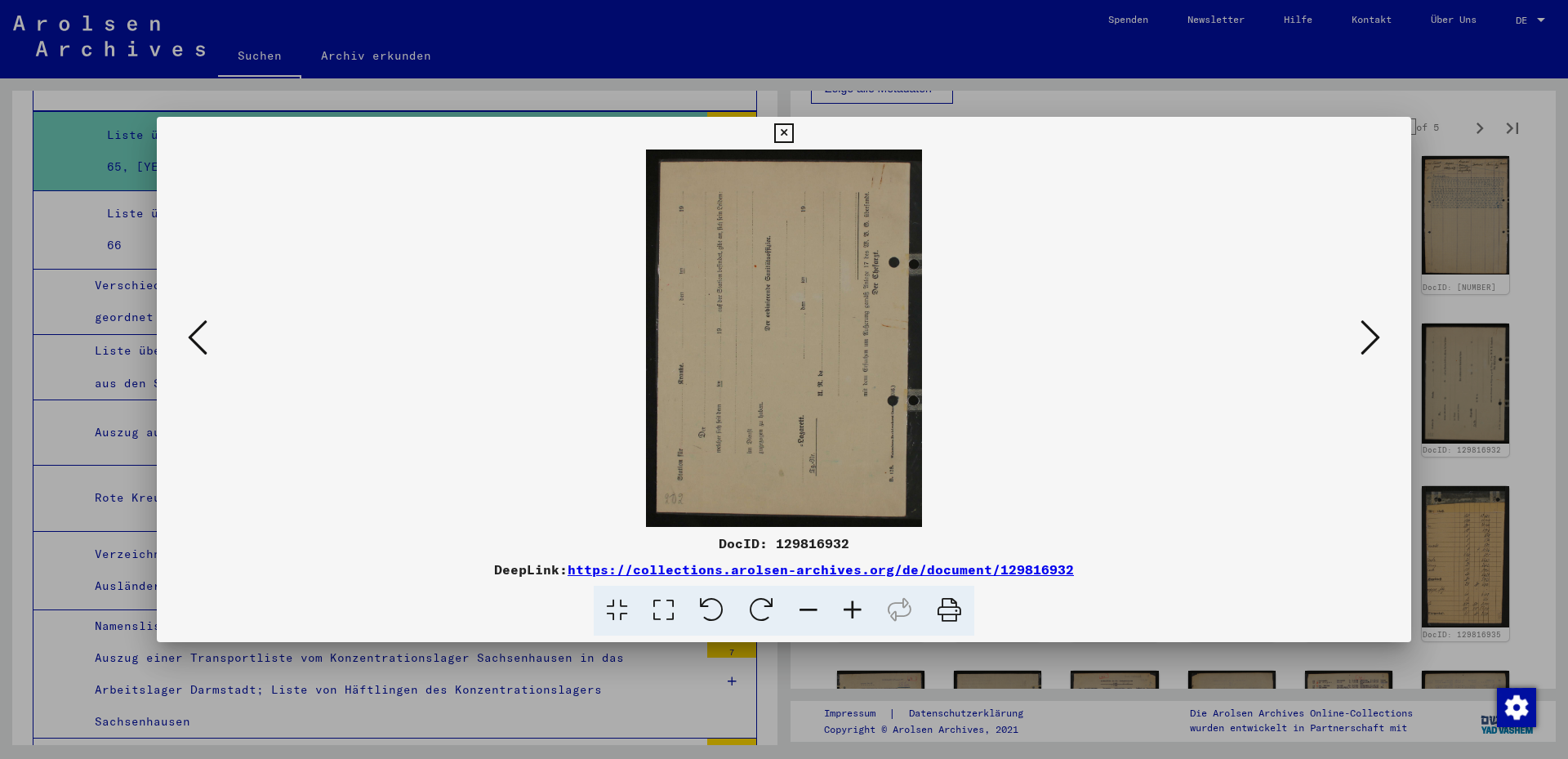 click at bounding box center (1370, 337) 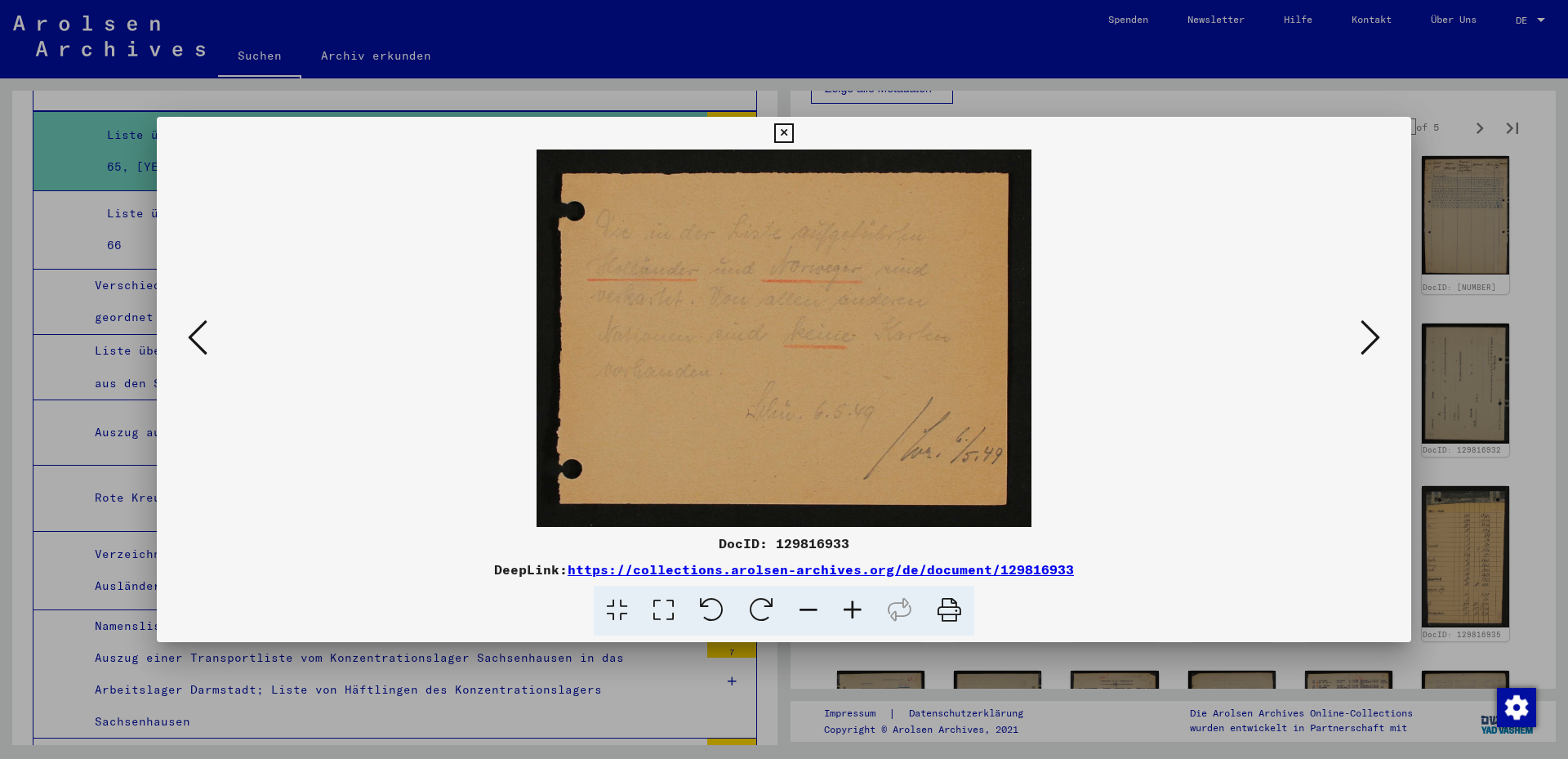 click at bounding box center (1370, 337) 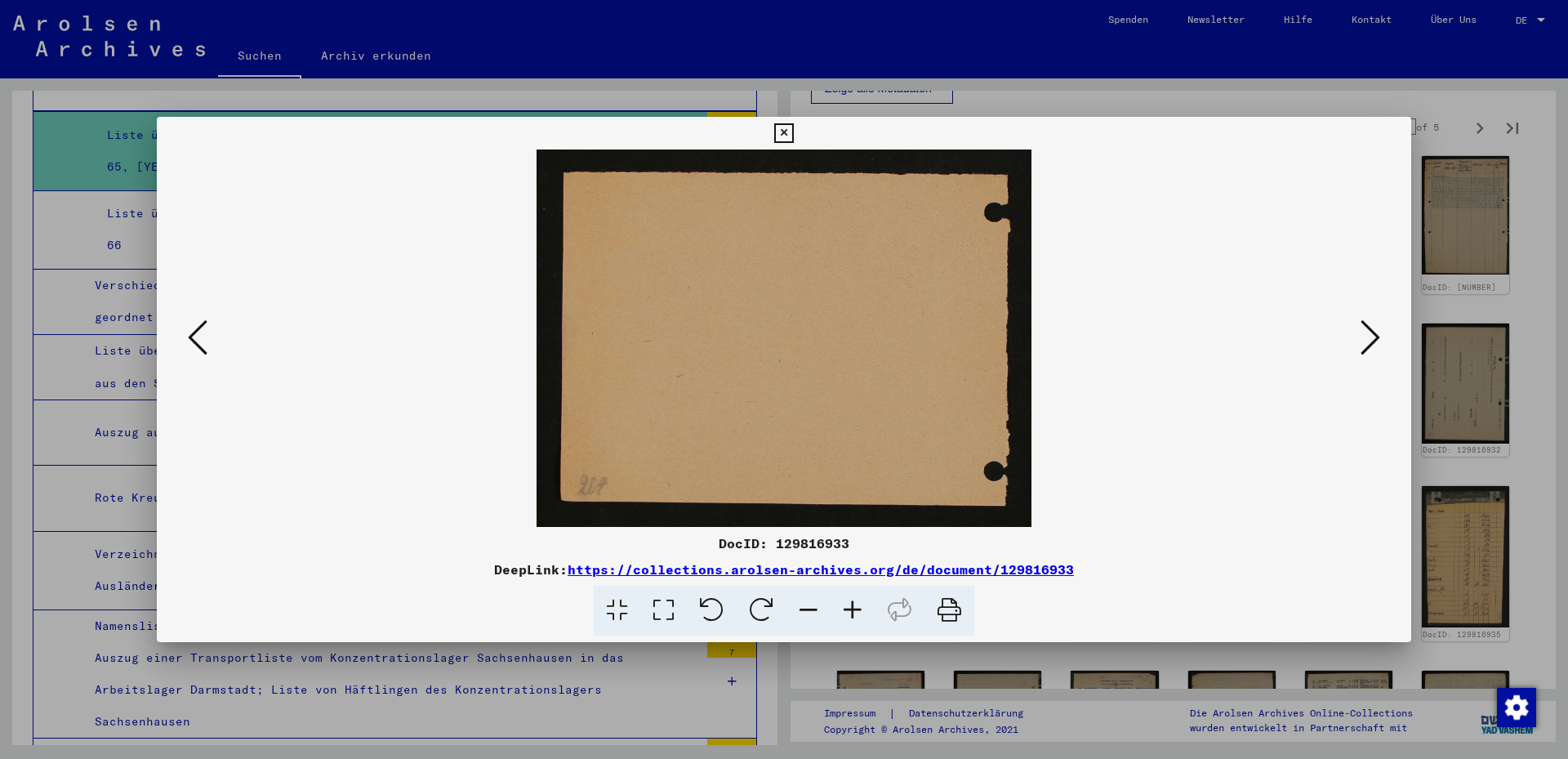 click at bounding box center (1370, 337) 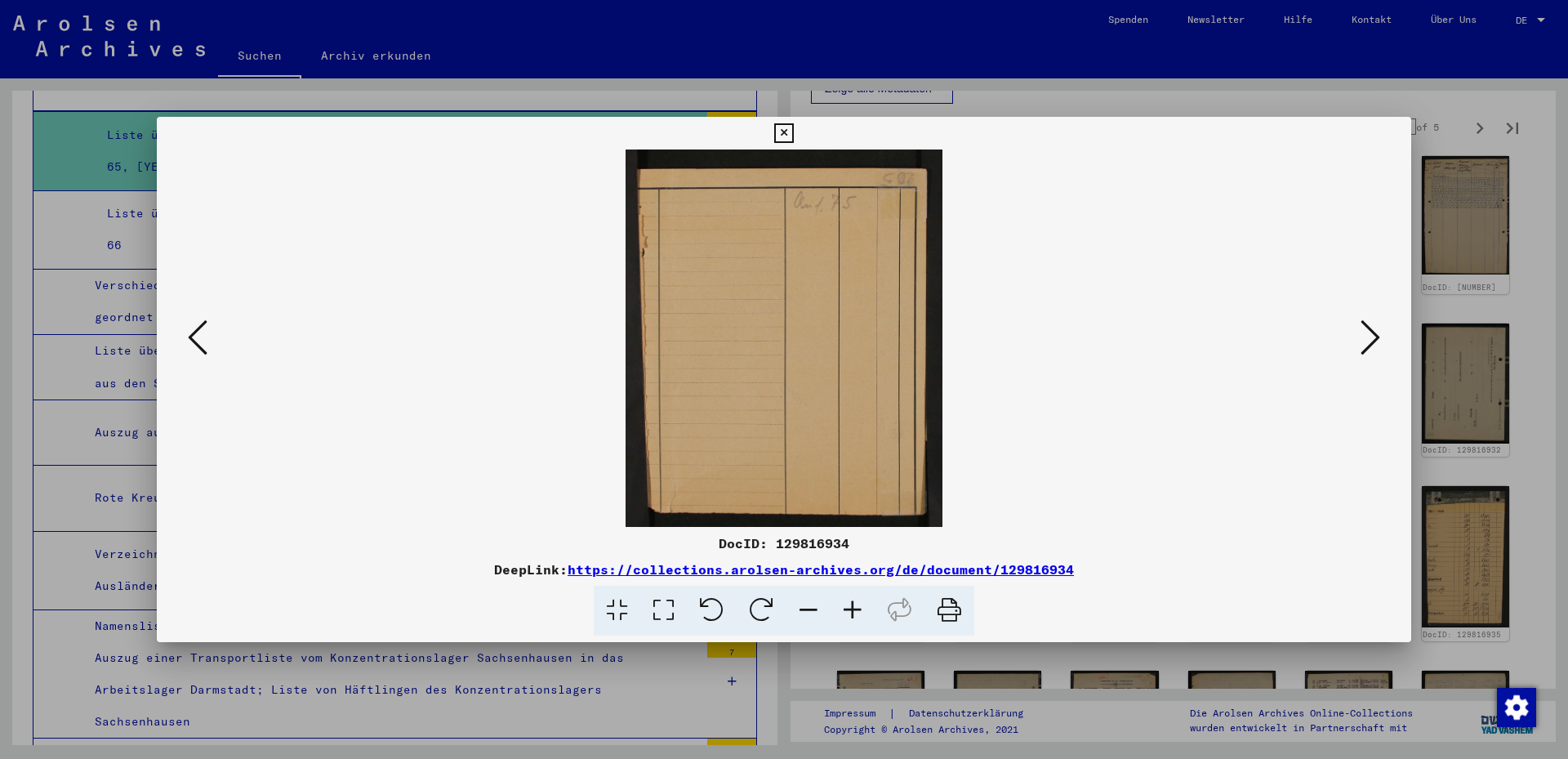 click at bounding box center [1370, 337] 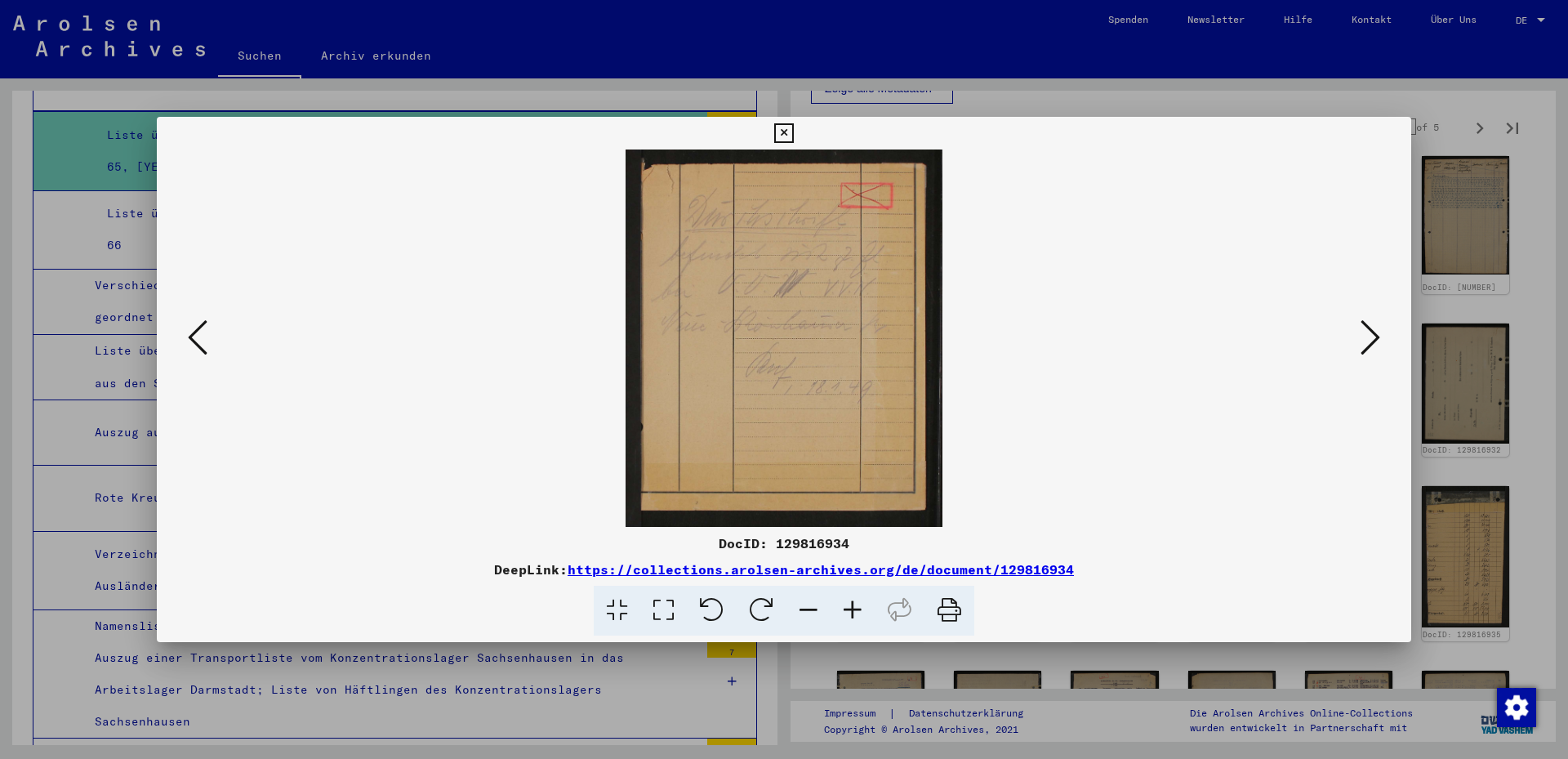 click at bounding box center (1370, 337) 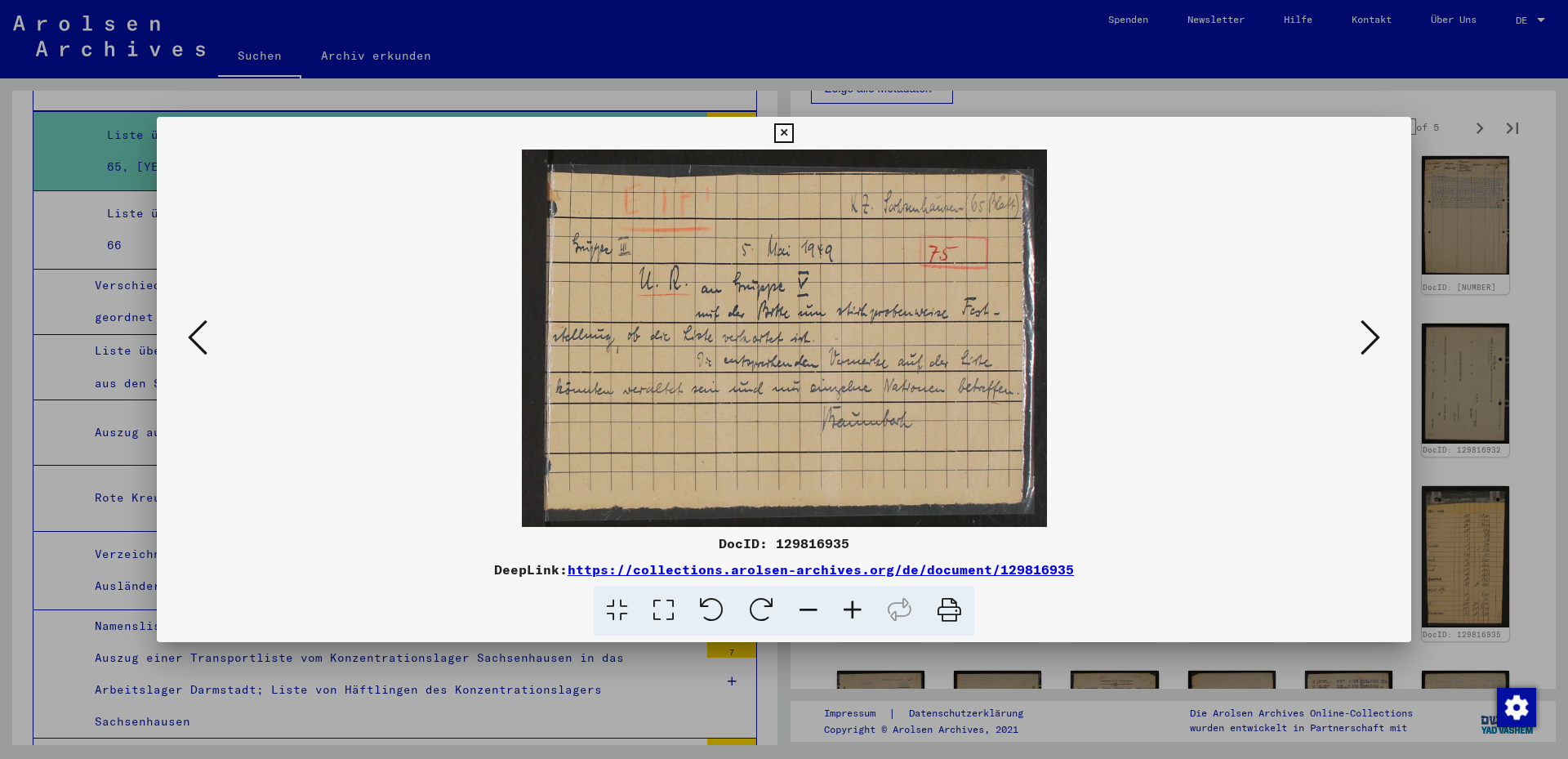 click at bounding box center (1370, 337) 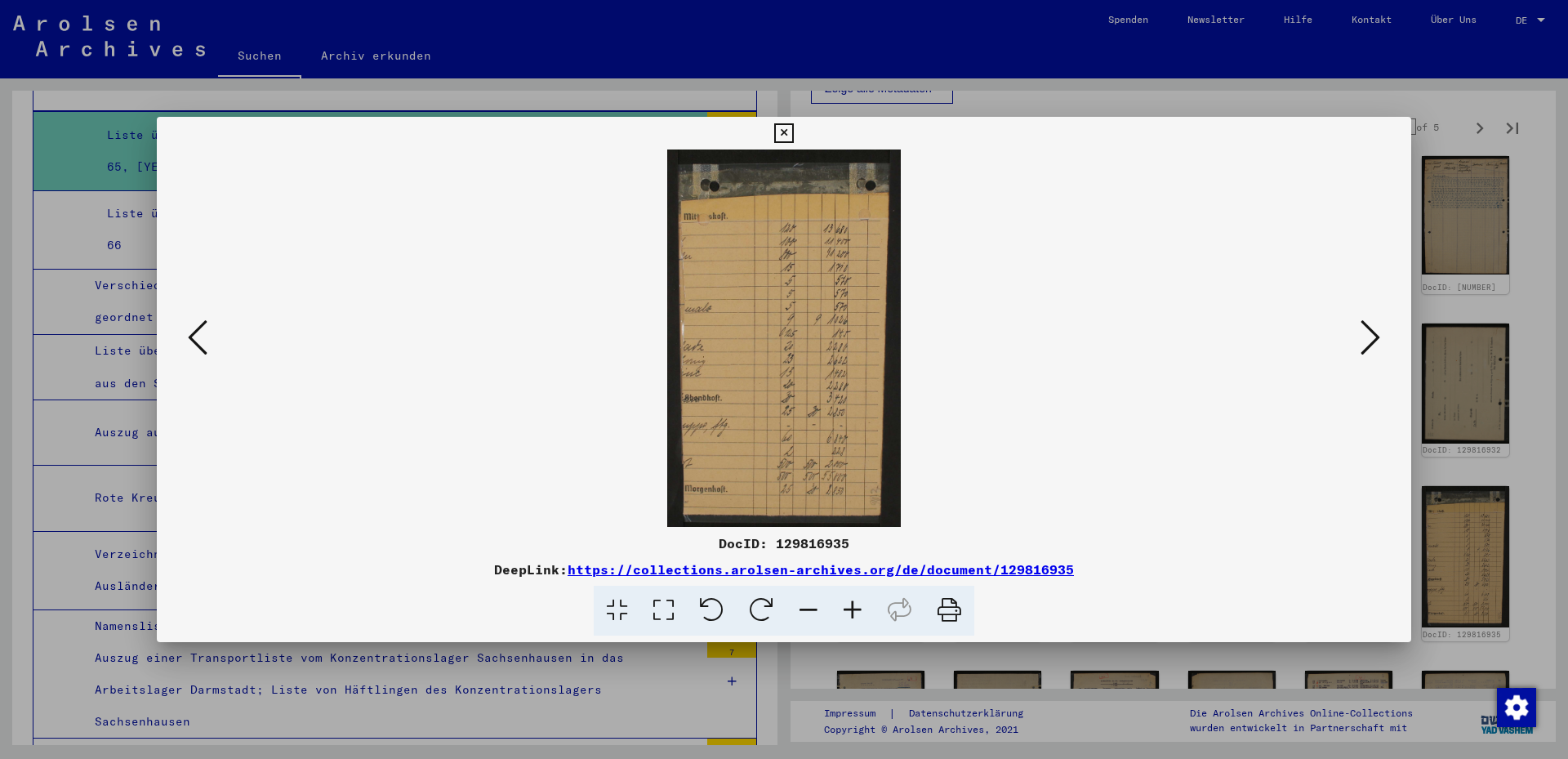 click at bounding box center (1370, 337) 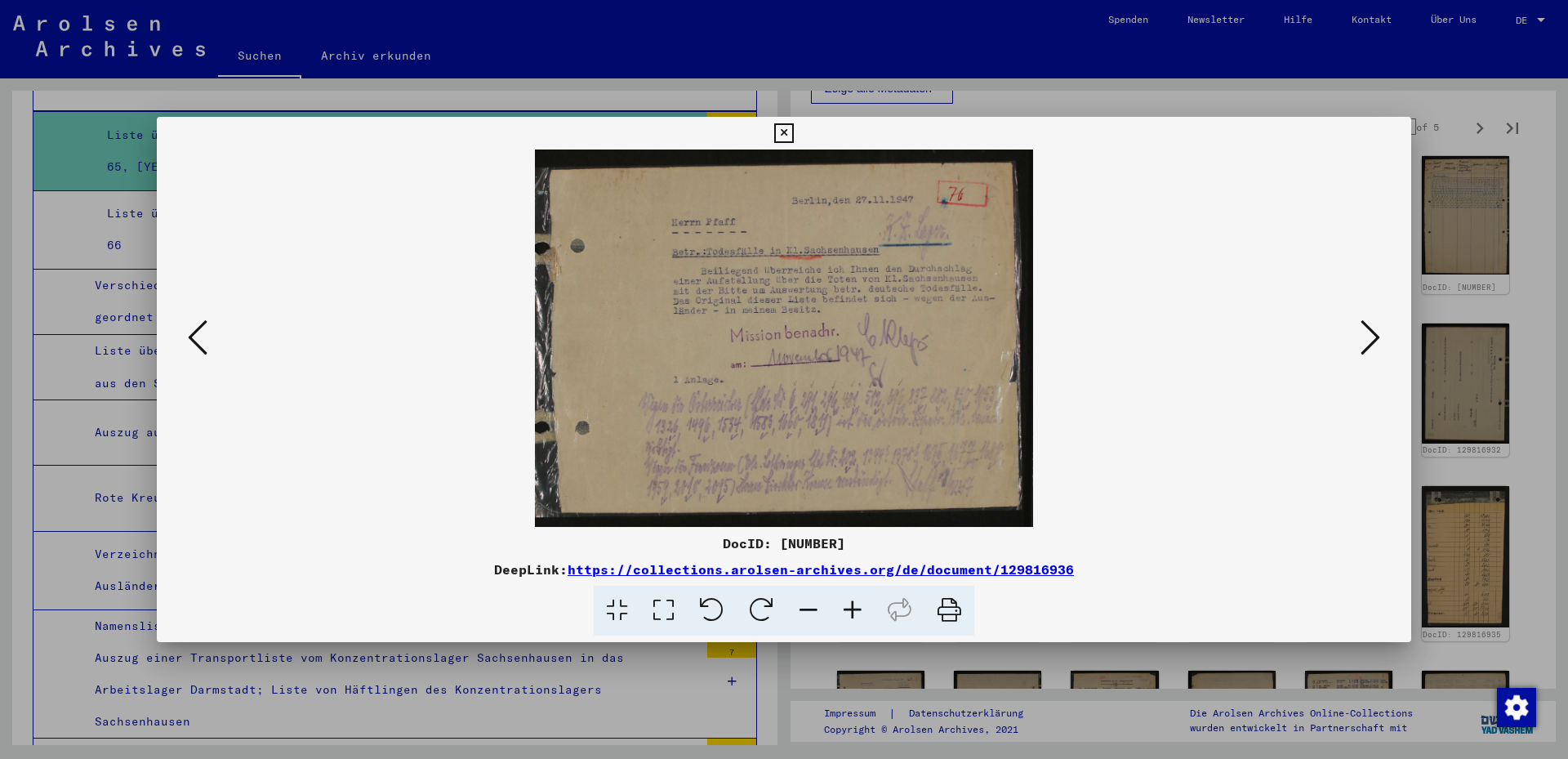 click at bounding box center [1370, 337] 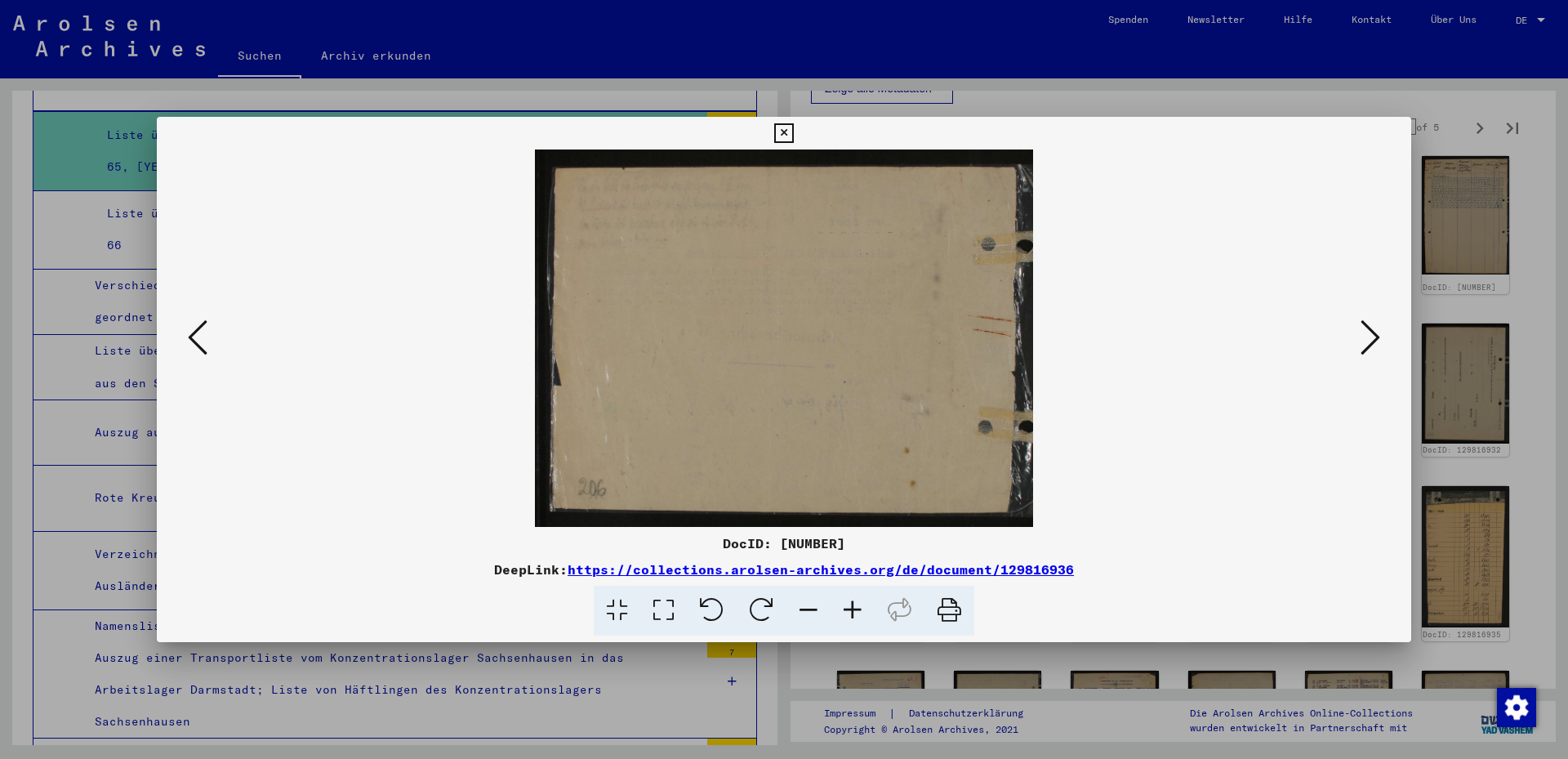 click at bounding box center (1370, 337) 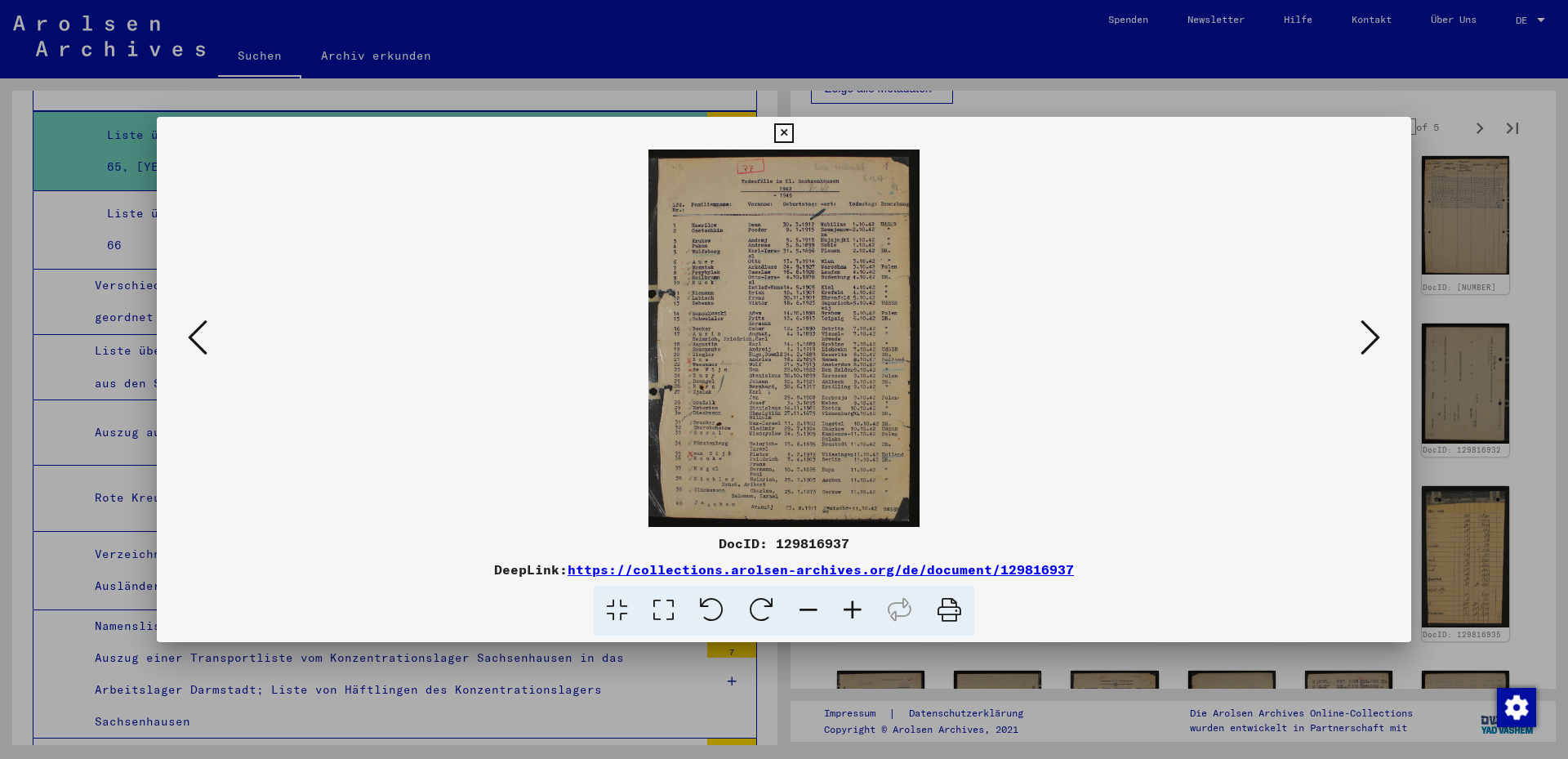 click at bounding box center (663, 610) 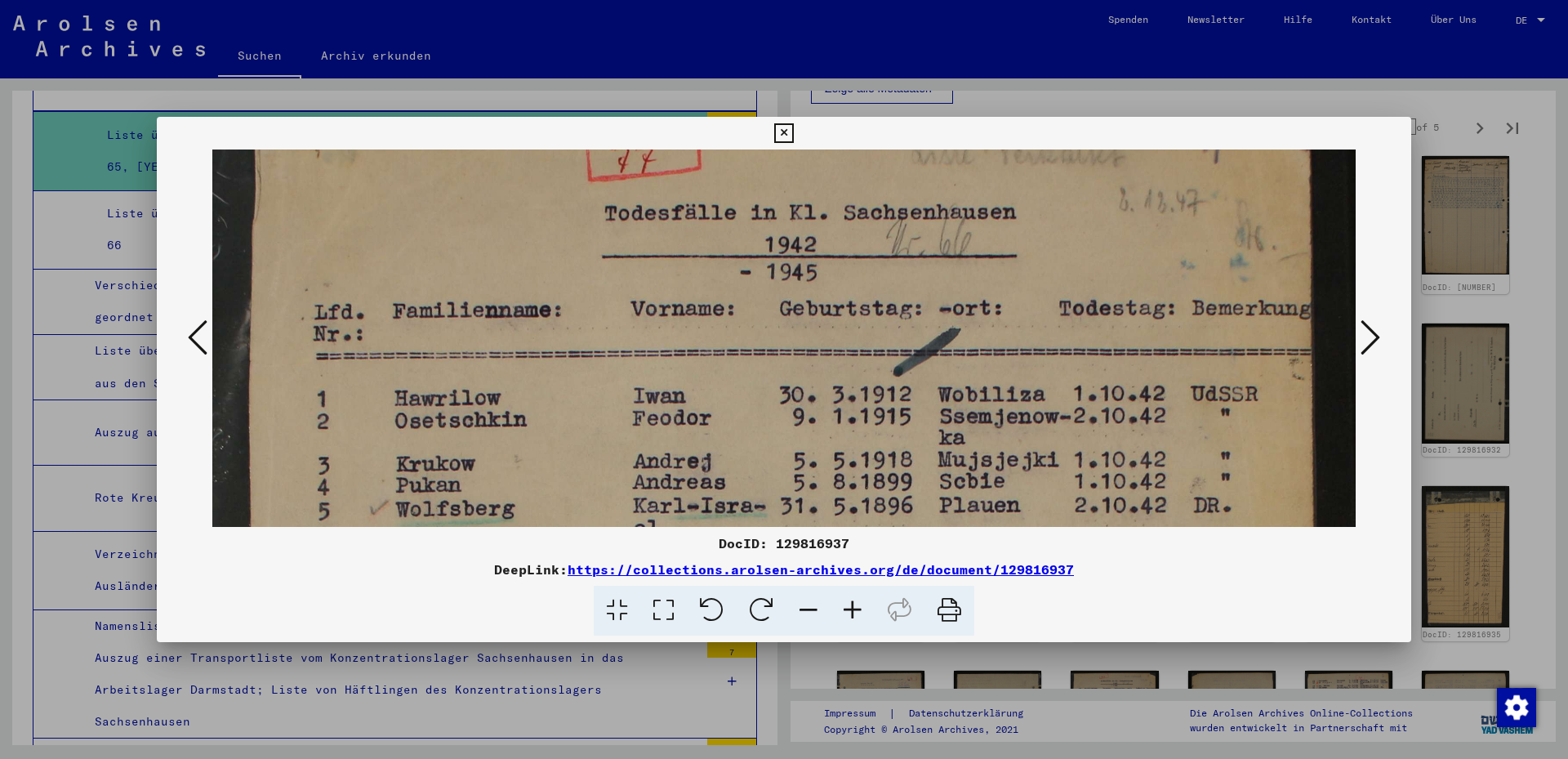 scroll, scrollTop: 94, scrollLeft: 0, axis: vertical 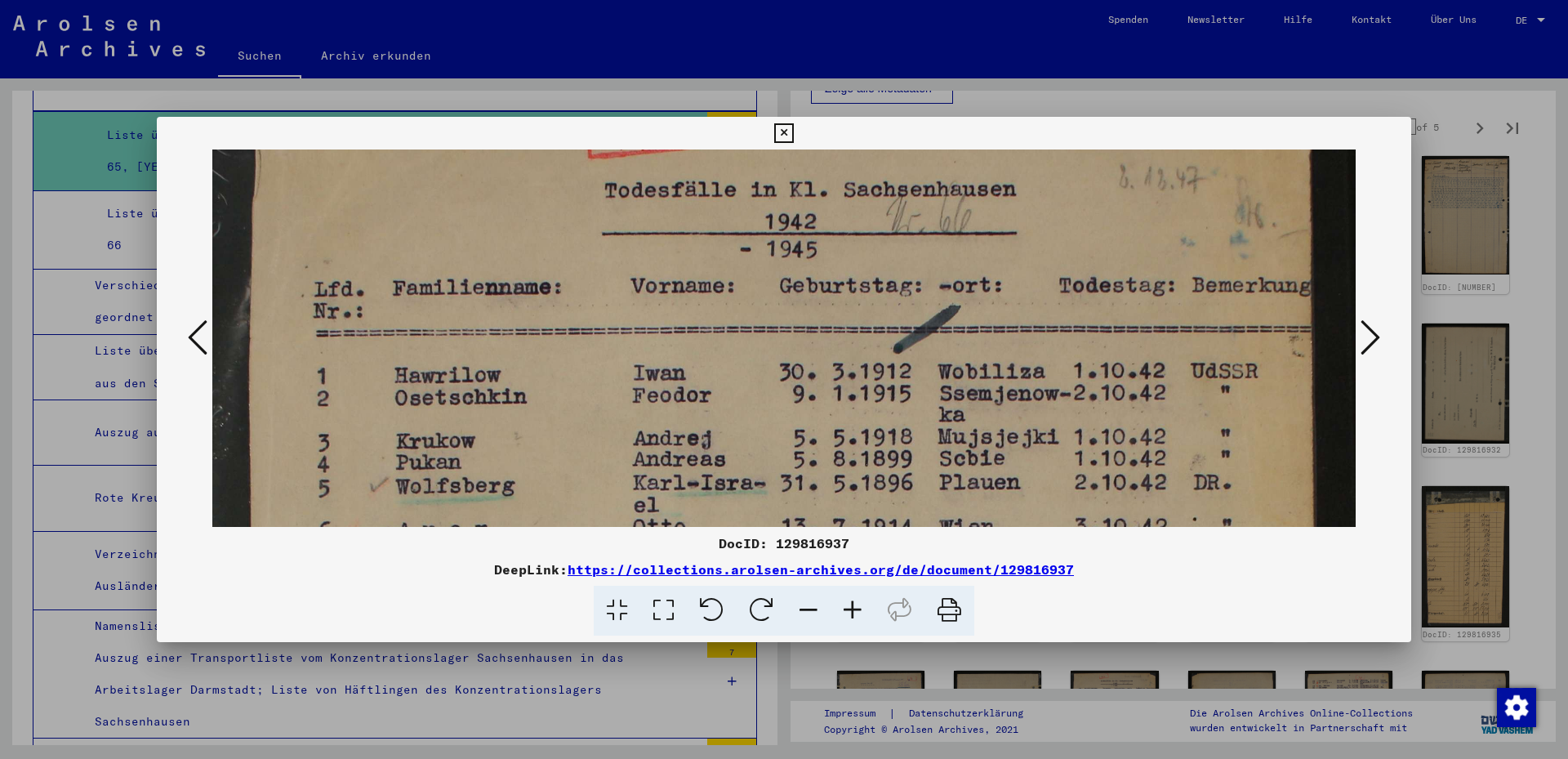 drag, startPoint x: 686, startPoint y: 368, endPoint x: 675, endPoint y: 333, distance: 36.687873 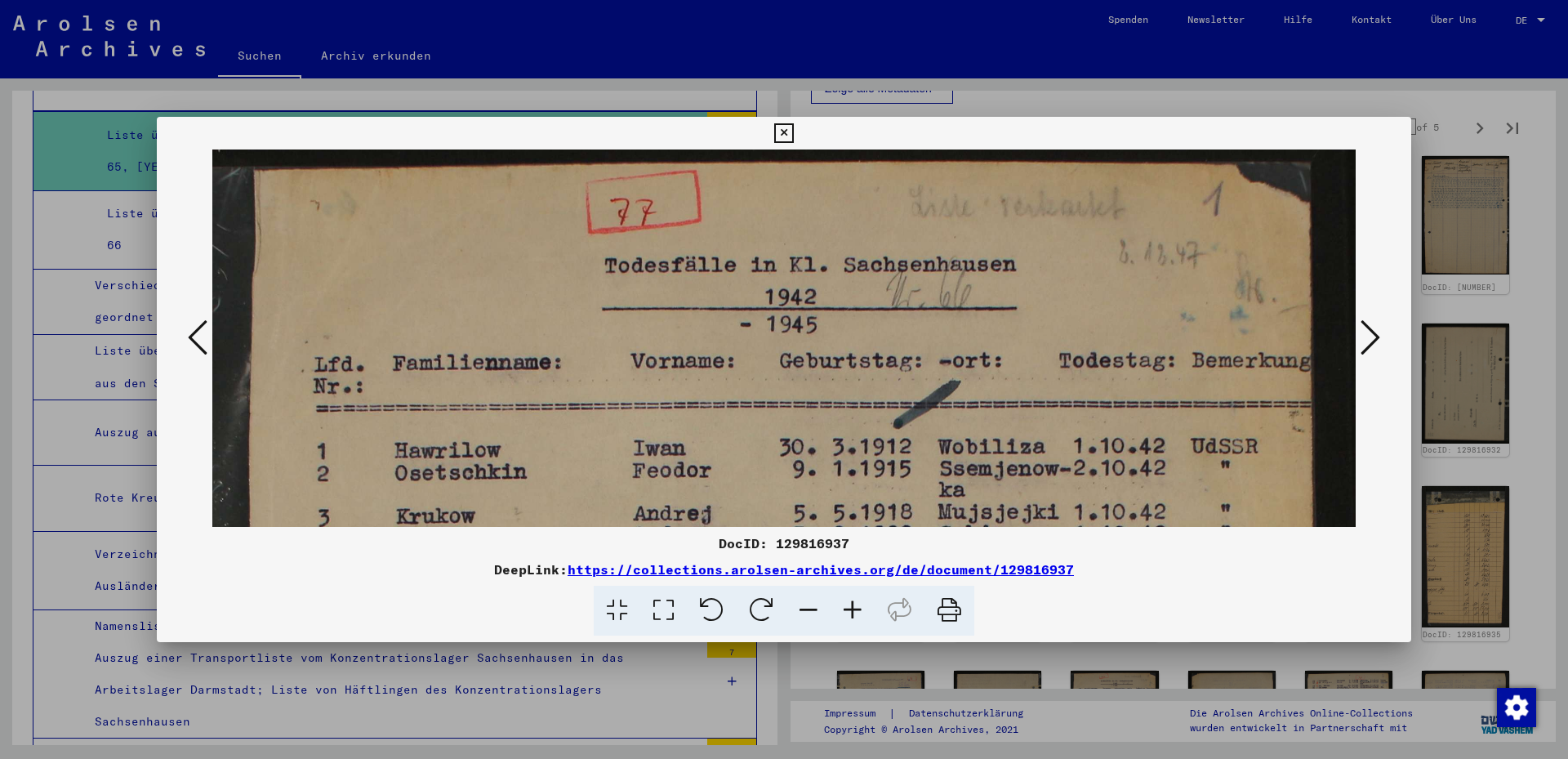 drag, startPoint x: 682, startPoint y: 363, endPoint x: 677, endPoint y: 444, distance: 81.15417 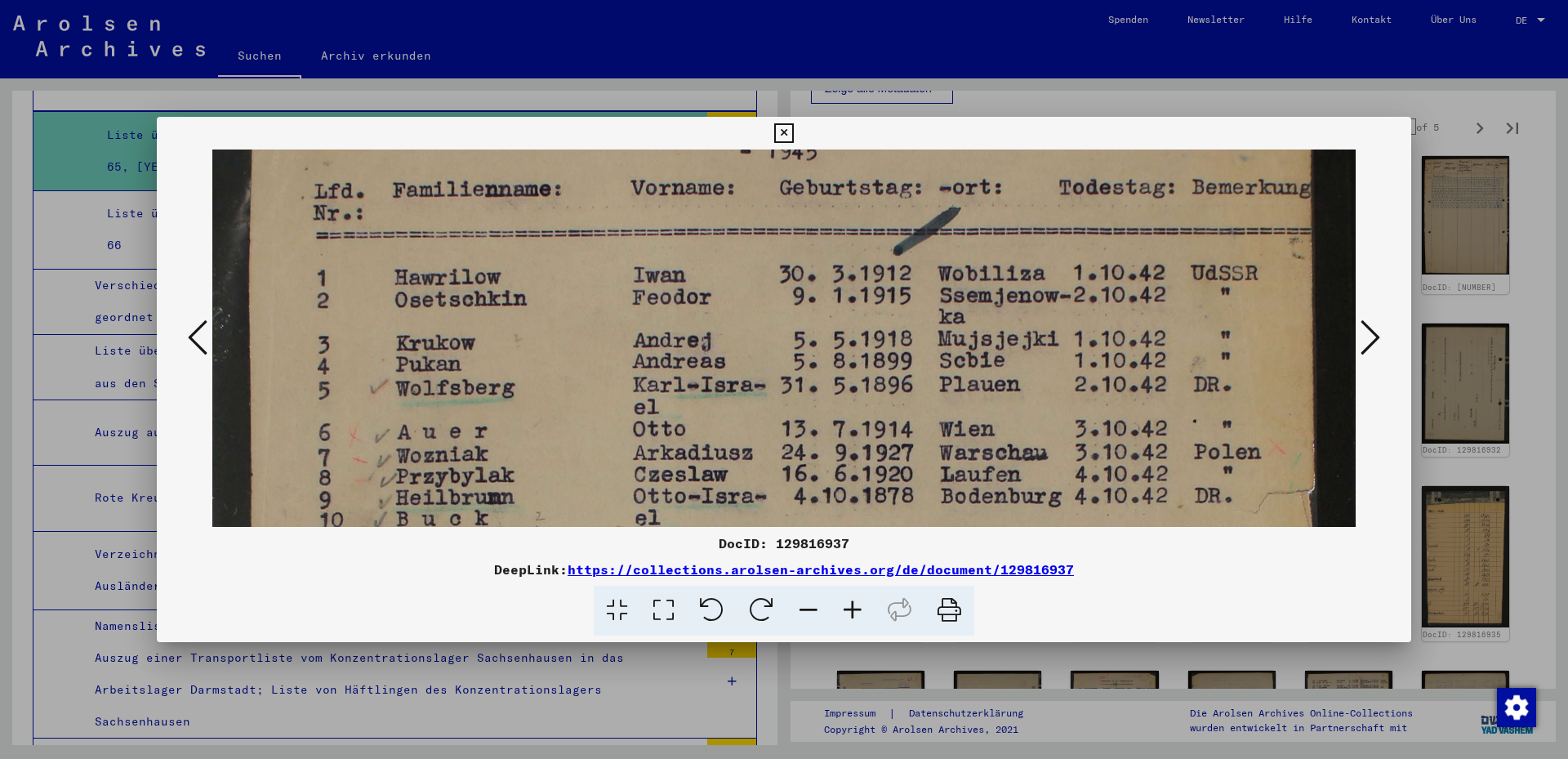 scroll, scrollTop: 206, scrollLeft: 0, axis: vertical 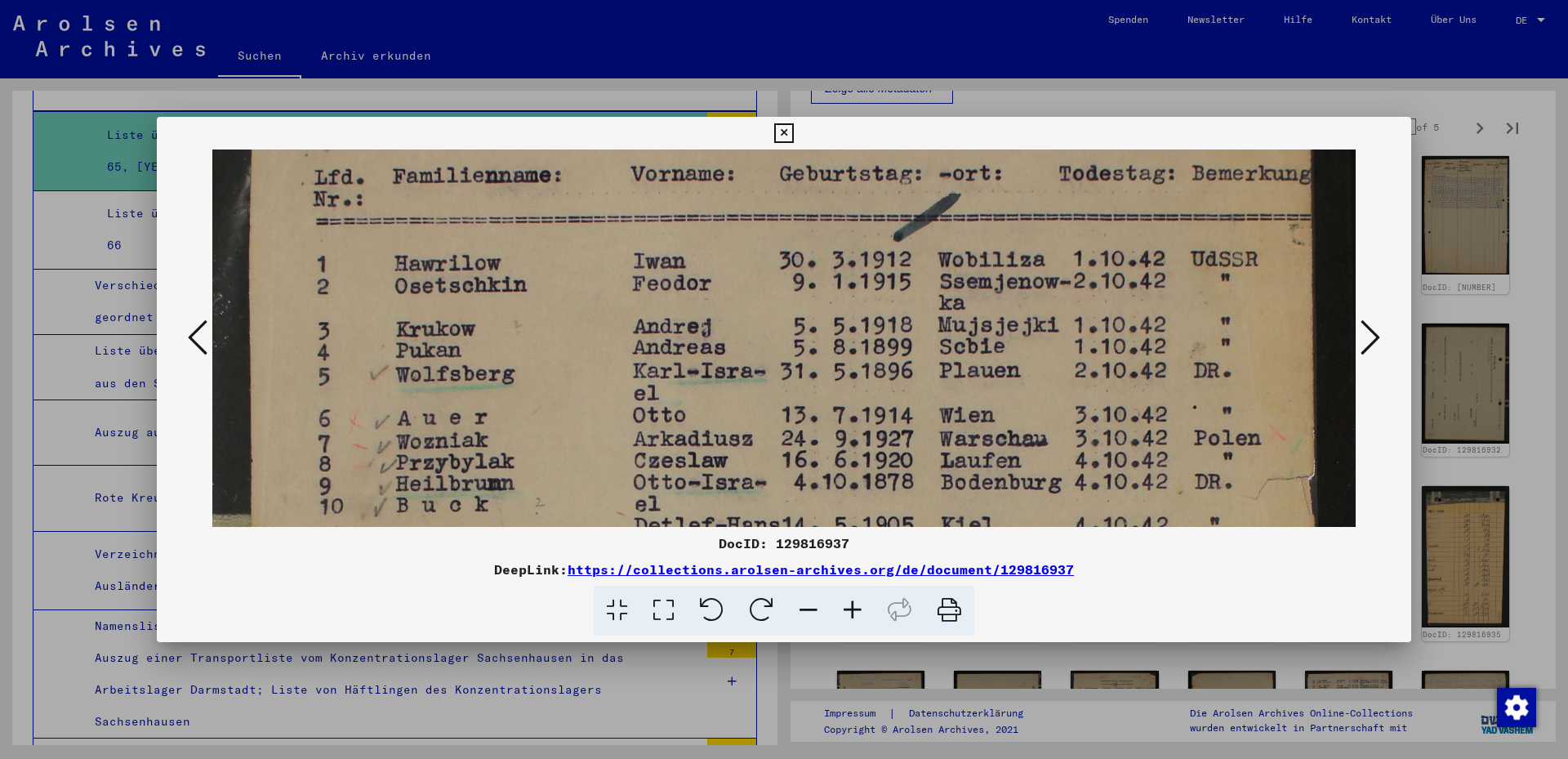 drag, startPoint x: 680, startPoint y: 419, endPoint x: 666, endPoint y: 237, distance: 182.53767 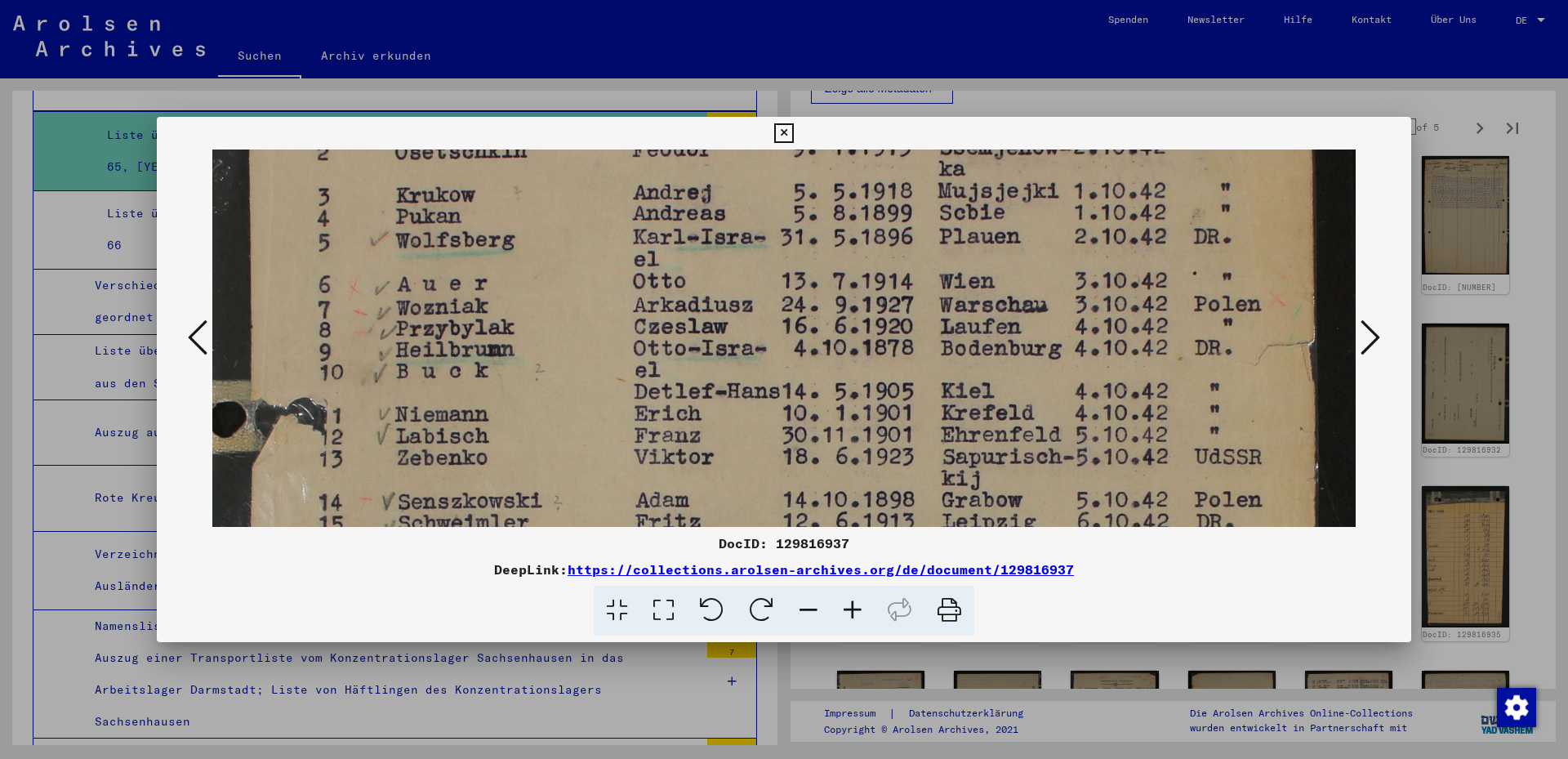 drag, startPoint x: 853, startPoint y: 443, endPoint x: 807, endPoint y: 309, distance: 141.67569 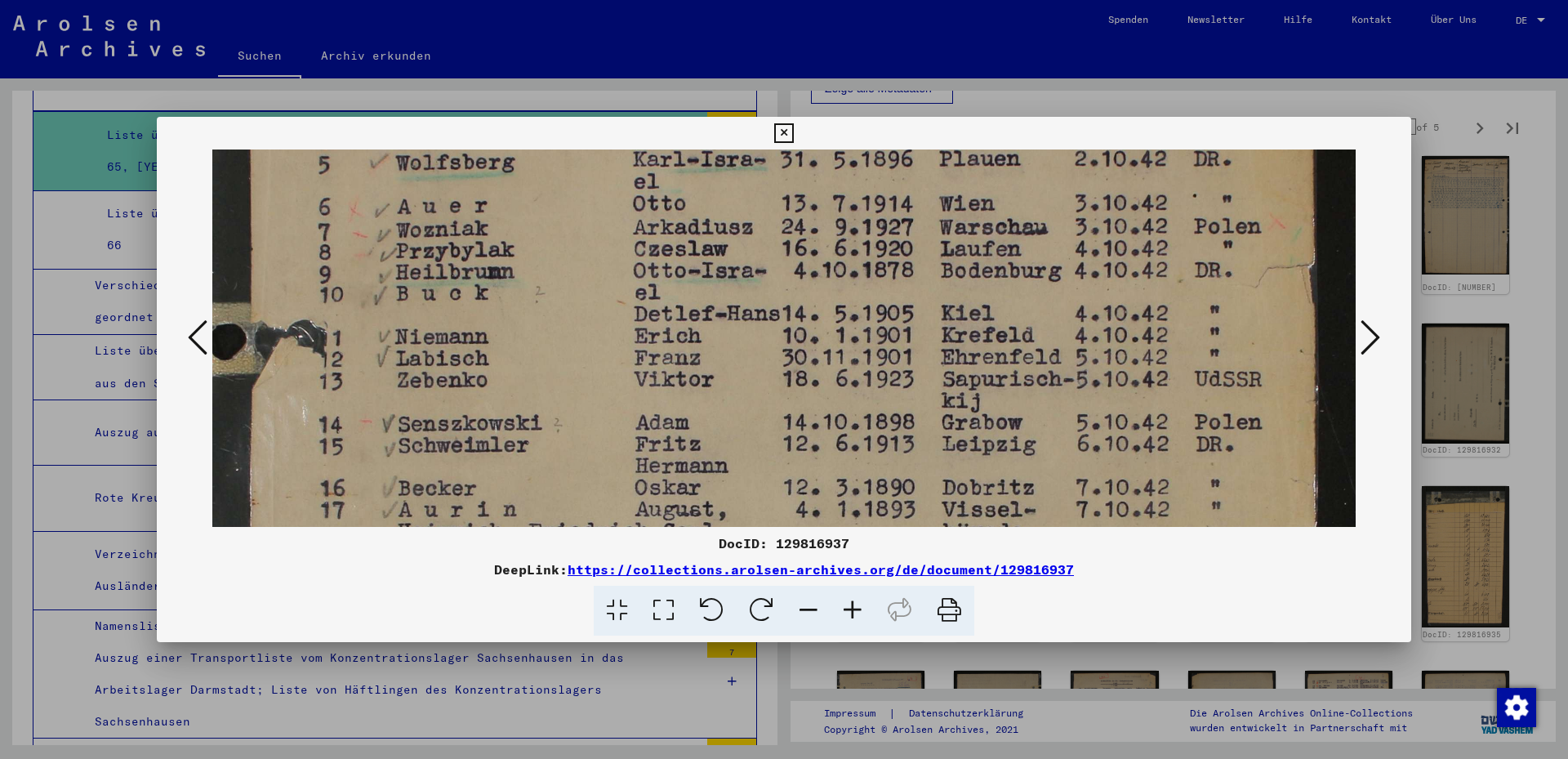 drag, startPoint x: 808, startPoint y: 385, endPoint x: 803, endPoint y: 332, distance: 53.23533 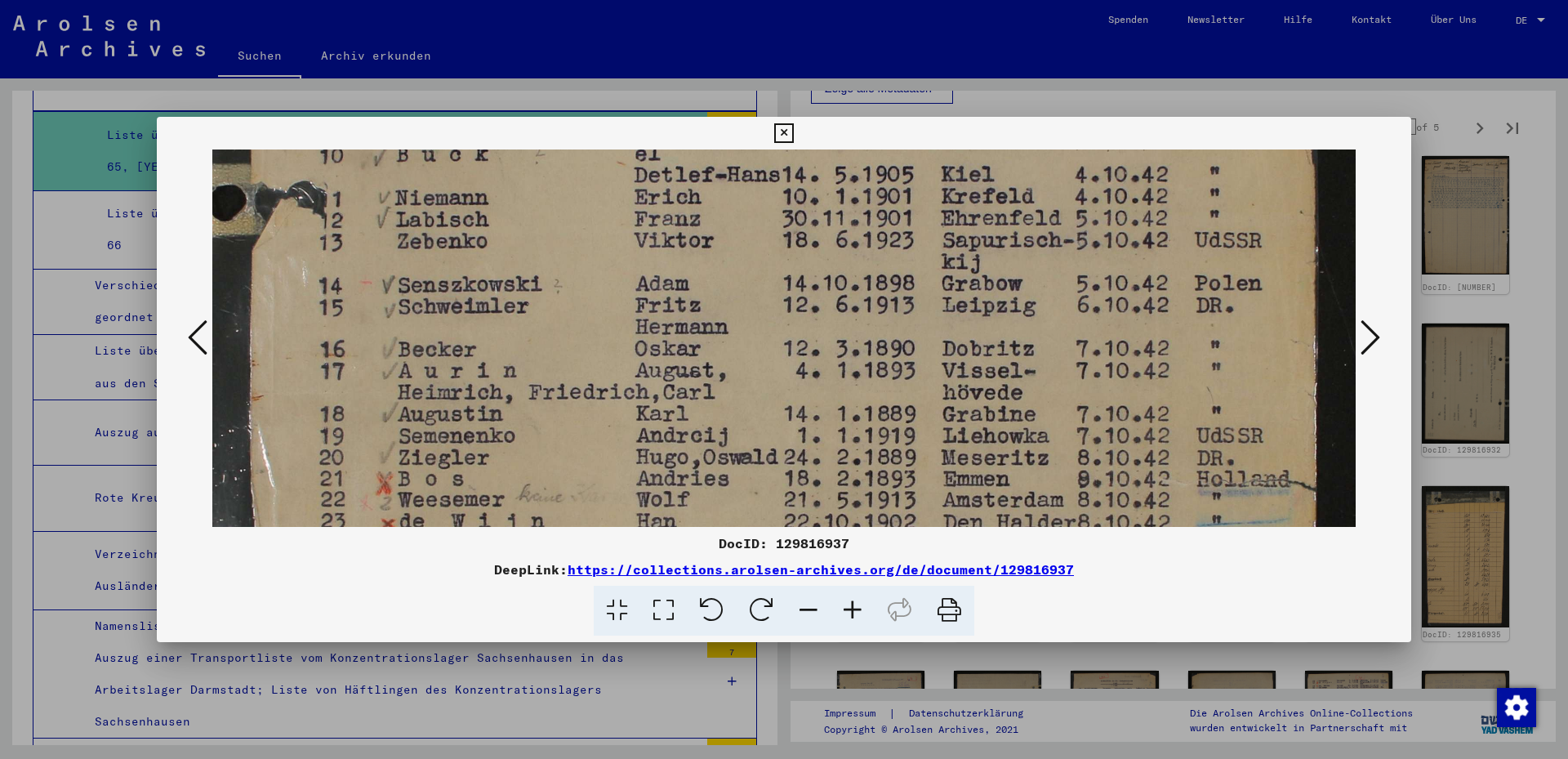 drag, startPoint x: 780, startPoint y: 390, endPoint x: 762, endPoint y: 272, distance: 119.36499 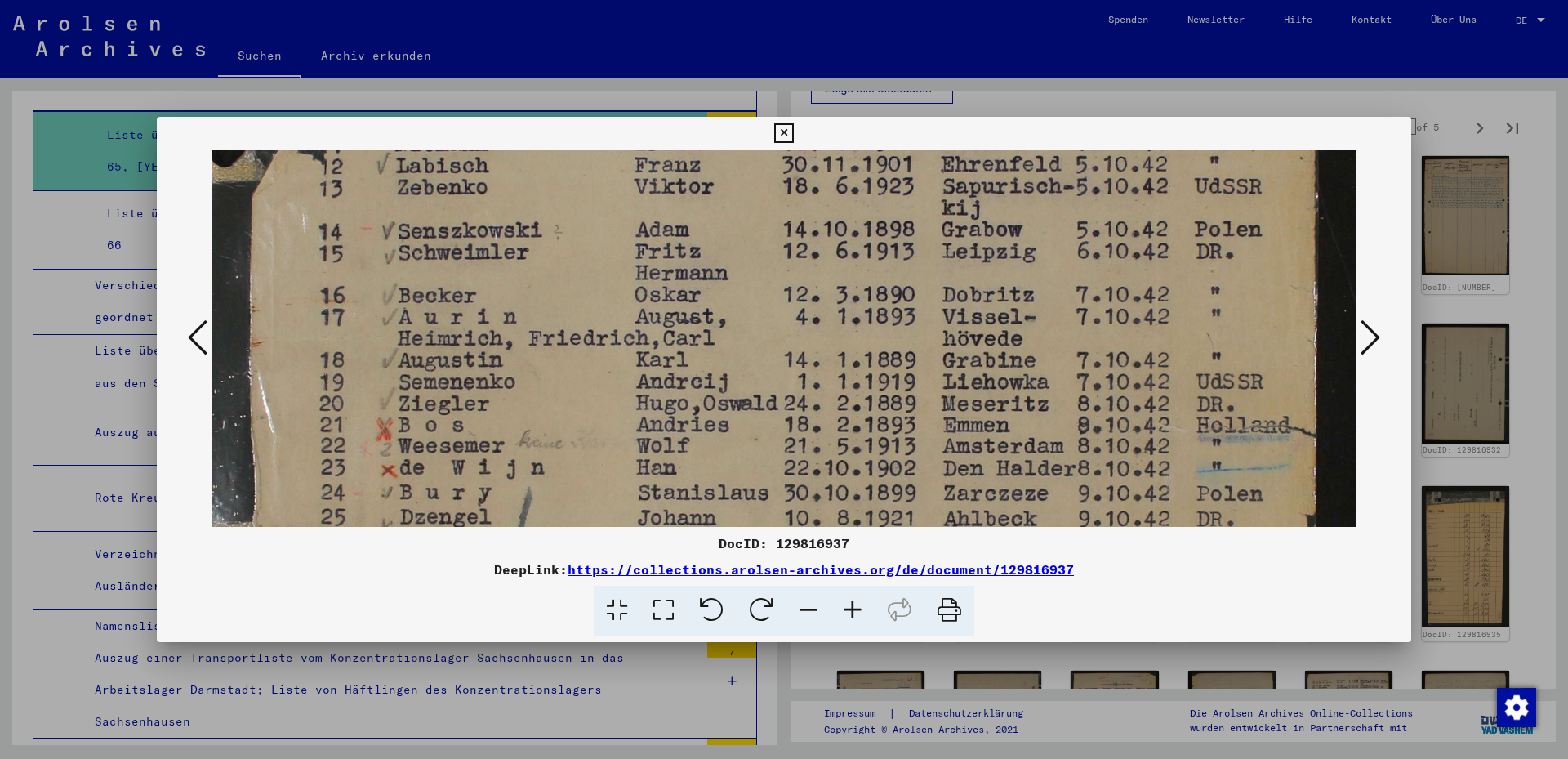drag, startPoint x: 743, startPoint y: 354, endPoint x: 734, endPoint y: 375, distance: 22.847319 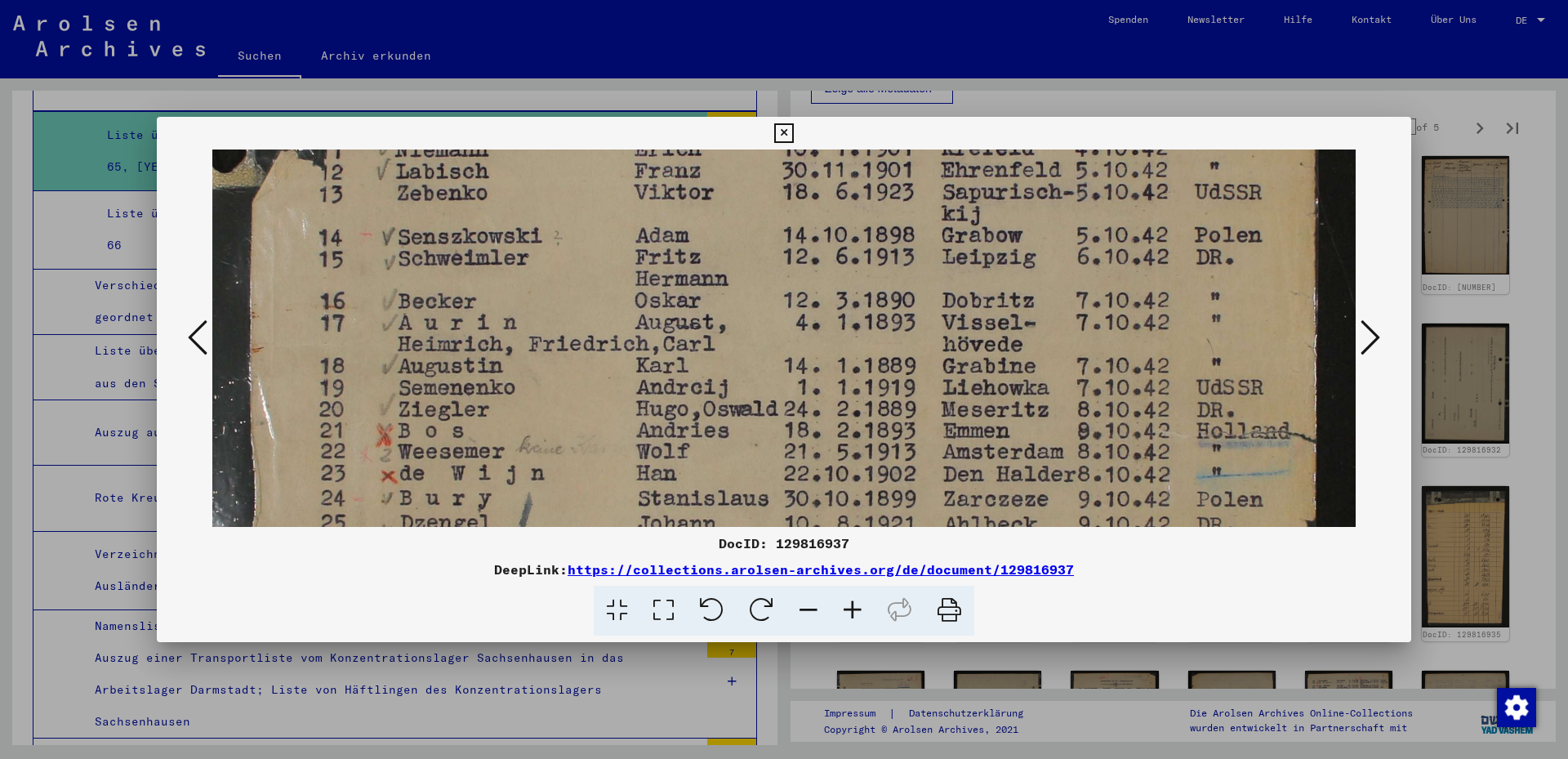 click on "DocID: 129816937" at bounding box center [784, 543] 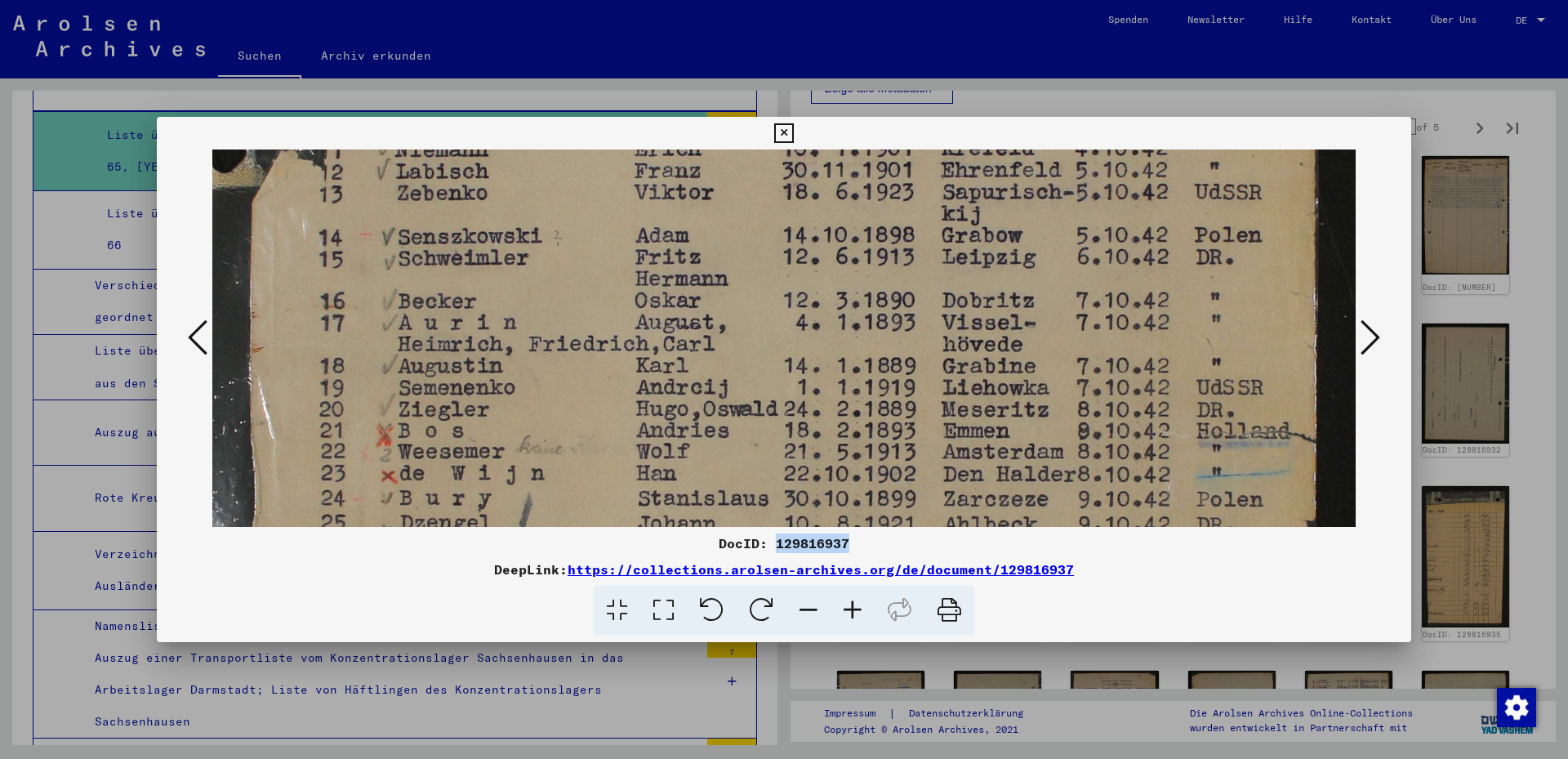 click on "DocID: 129816937" at bounding box center [784, 543] 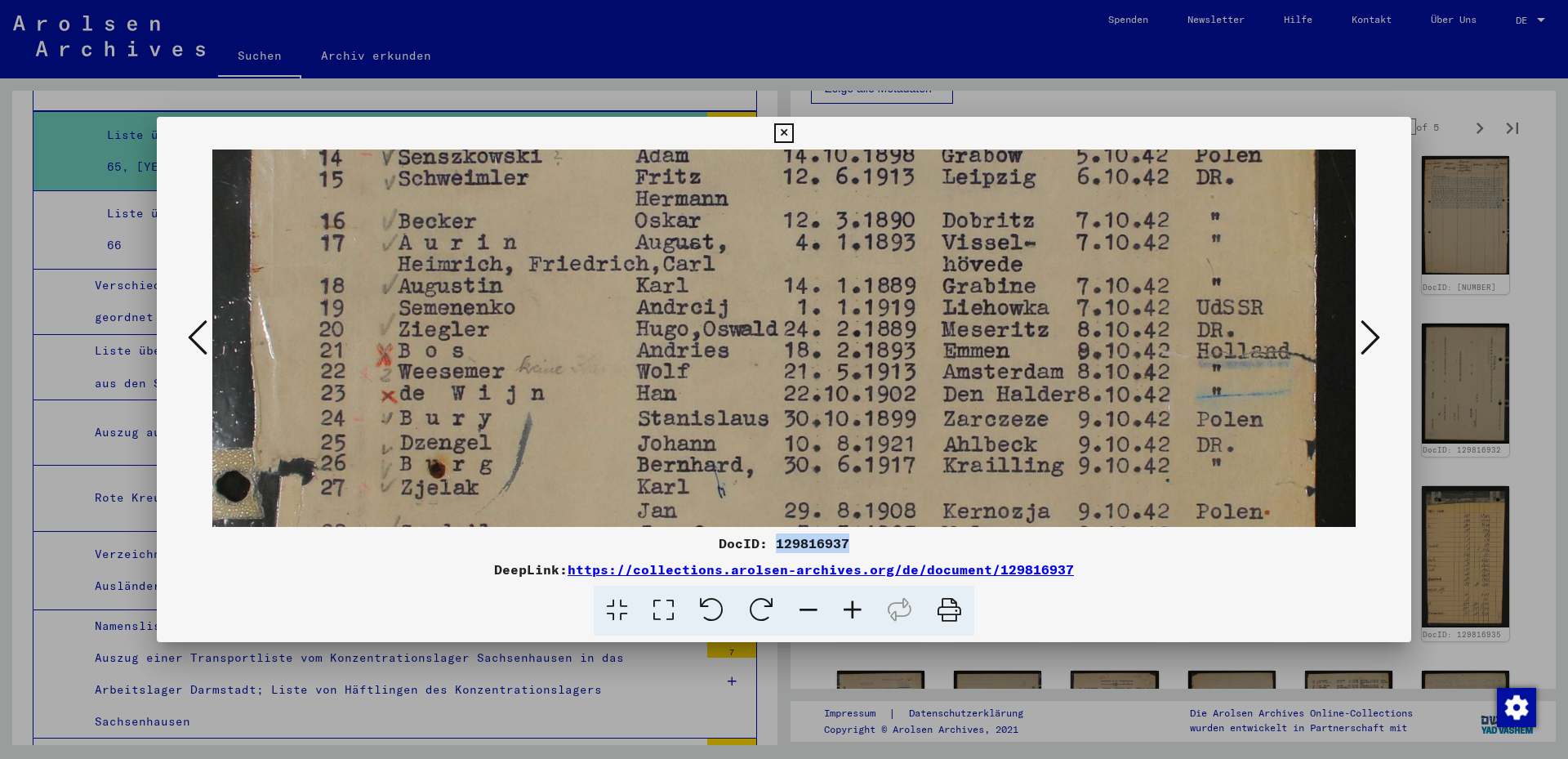 scroll, scrollTop: 685, scrollLeft: 0, axis: vertical 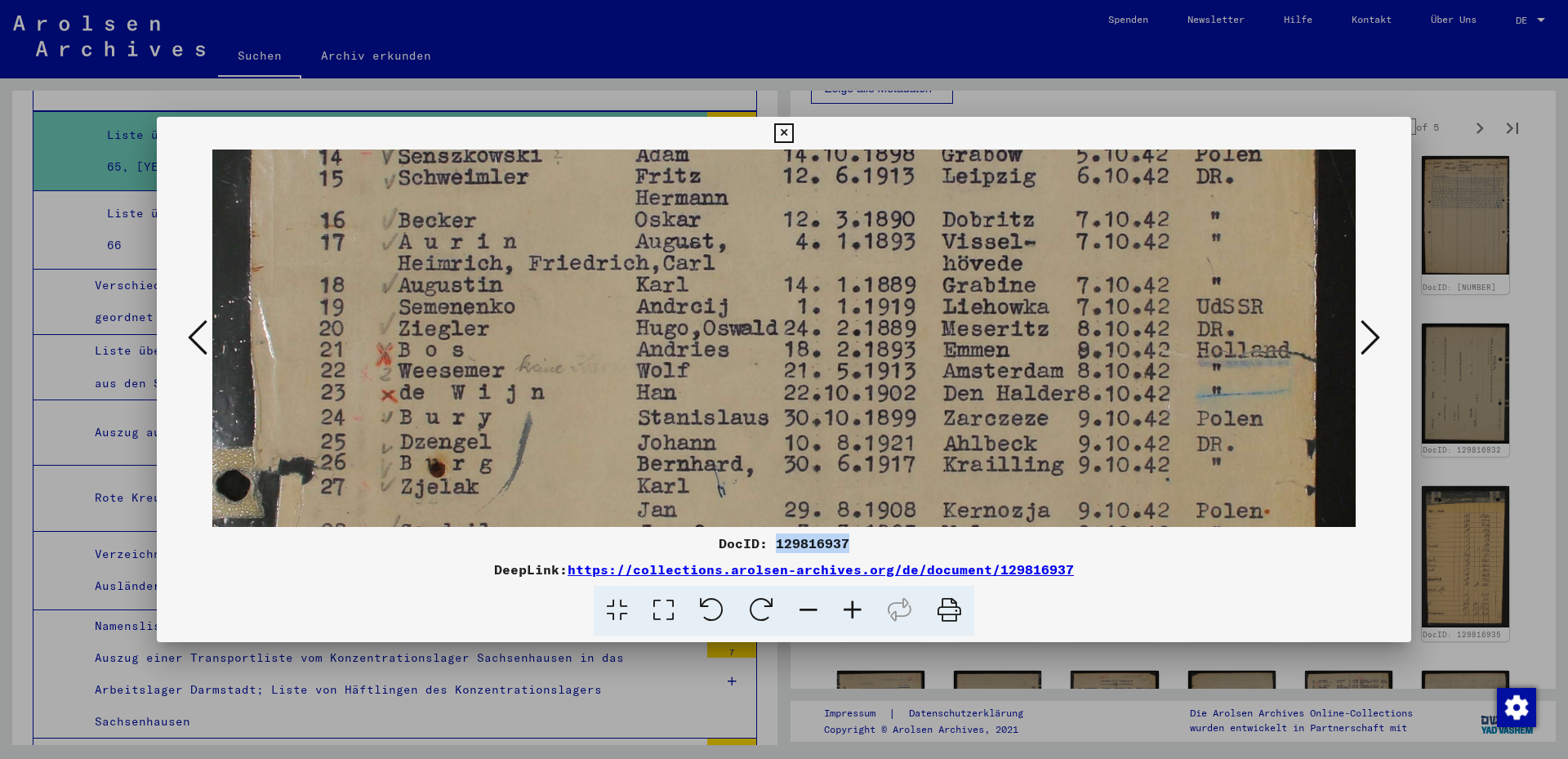 drag, startPoint x: 714, startPoint y: 436, endPoint x: 692, endPoint y: 357, distance: 82.0061 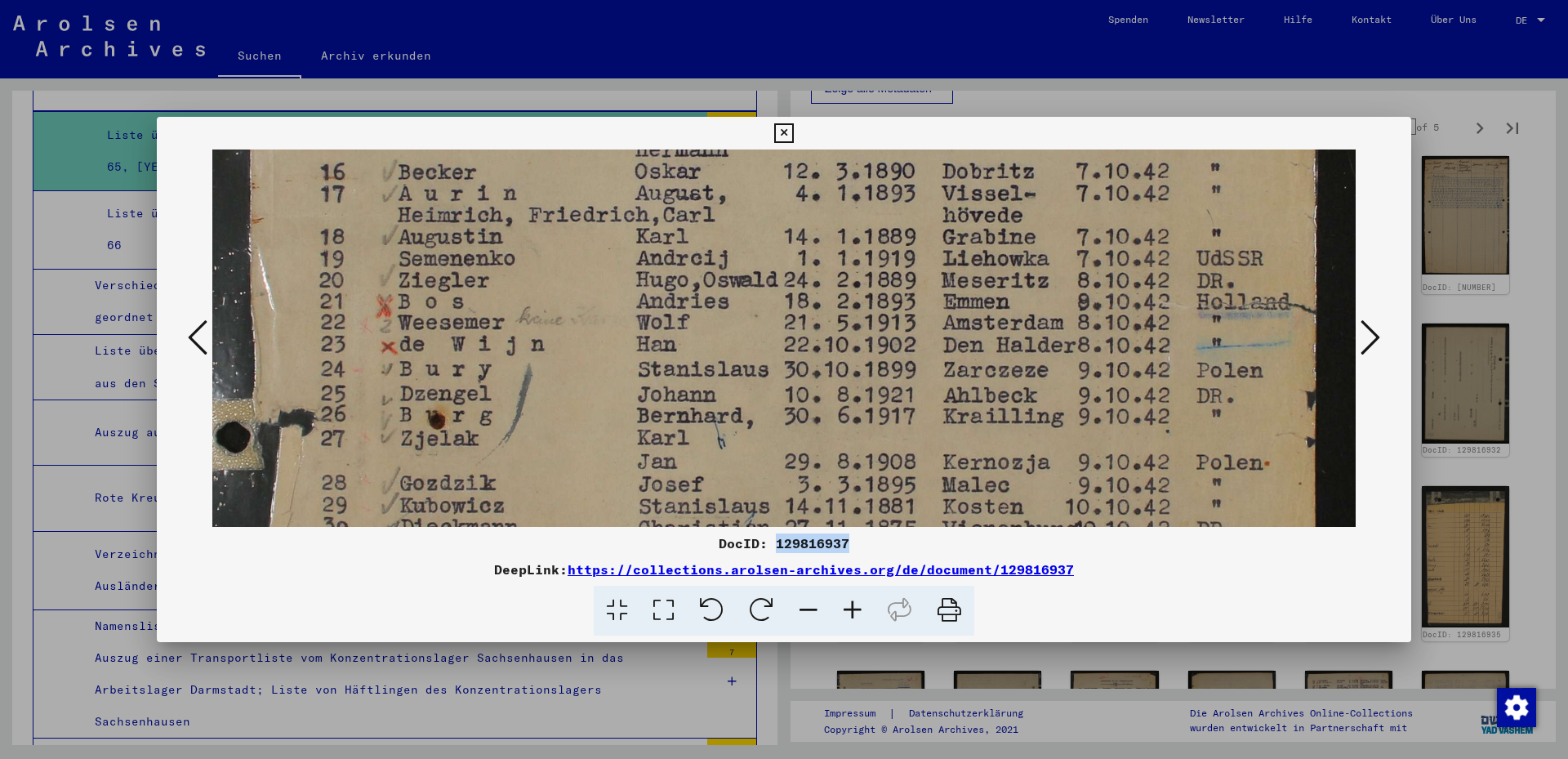 scroll, scrollTop: 749, scrollLeft: 0, axis: vertical 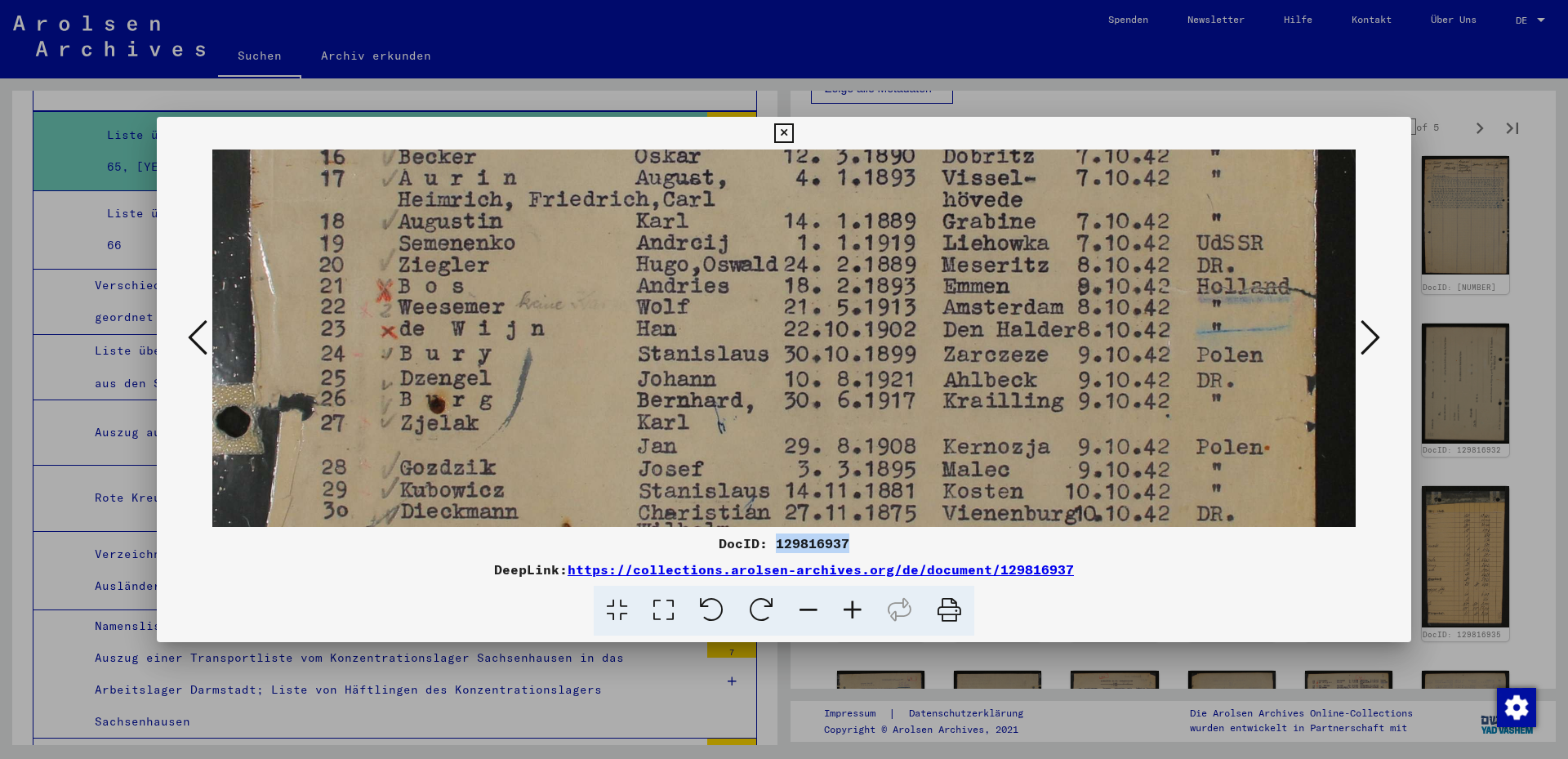 drag, startPoint x: 838, startPoint y: 428, endPoint x: 820, endPoint y: 364, distance: 66.4831 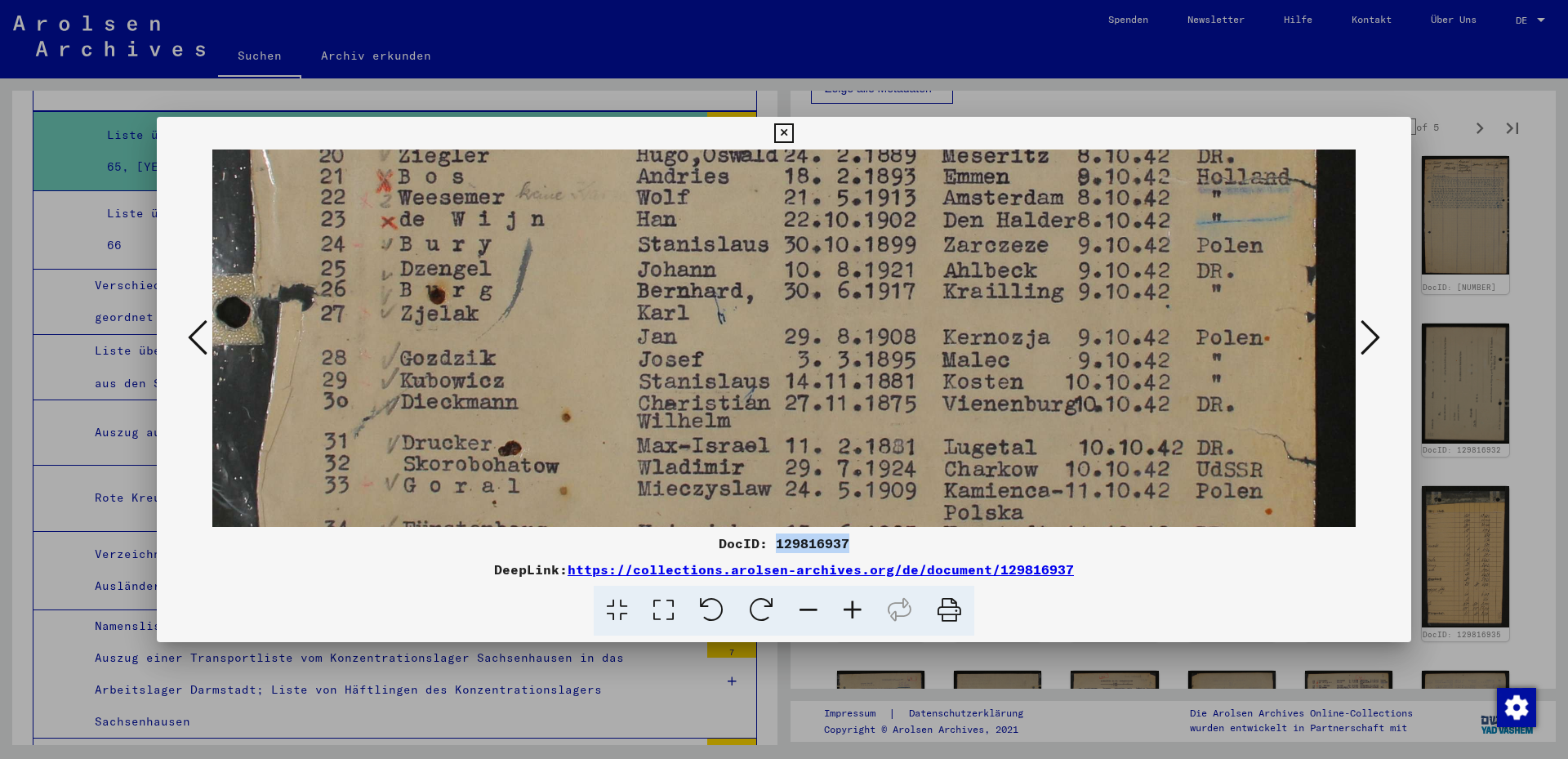 drag, startPoint x: 844, startPoint y: 389, endPoint x: 843, endPoint y: 329, distance: 60.00833 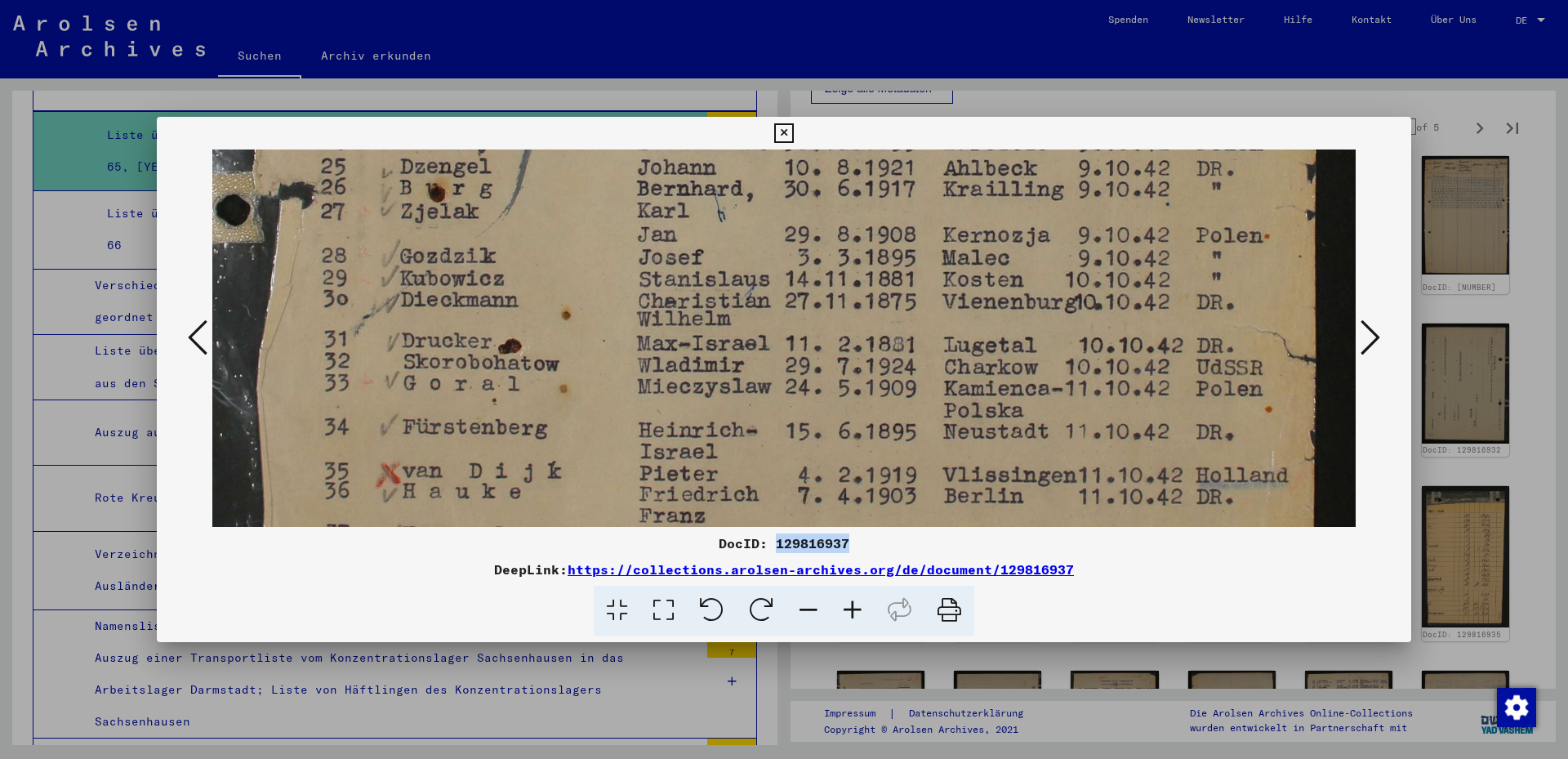 scroll, scrollTop: 976, scrollLeft: 0, axis: vertical 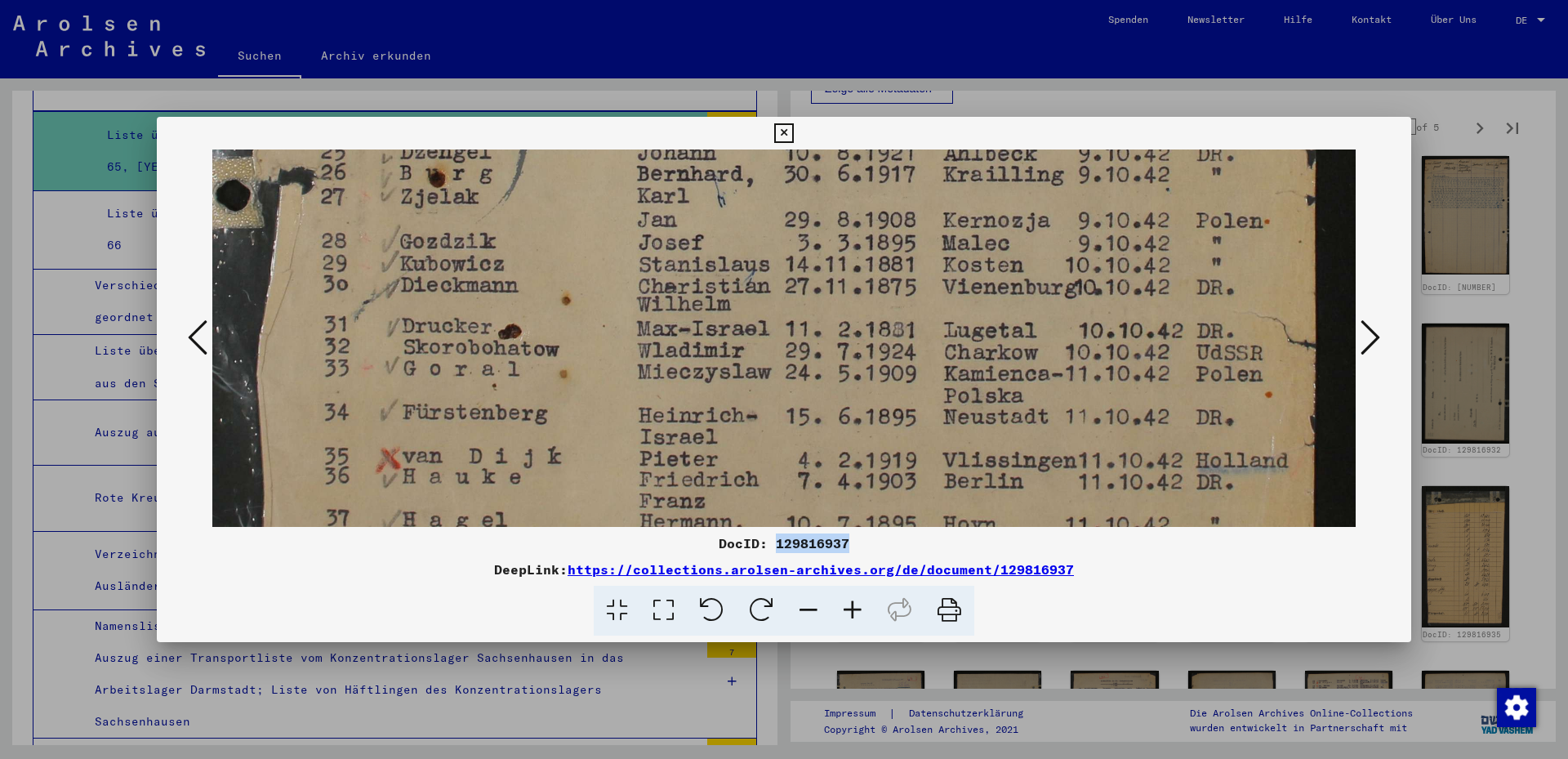 drag, startPoint x: 866, startPoint y: 373, endPoint x: 848, endPoint y: 274, distance: 100.62306 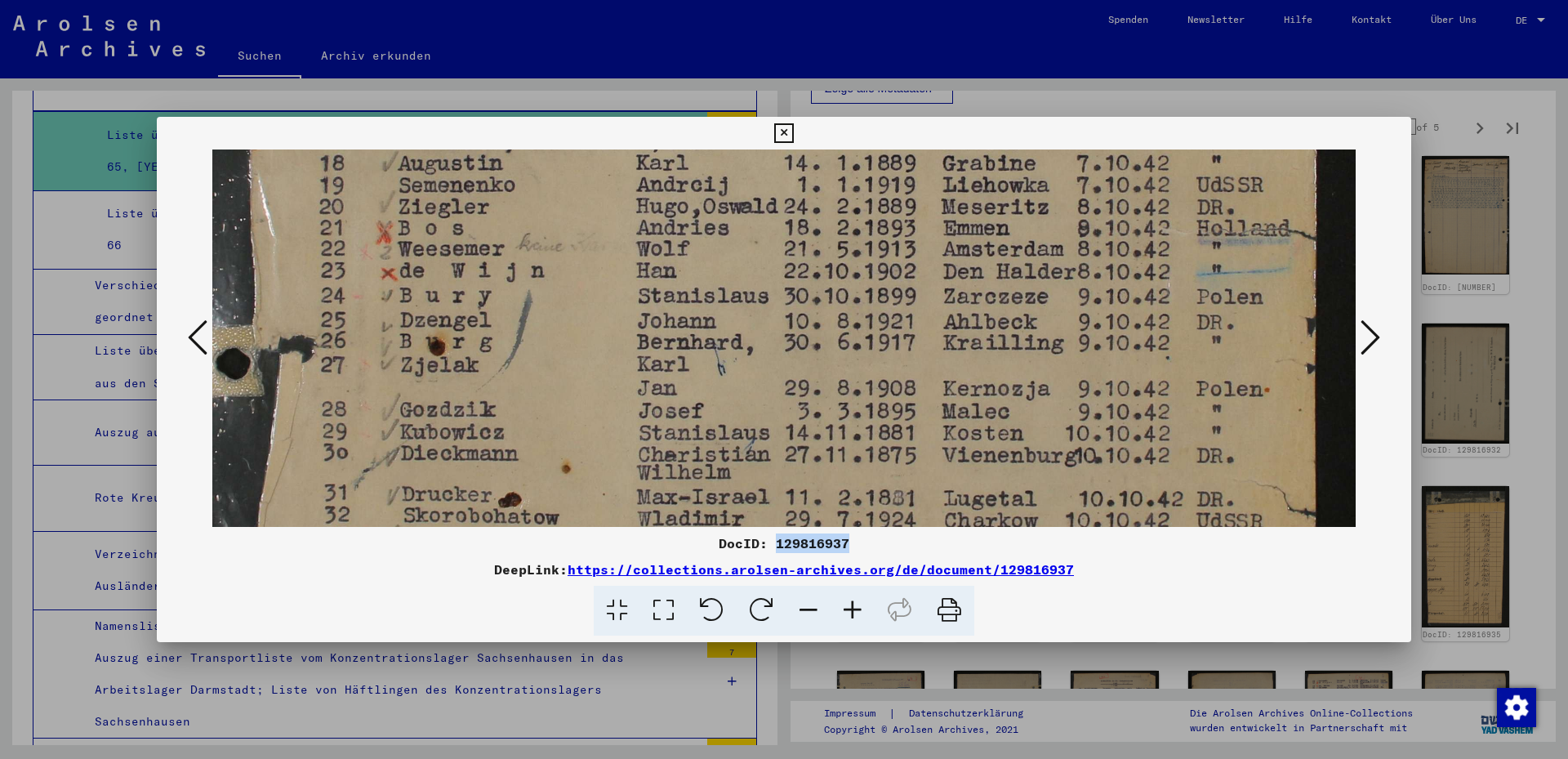 drag, startPoint x: 865, startPoint y: 322, endPoint x: 876, endPoint y: 400, distance: 78.77182 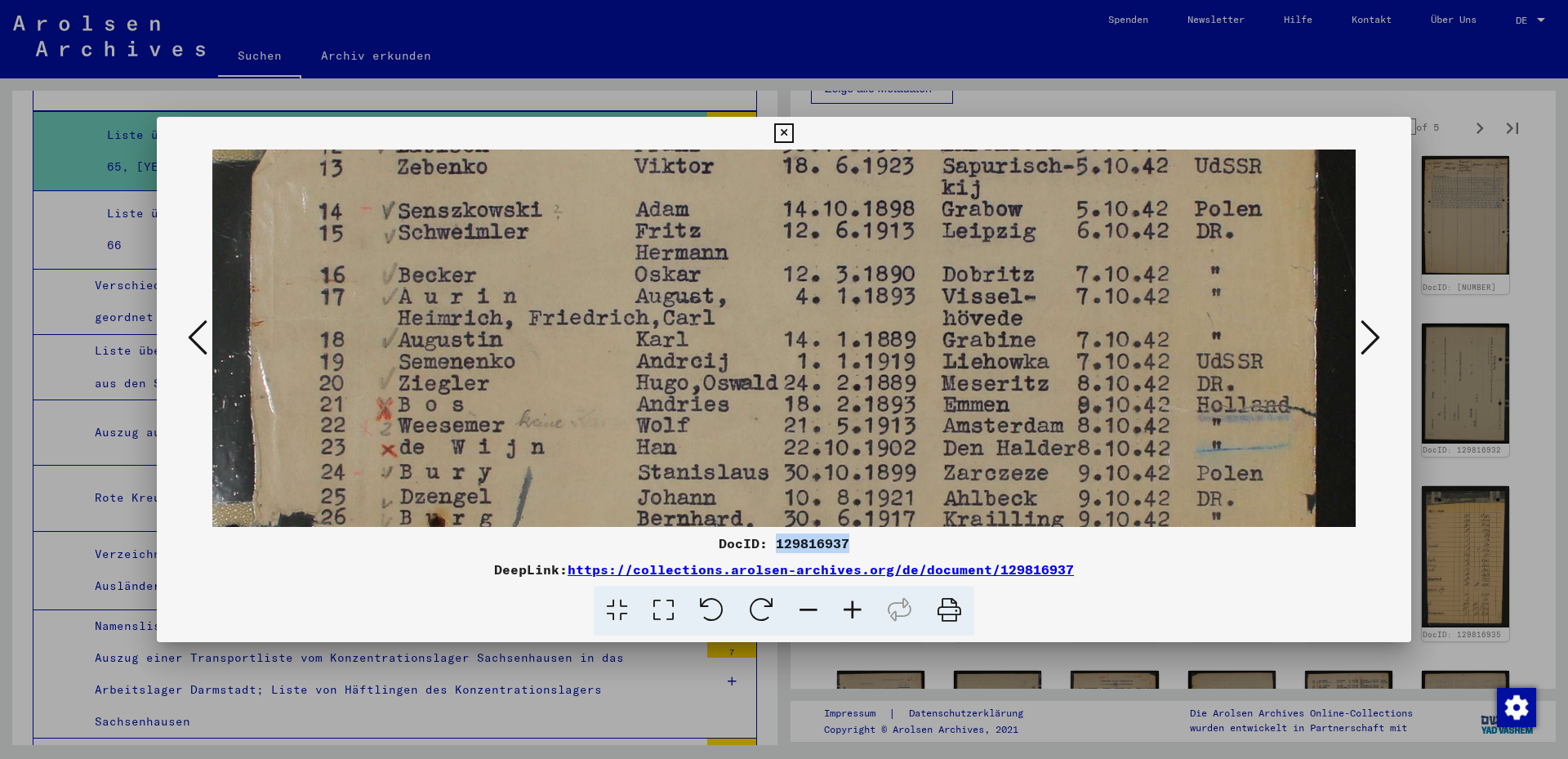 drag, startPoint x: 808, startPoint y: 266, endPoint x: 817, endPoint y: 399, distance: 133.30416 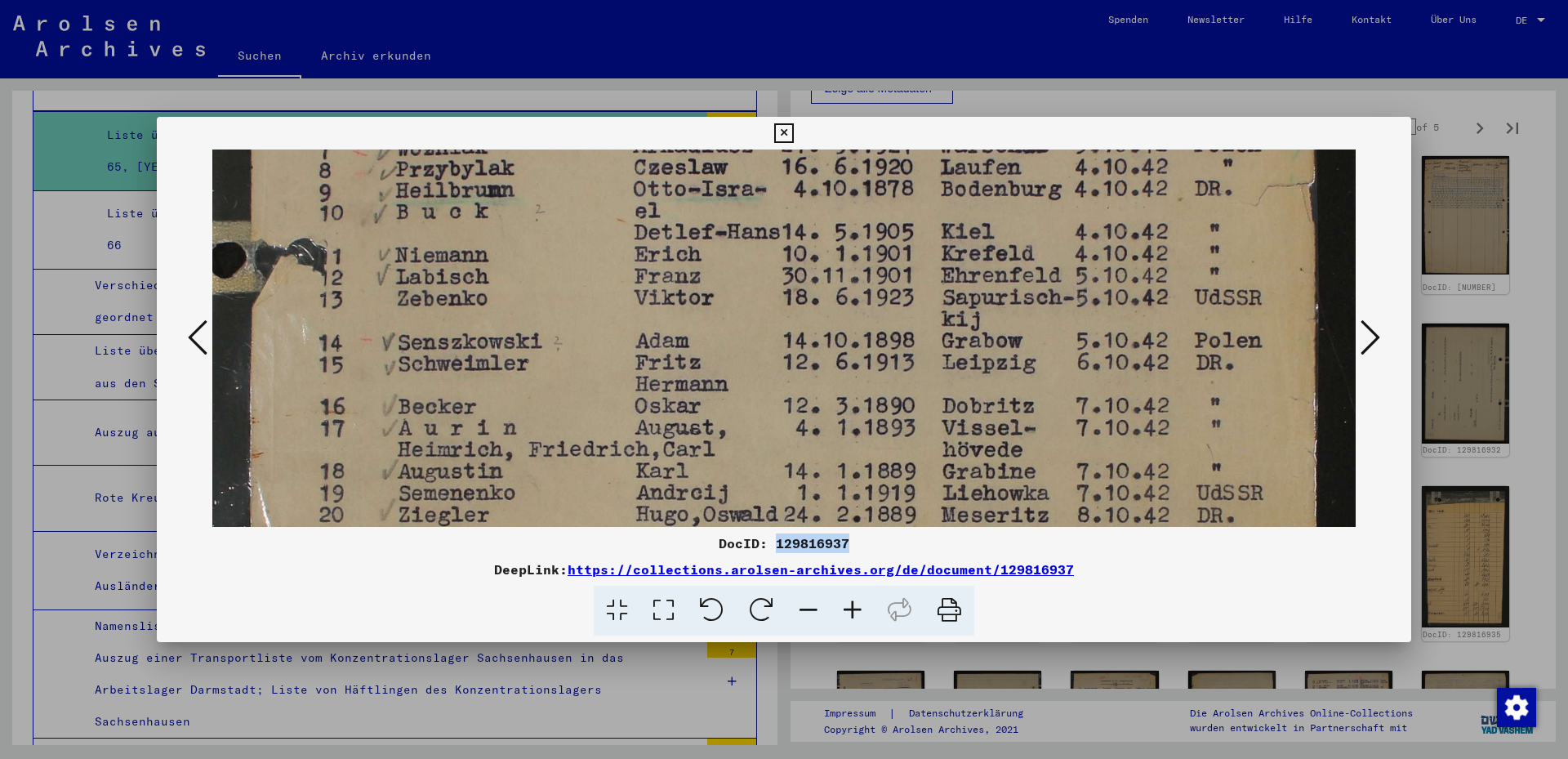 drag, startPoint x: 791, startPoint y: 318, endPoint x: 792, endPoint y: 373, distance: 55.00909 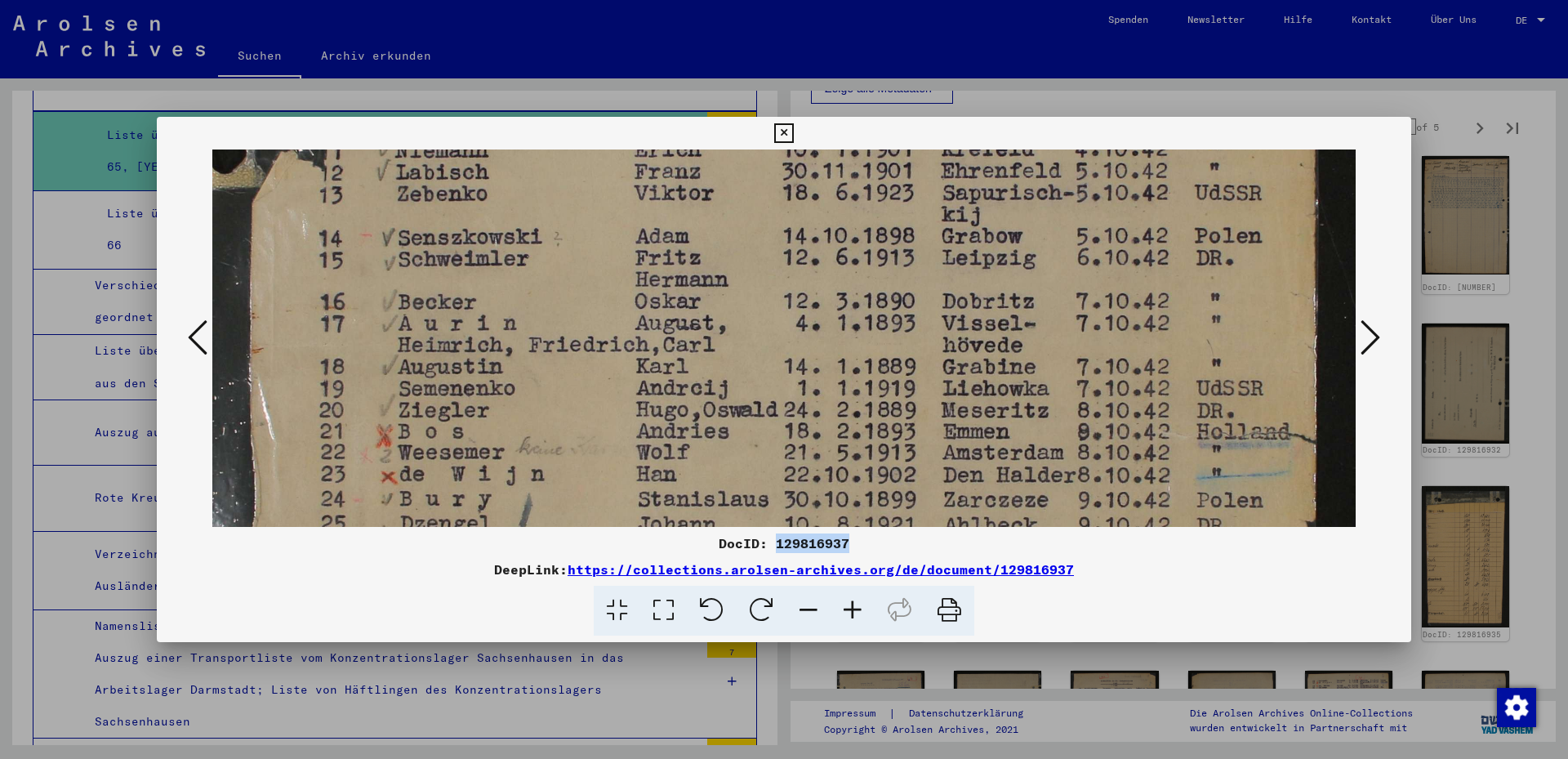 drag, startPoint x: 759, startPoint y: 294, endPoint x: 741, endPoint y: 208, distance: 87.86353 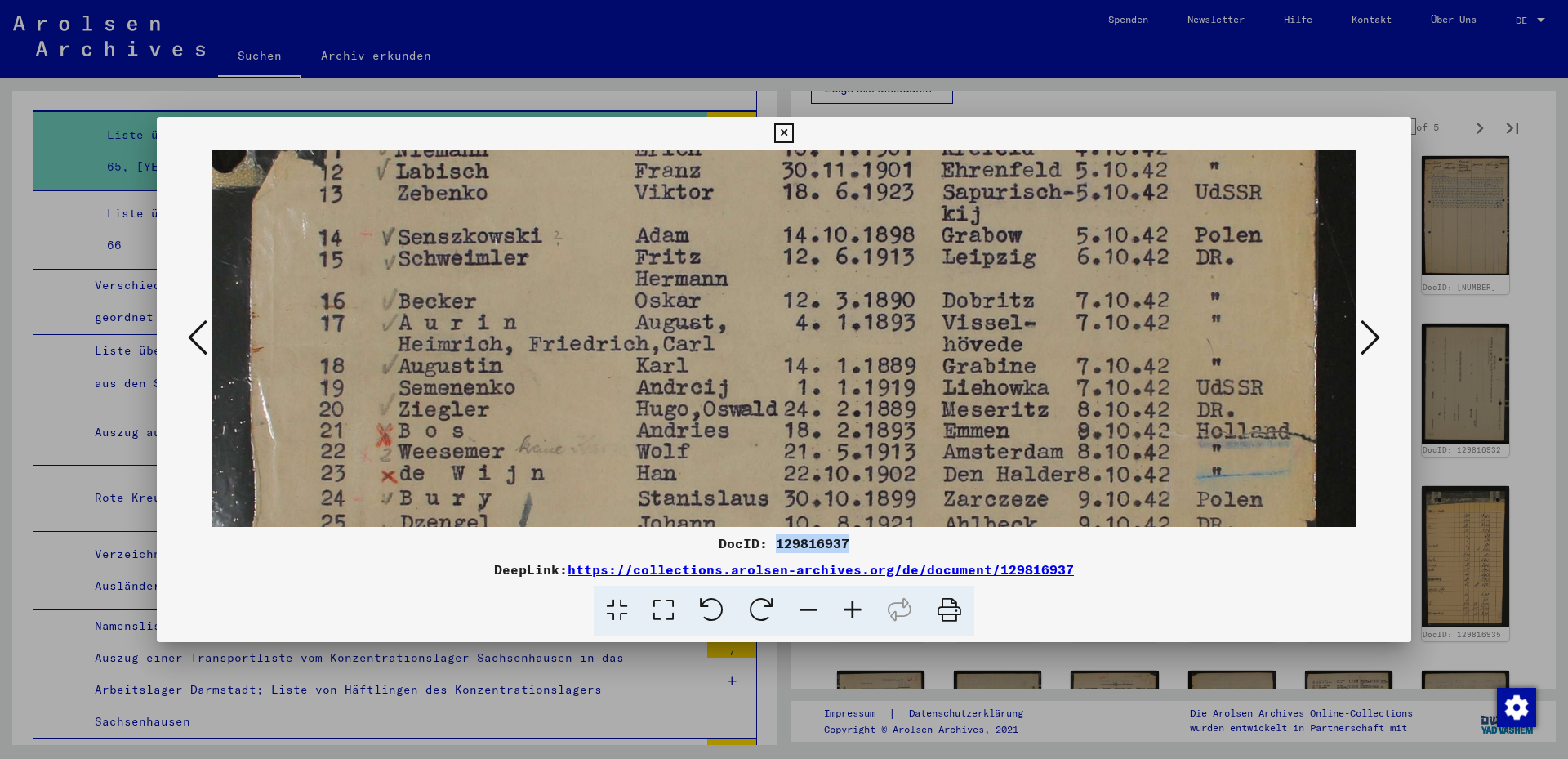 click at bounding box center [784, 341] 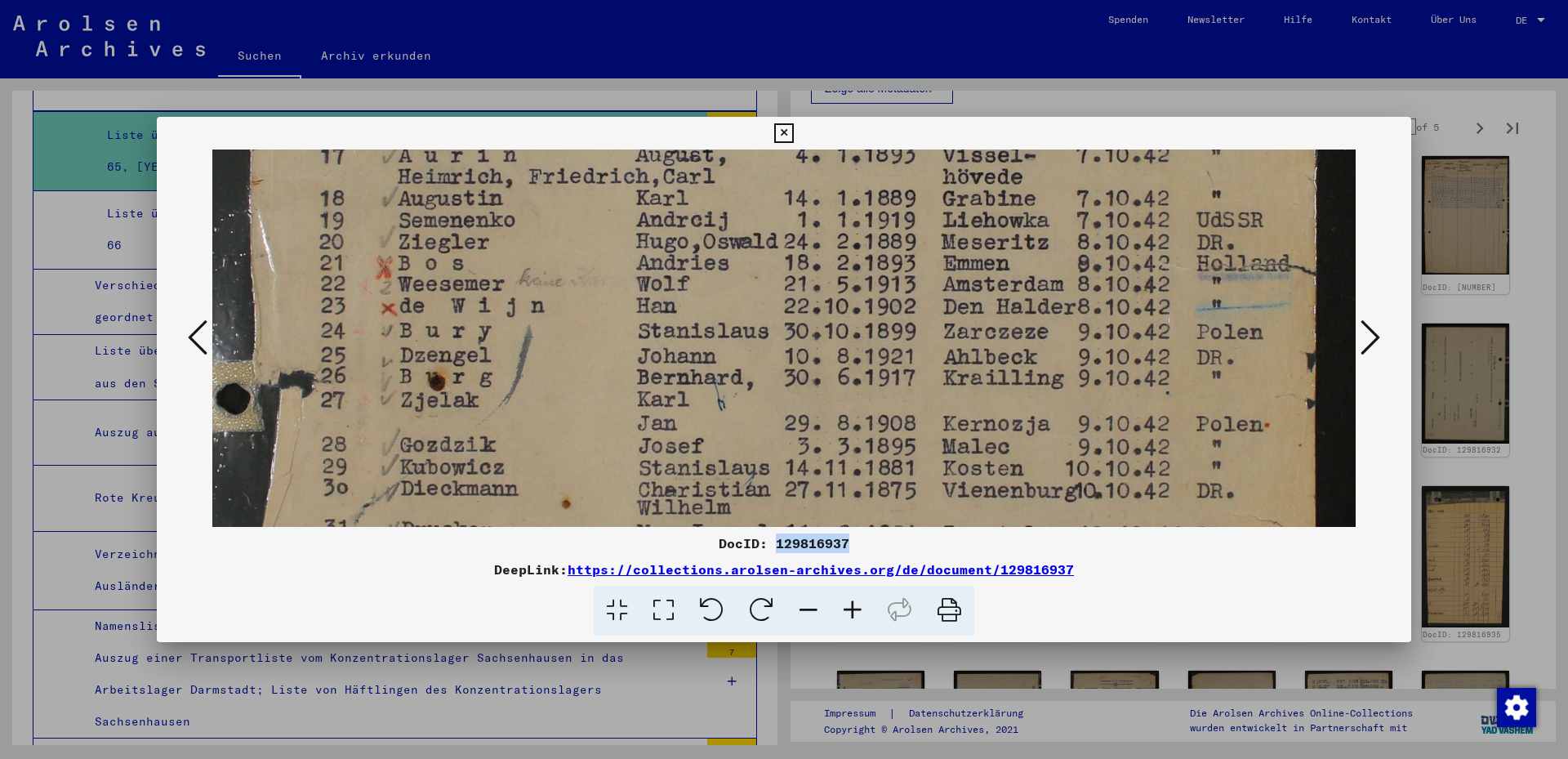 drag, startPoint x: 760, startPoint y: 349, endPoint x: 725, endPoint y: 165, distance: 187.29923 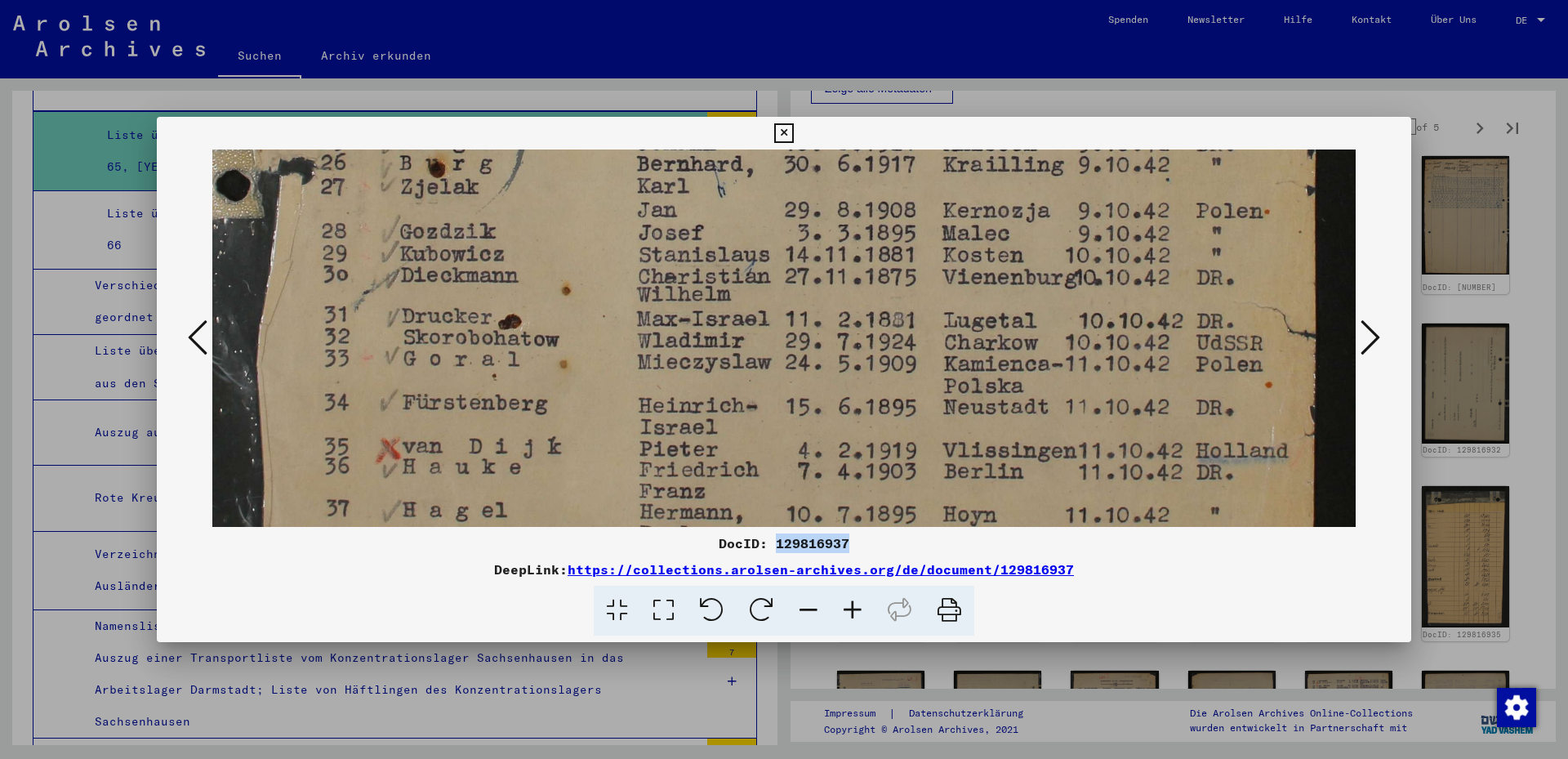 scroll, scrollTop: 1043, scrollLeft: 0, axis: vertical 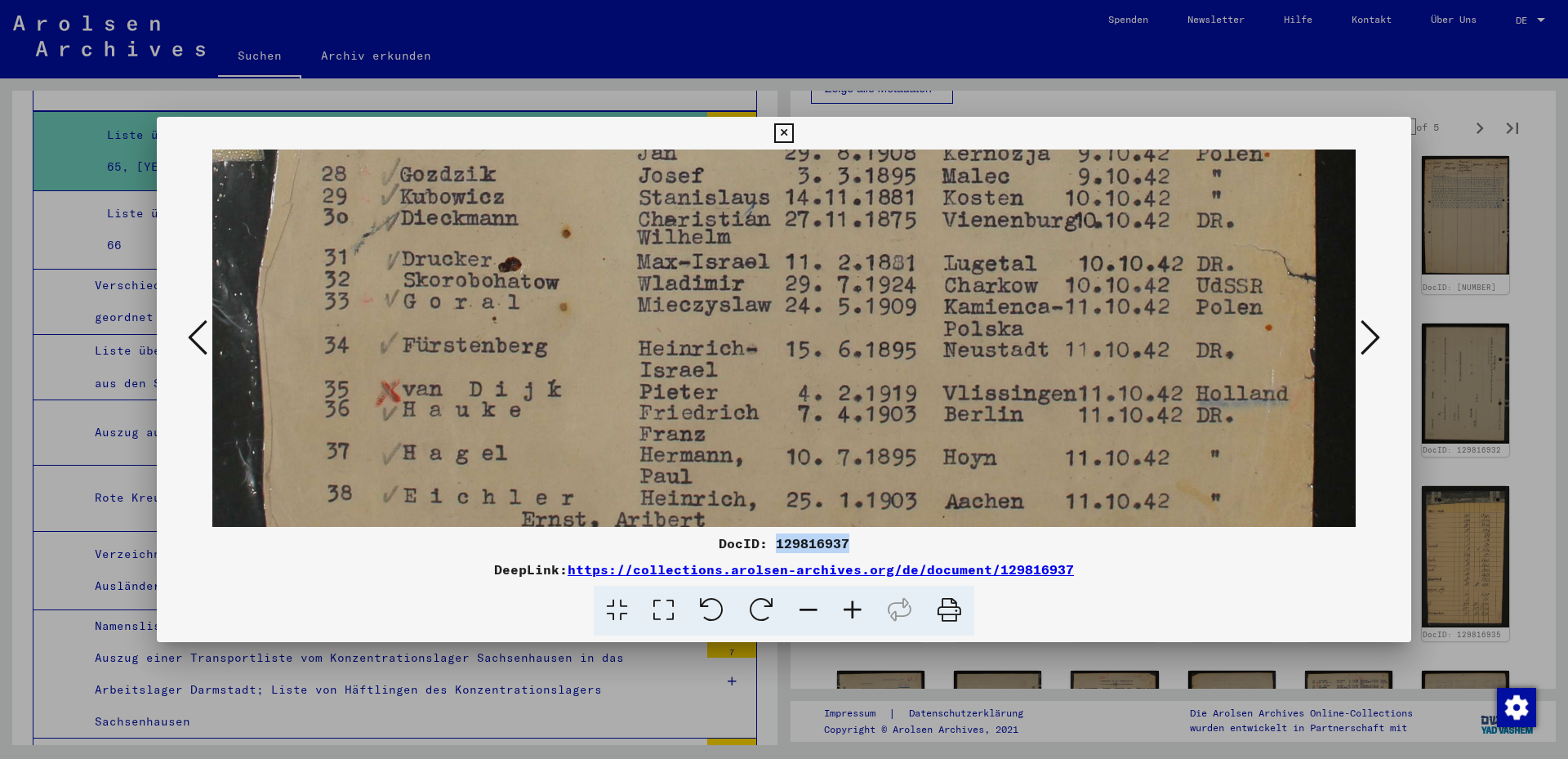 drag, startPoint x: 733, startPoint y: 346, endPoint x: 691, endPoint y: 187, distance: 164.4536 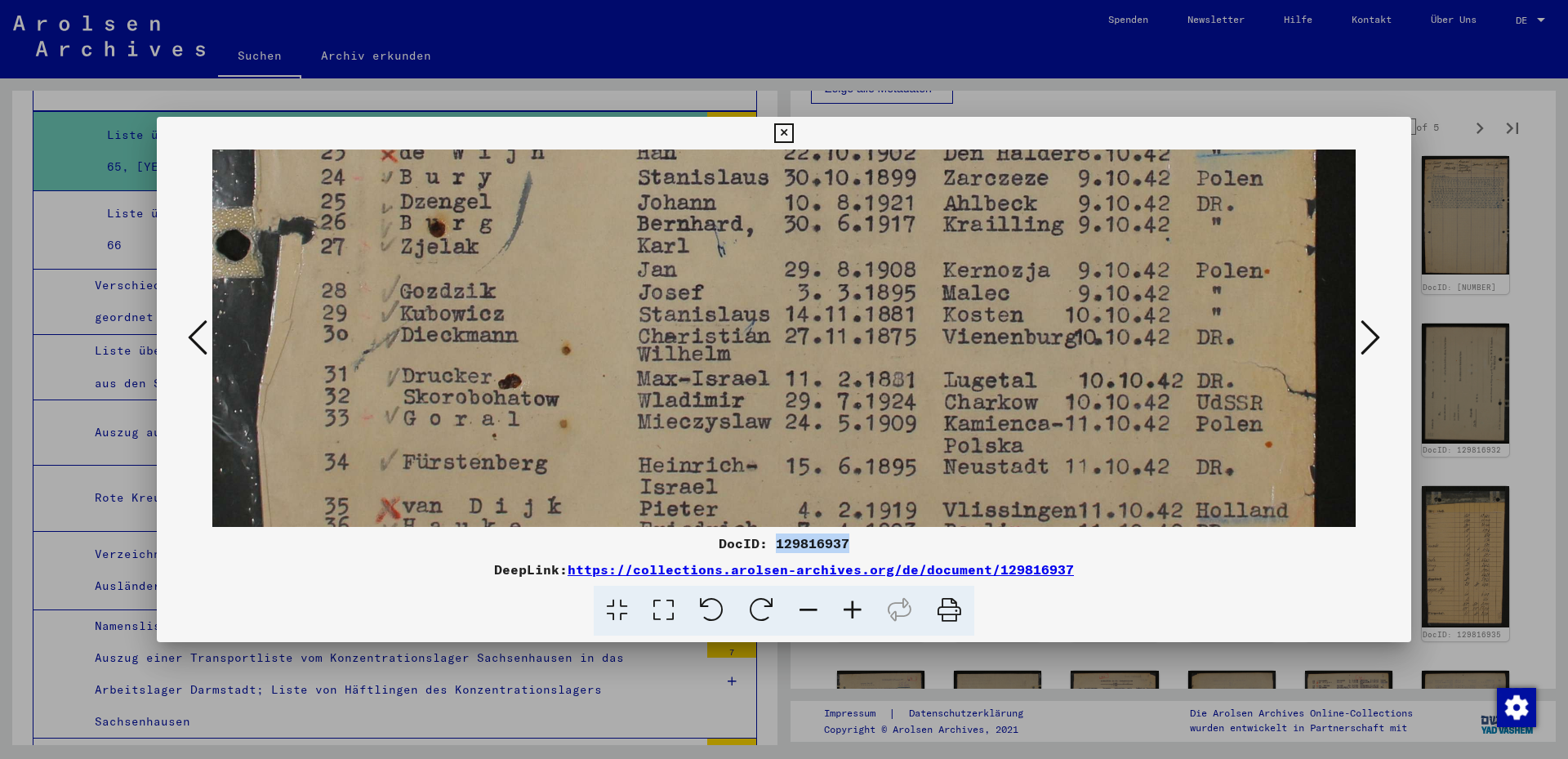 drag, startPoint x: 634, startPoint y: 276, endPoint x: 639, endPoint y: 393, distance: 117.10679 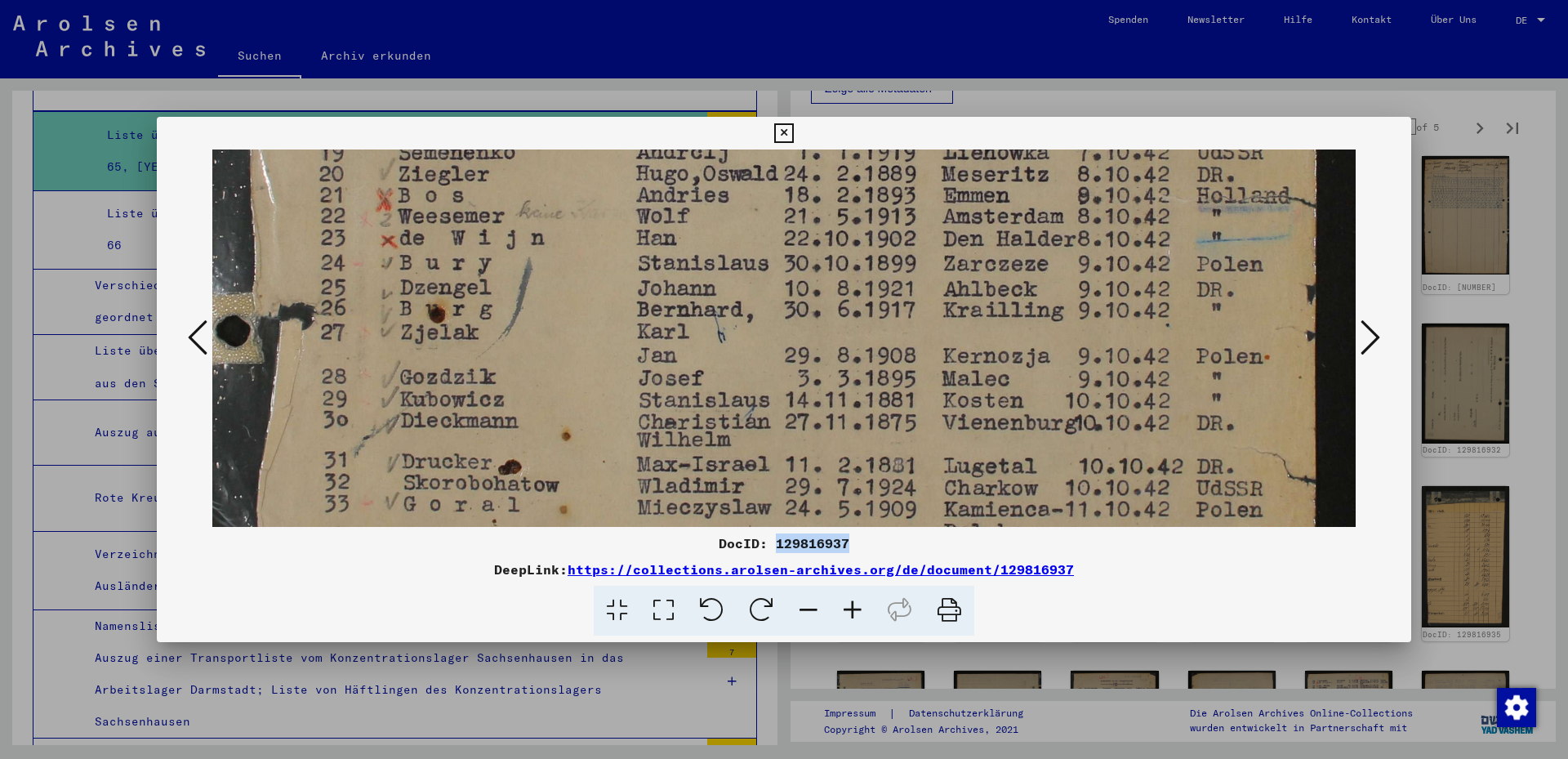 drag, startPoint x: 618, startPoint y: 285, endPoint x: 615, endPoint y: 331, distance: 46.097722 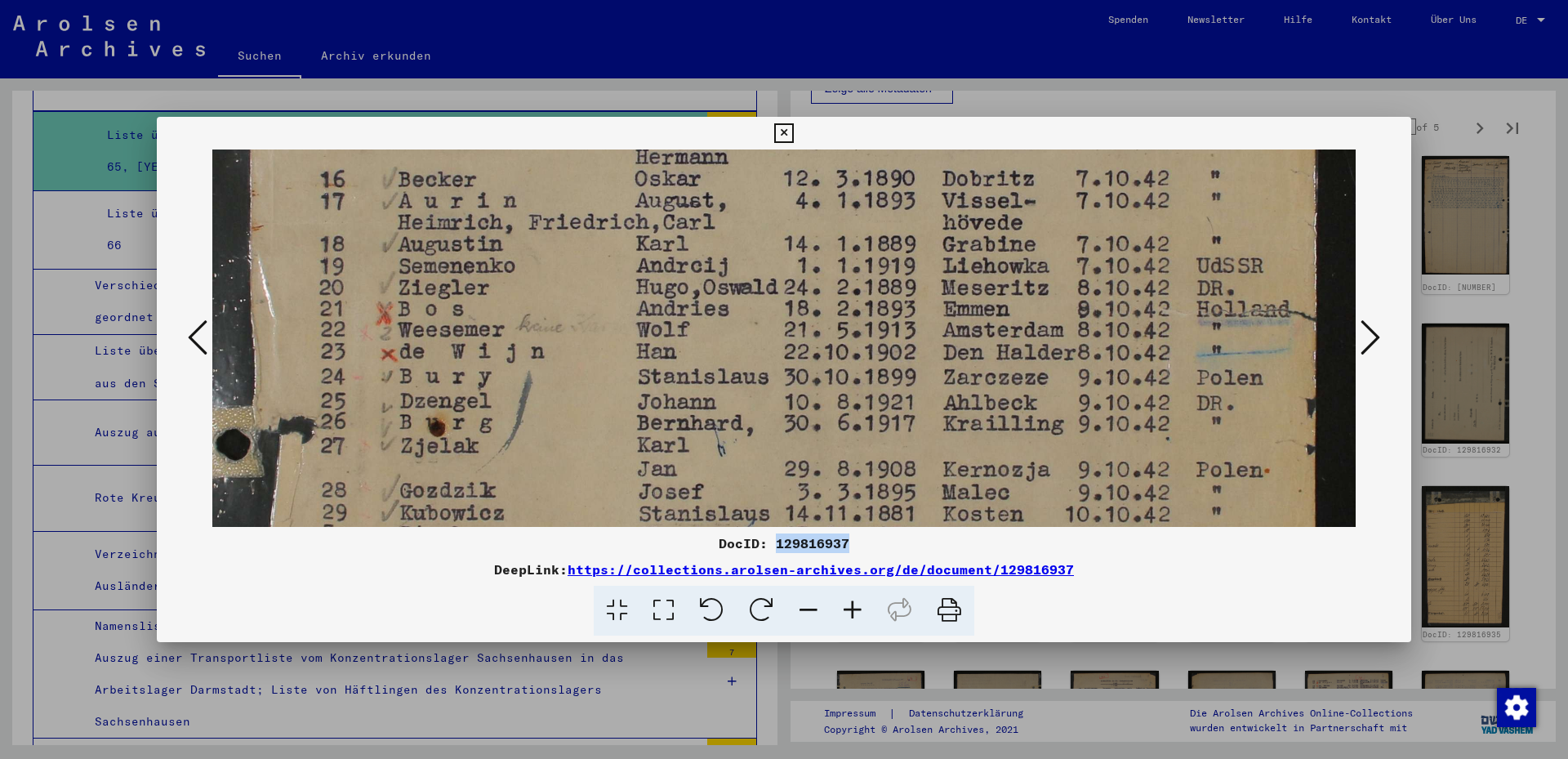 scroll, scrollTop: 723, scrollLeft: 0, axis: vertical 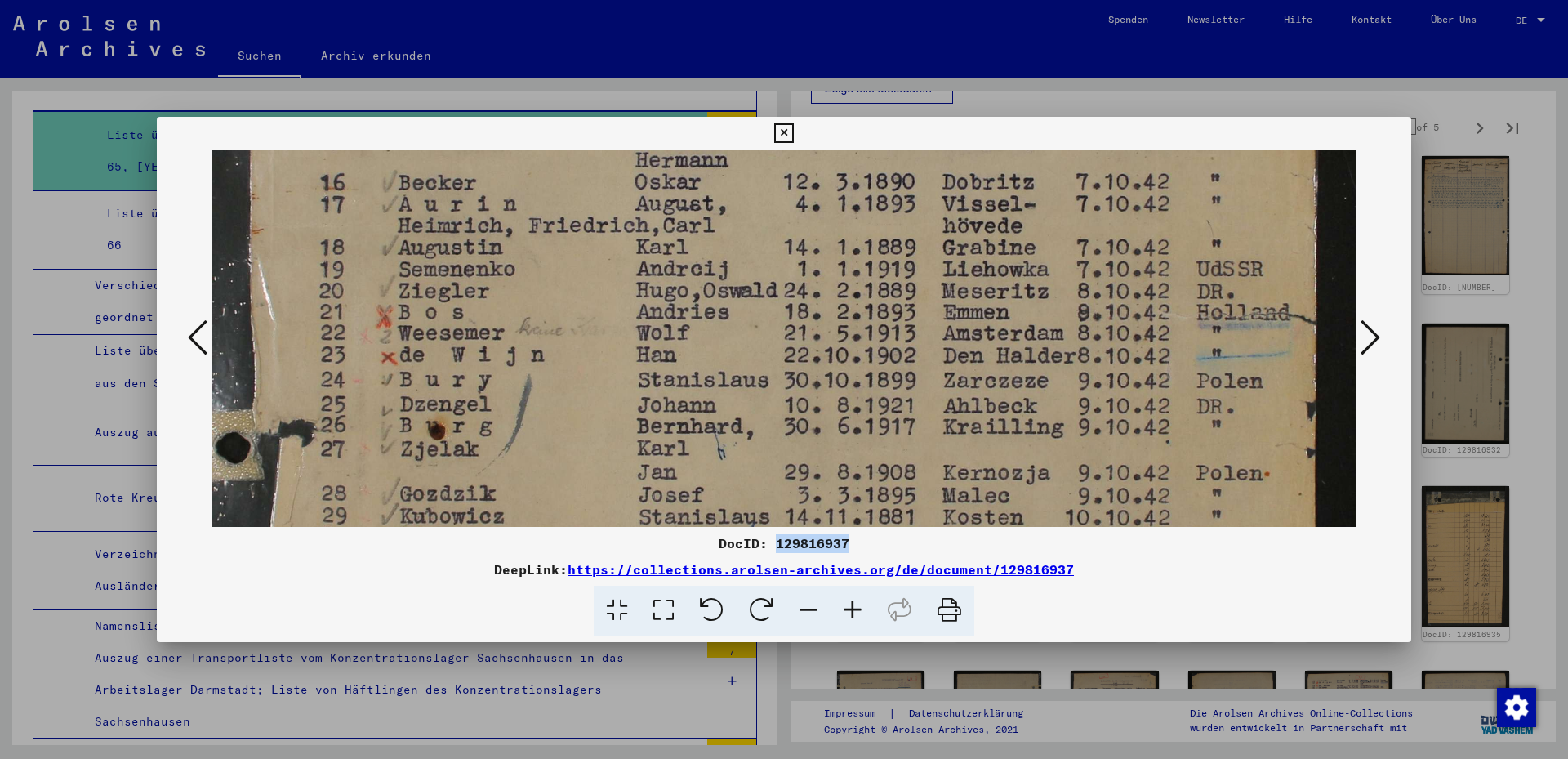 drag, startPoint x: 682, startPoint y: 233, endPoint x: 684, endPoint y: 350, distance: 117.01709 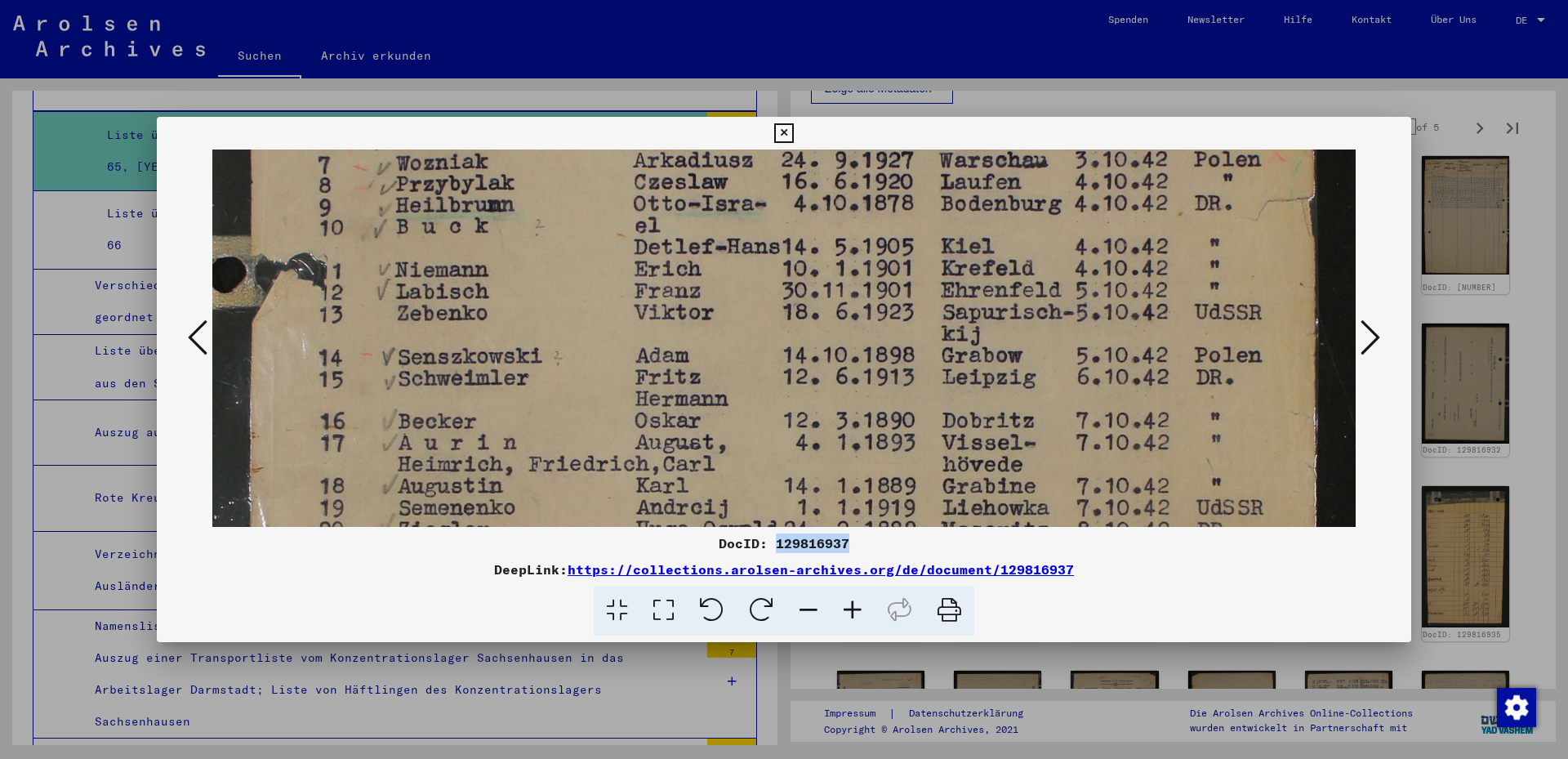 drag, startPoint x: 779, startPoint y: 251, endPoint x: 749, endPoint y: 453, distance: 204.21557 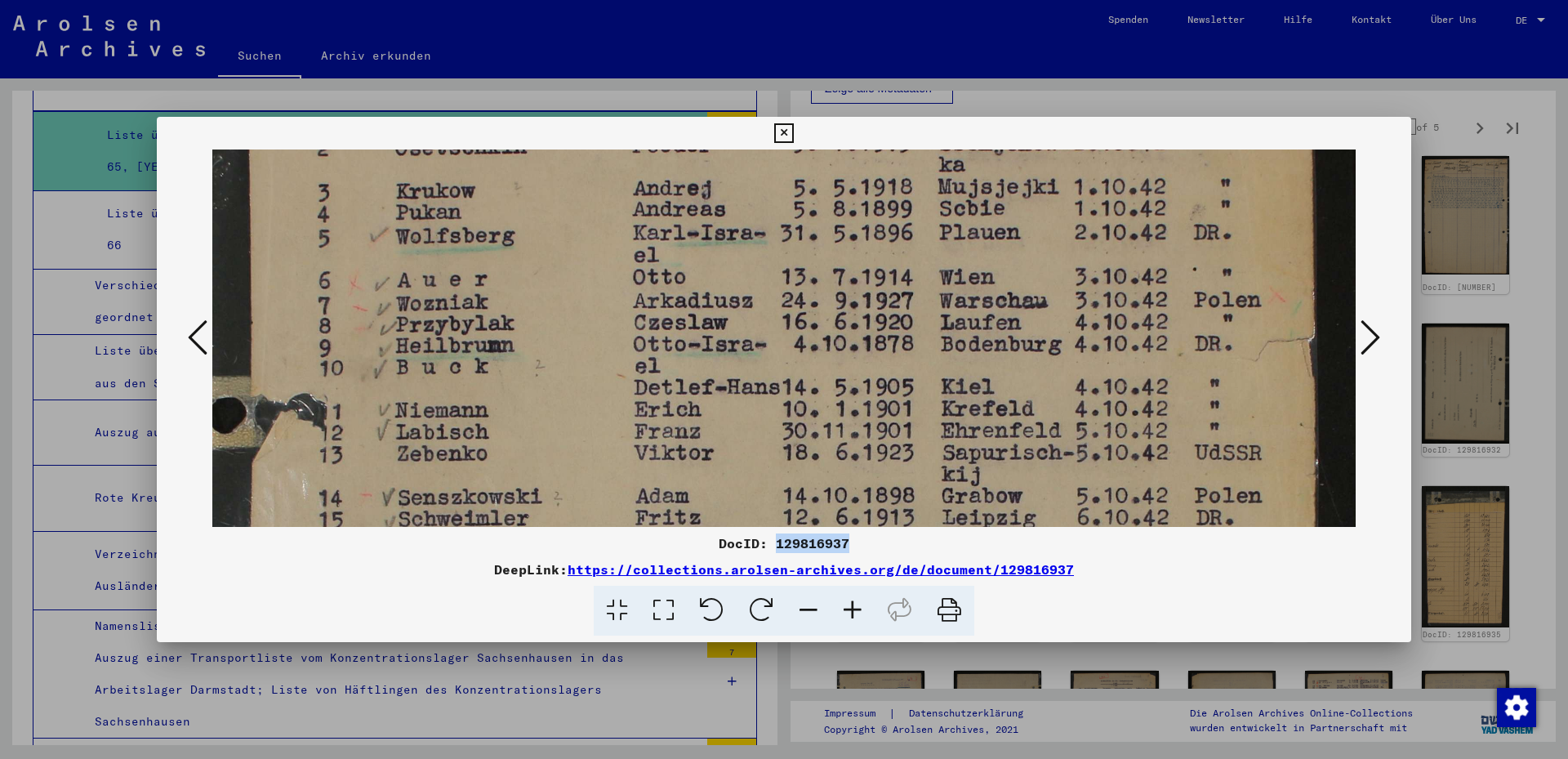 drag, startPoint x: 705, startPoint y: 299, endPoint x: 704, endPoint y: 418, distance: 119.0042 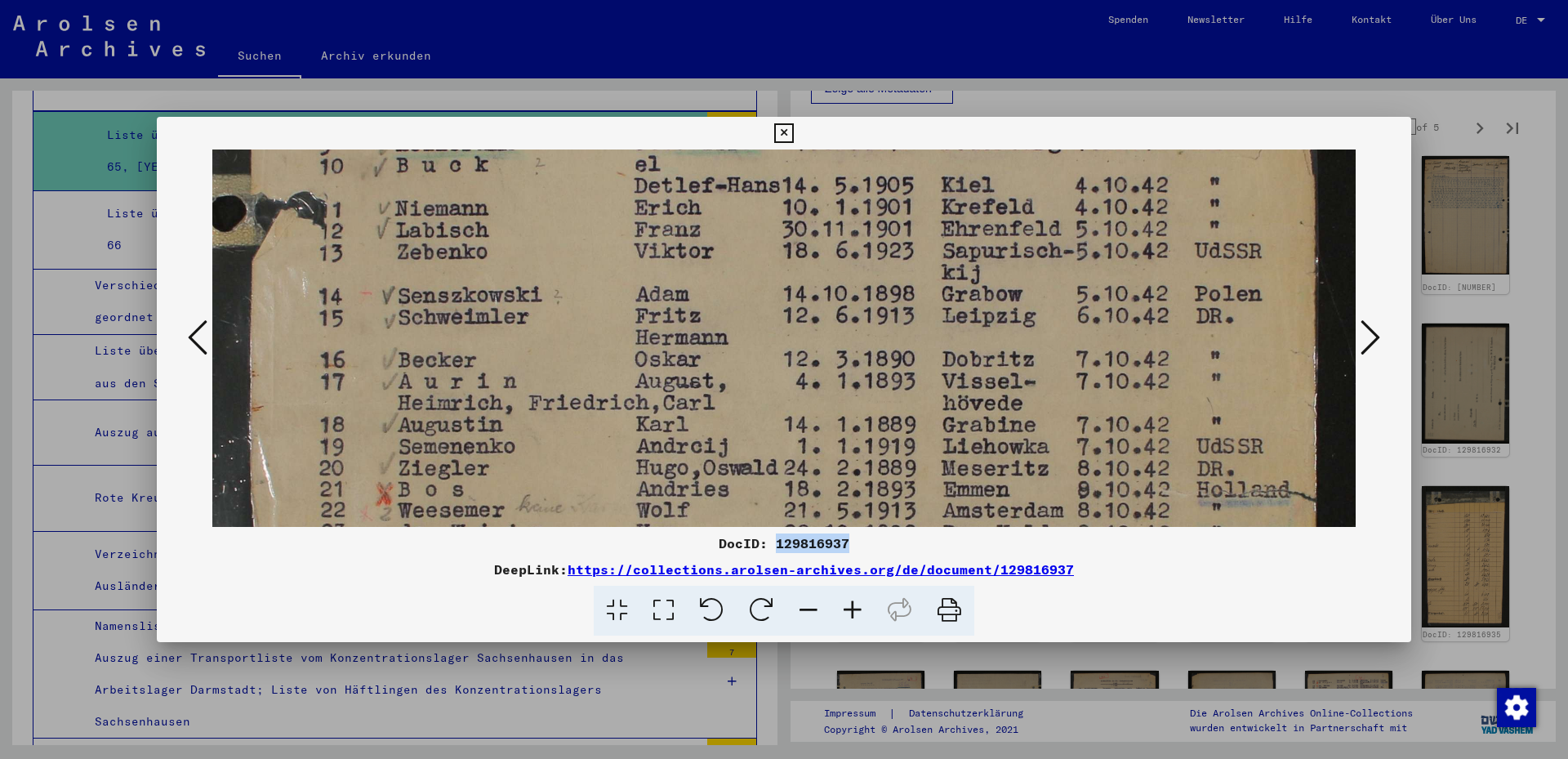 drag, startPoint x: 748, startPoint y: 434, endPoint x: 689, endPoint y: 291, distance: 154.69324 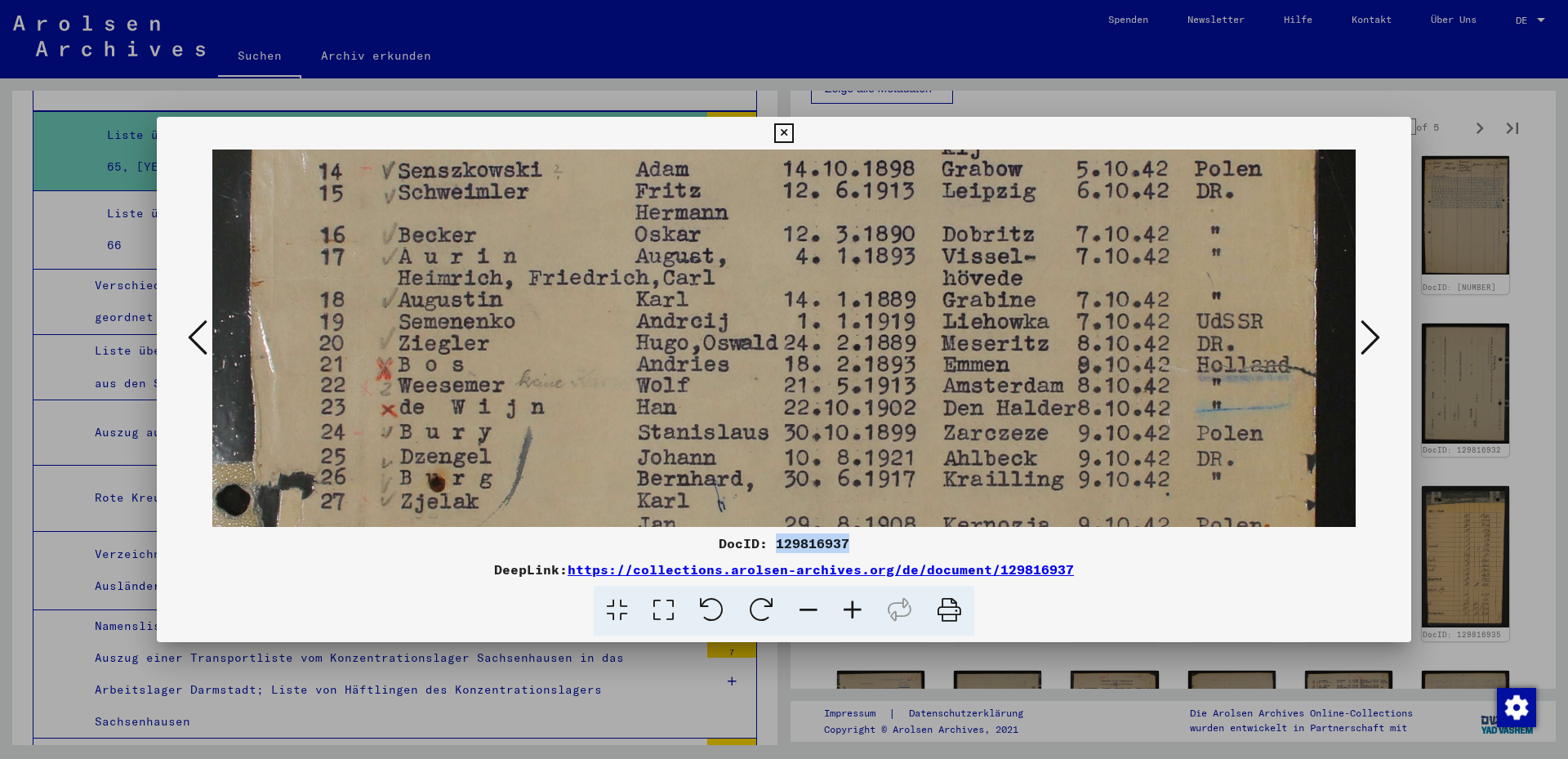 drag, startPoint x: 671, startPoint y: 283, endPoint x: 662, endPoint y: 245, distance: 39.051248 